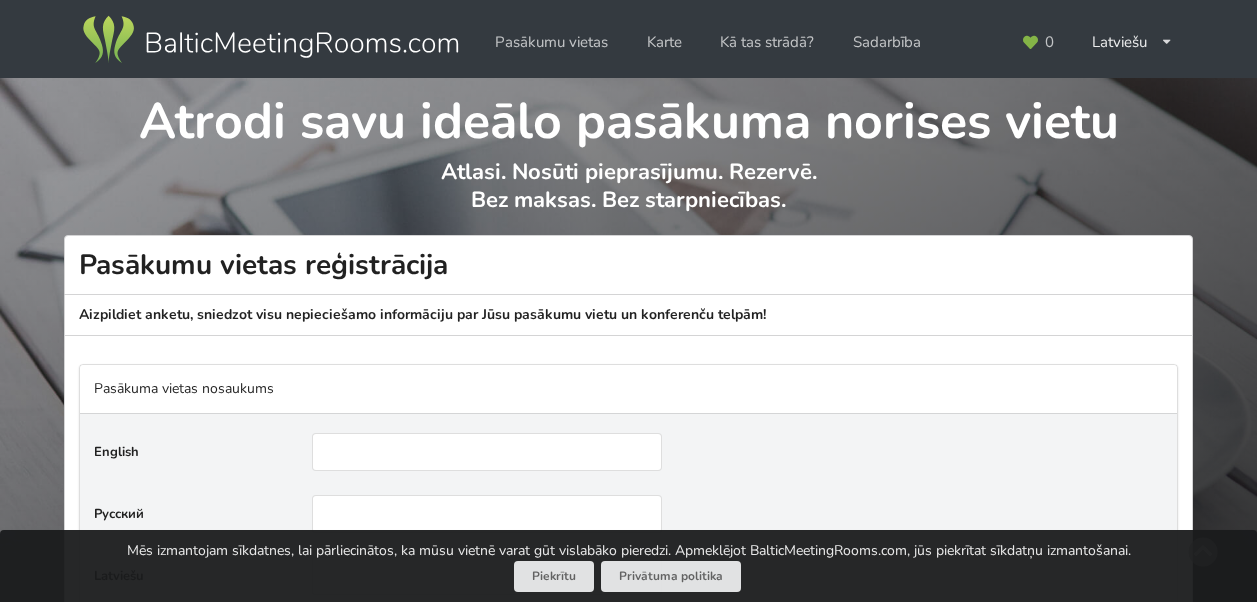 scroll, scrollTop: 0, scrollLeft: 0, axis: both 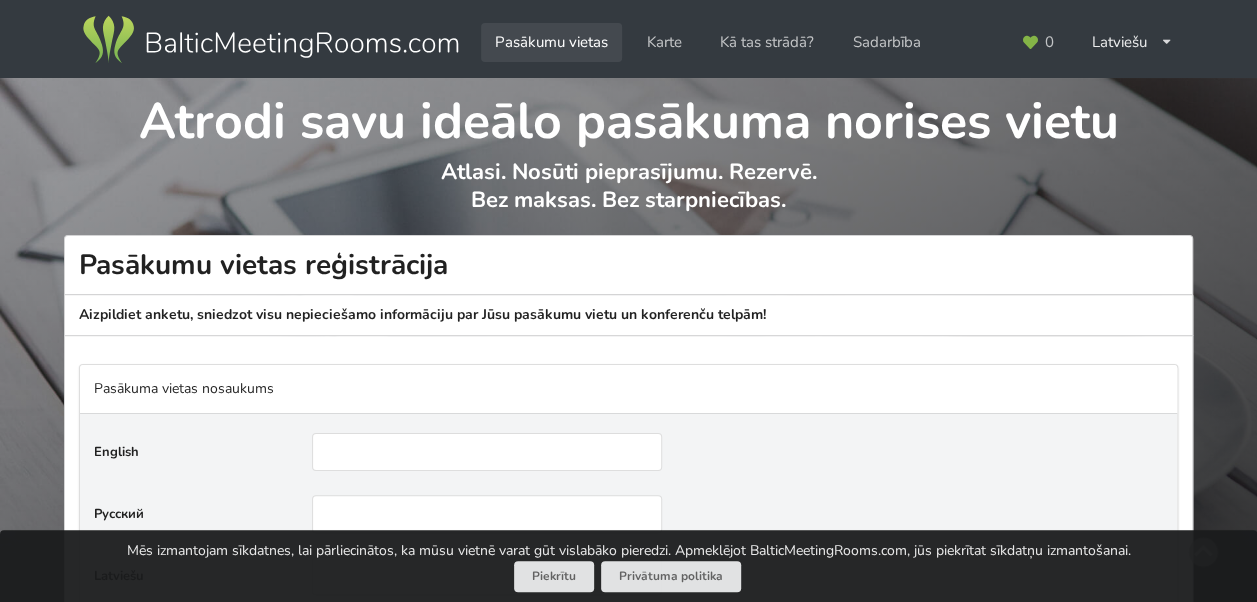 click on "Pasākumu vietas" at bounding box center (551, 42) 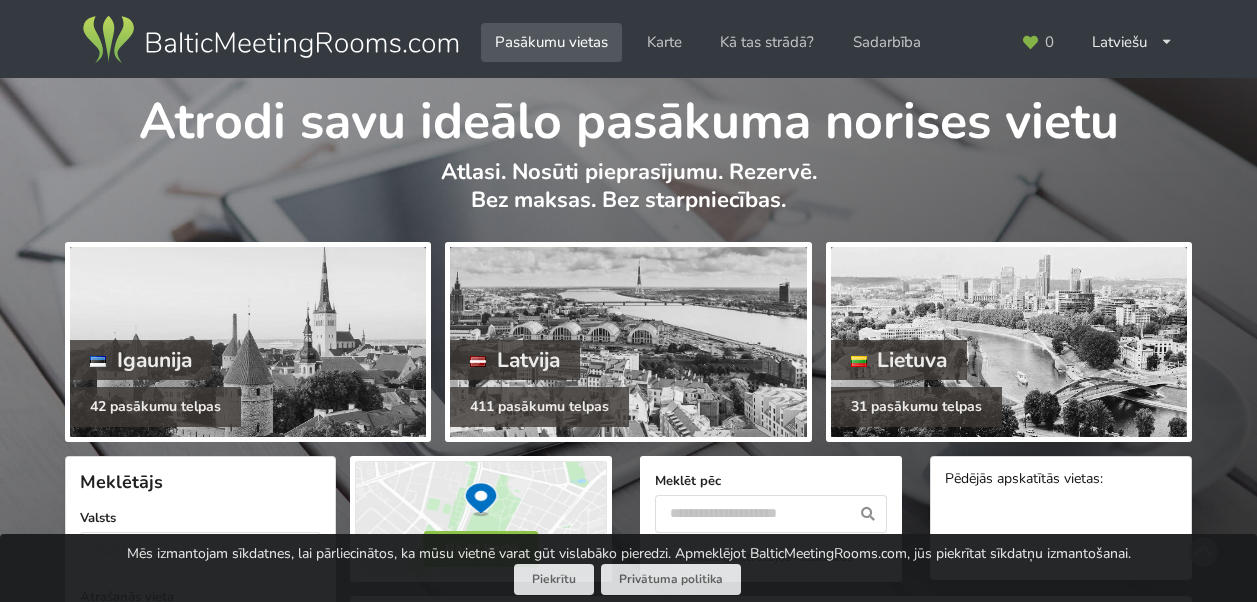 scroll, scrollTop: 0, scrollLeft: 0, axis: both 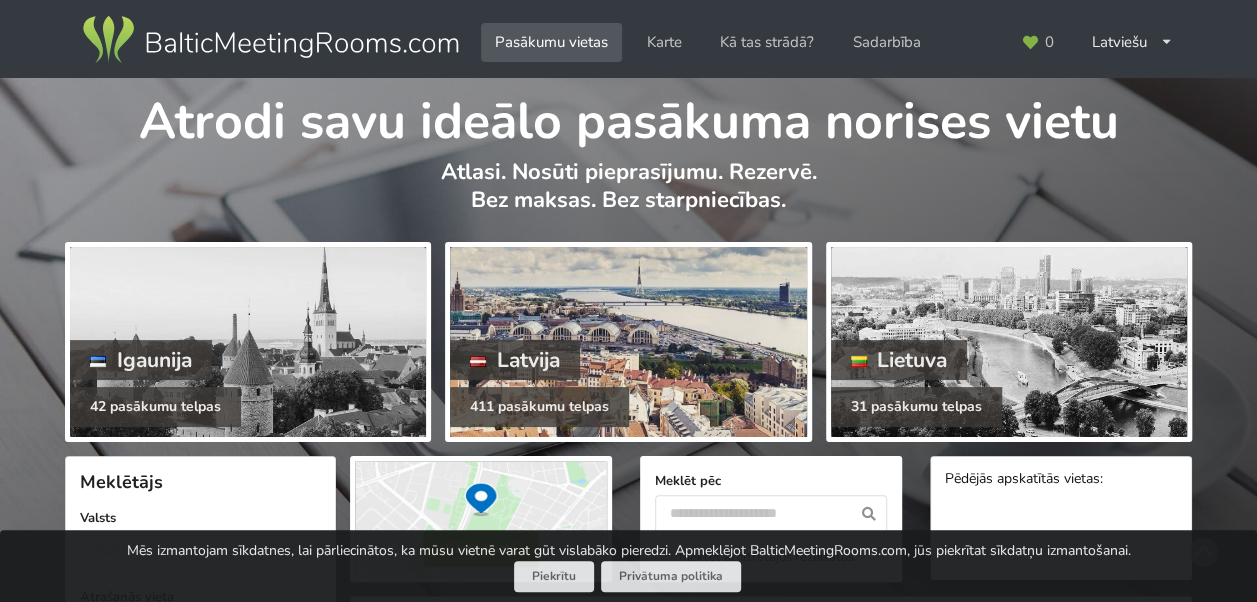 click at bounding box center [628, 342] 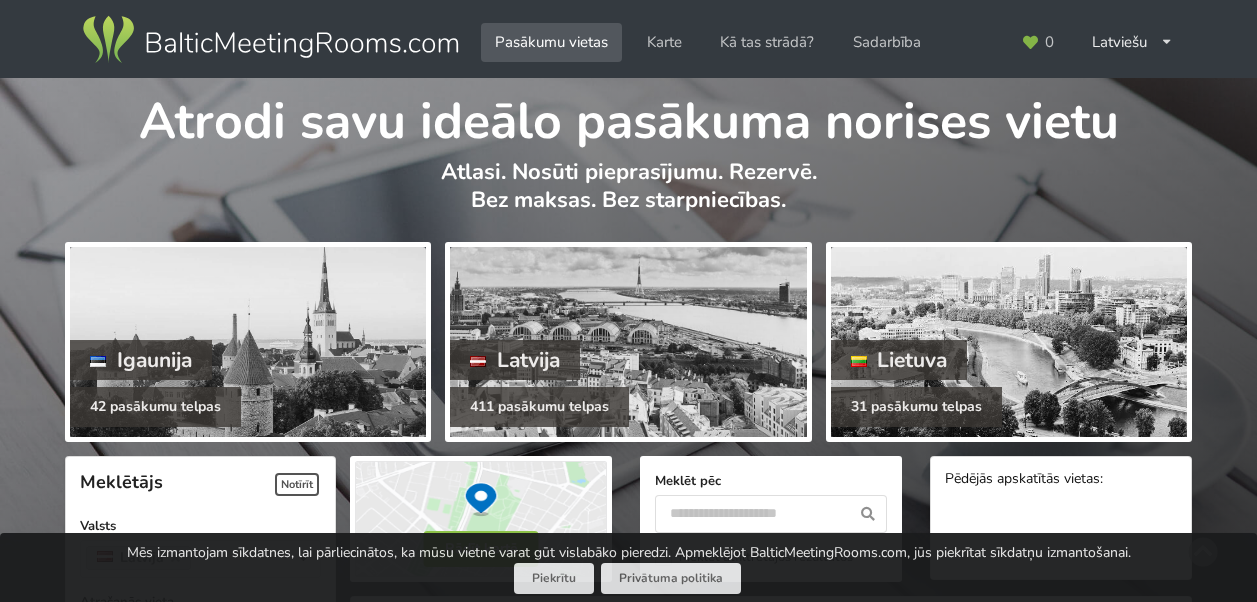 scroll, scrollTop: 0, scrollLeft: 0, axis: both 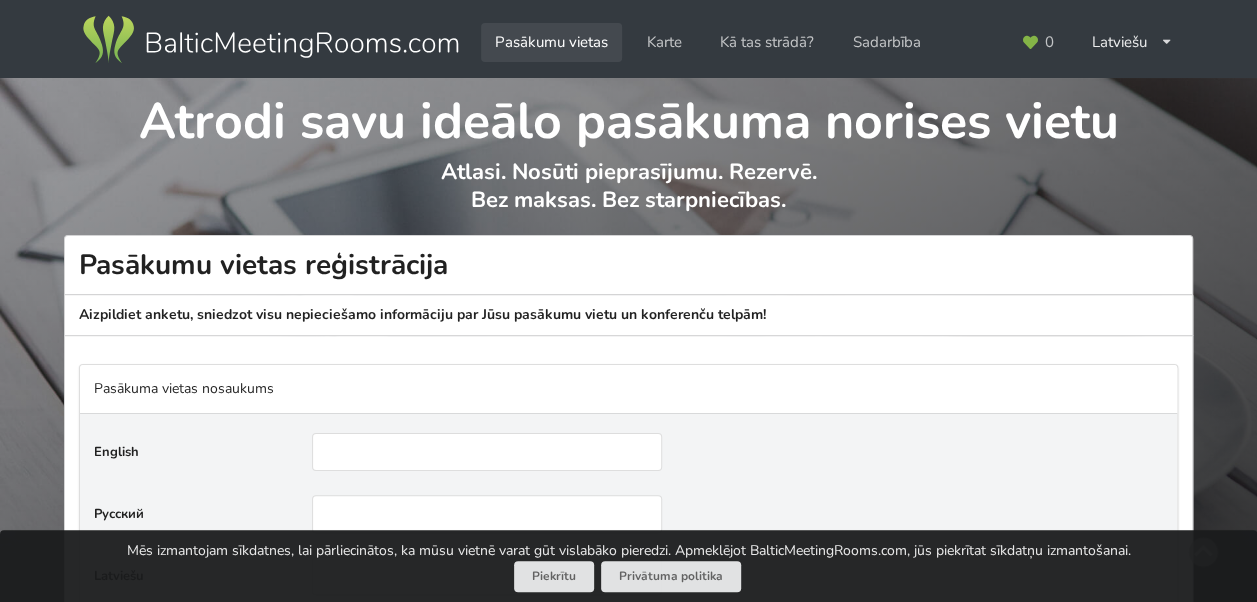 click on "Pasākumu vietas" at bounding box center (551, 42) 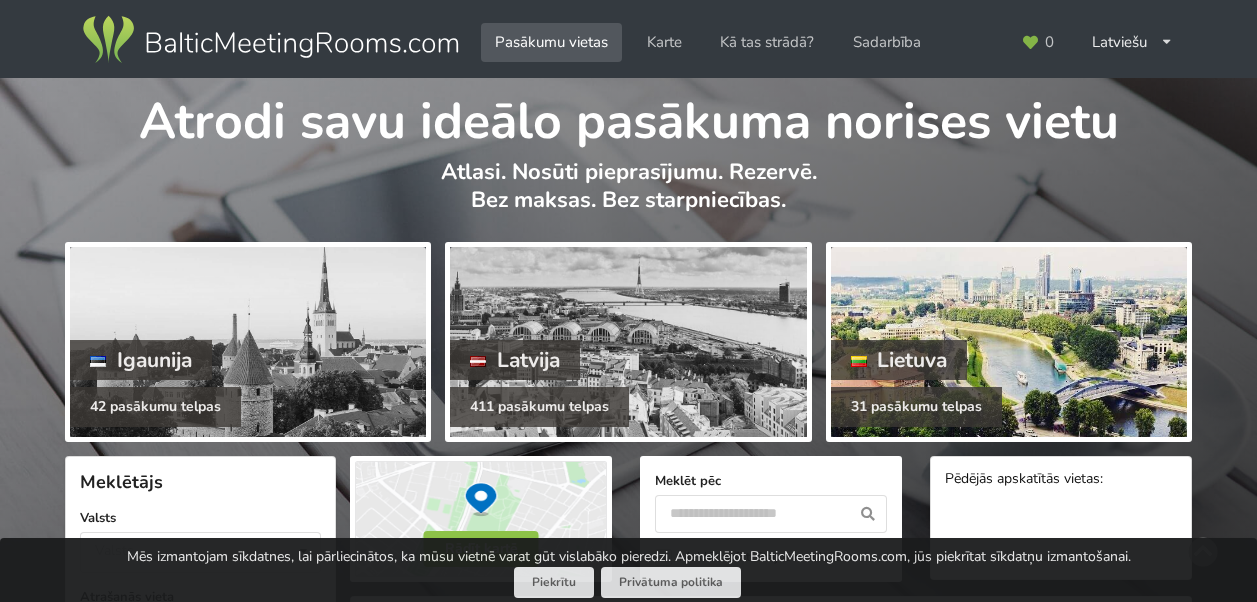 scroll, scrollTop: 0, scrollLeft: 0, axis: both 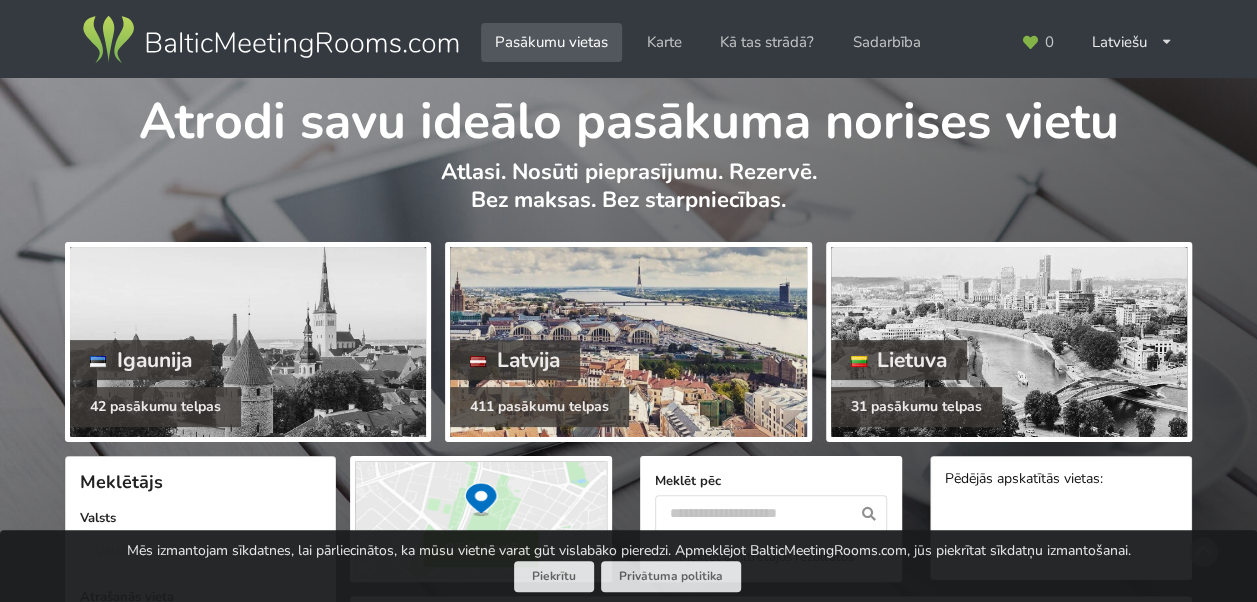click at bounding box center (628, 342) 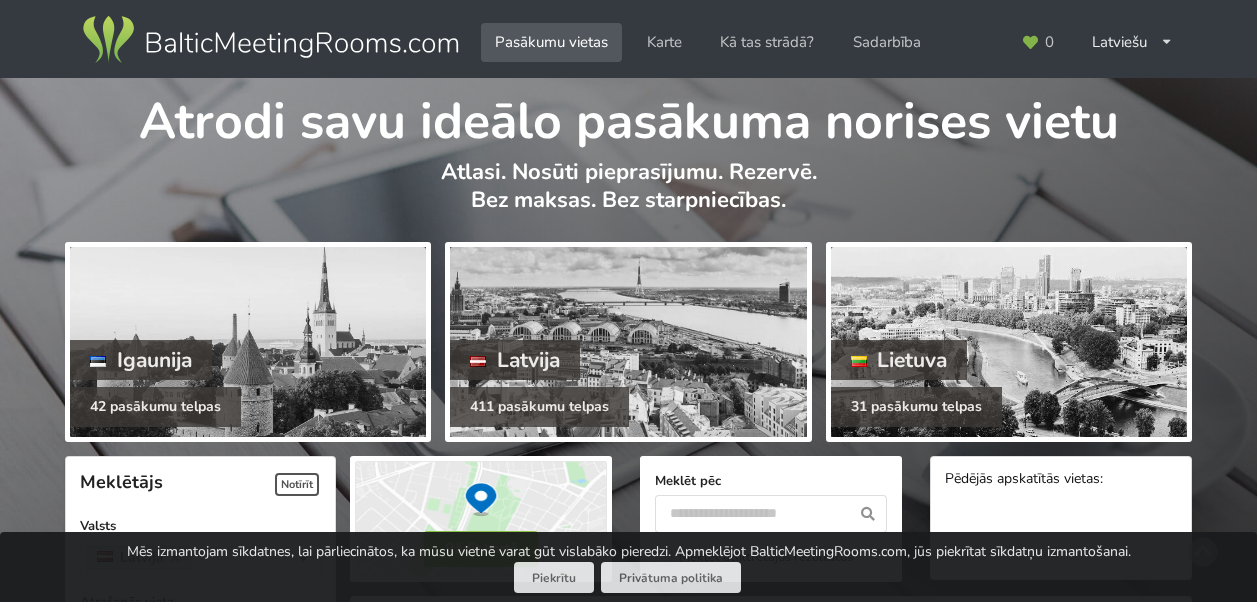 scroll, scrollTop: 0, scrollLeft: 0, axis: both 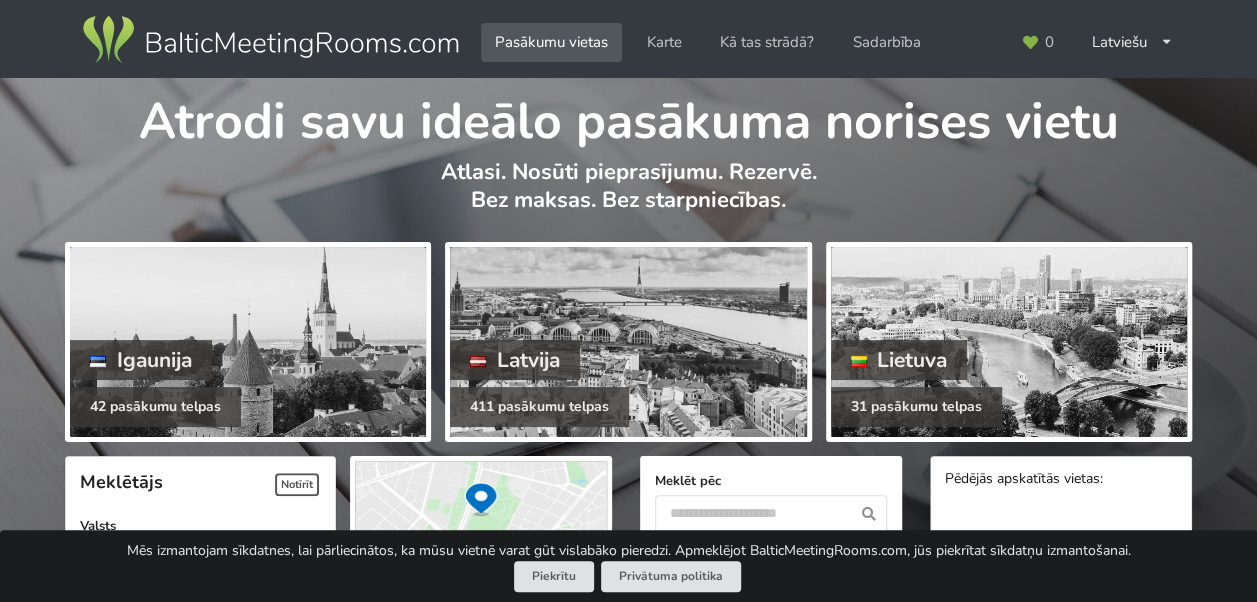 click on "Mēs izmantojam sīkdatnes, lai pārliecinātos, ka mūsu vietnē varat gūt vislabāko pieredzi. Apmeklējot BalticMeetingRooms.com, jūs piekrītat sīkdatņu izmantošanai.
Piekrītu
Privātuma politika" at bounding box center (628, 566) 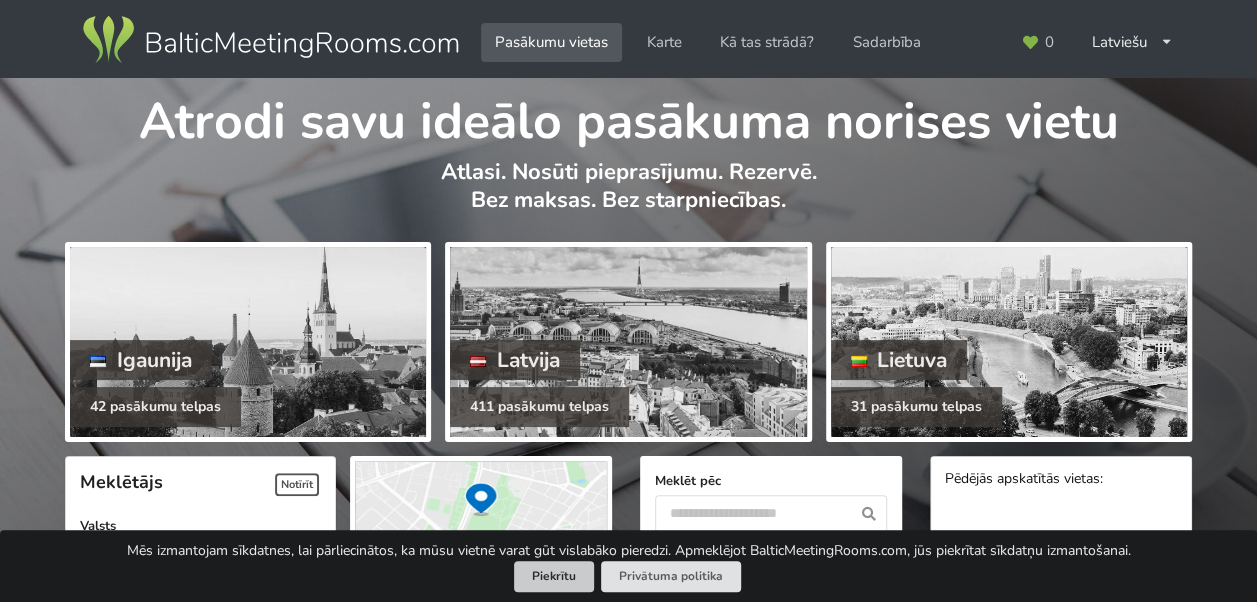 click on "Piekrītu" at bounding box center [554, 576] 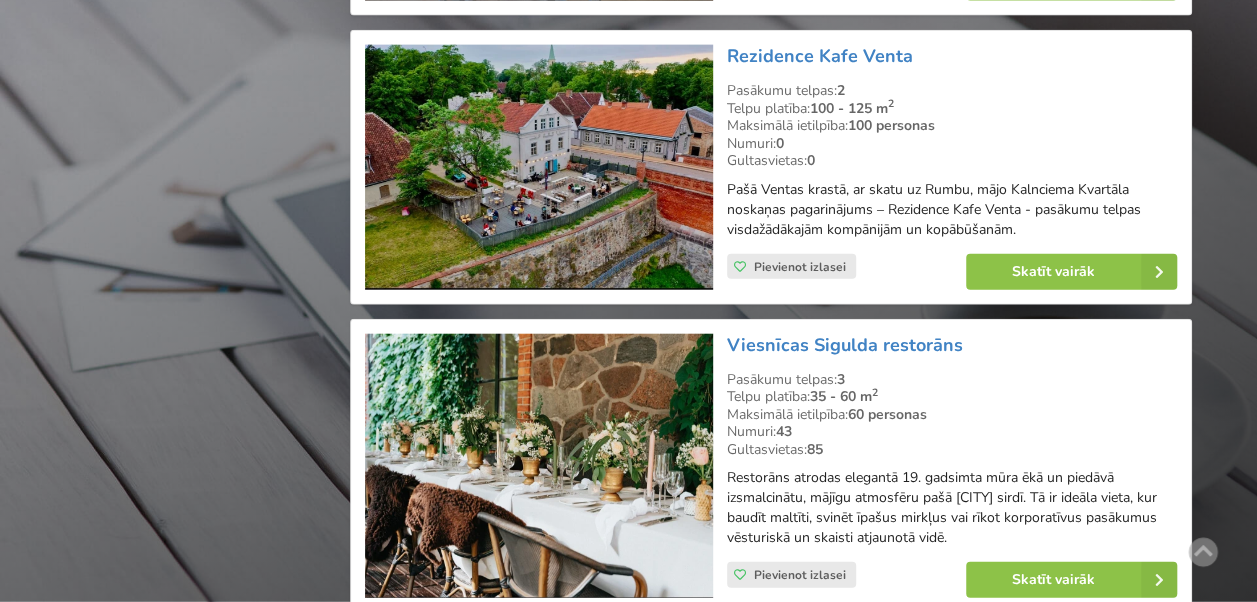 scroll, scrollTop: 2332, scrollLeft: 0, axis: vertical 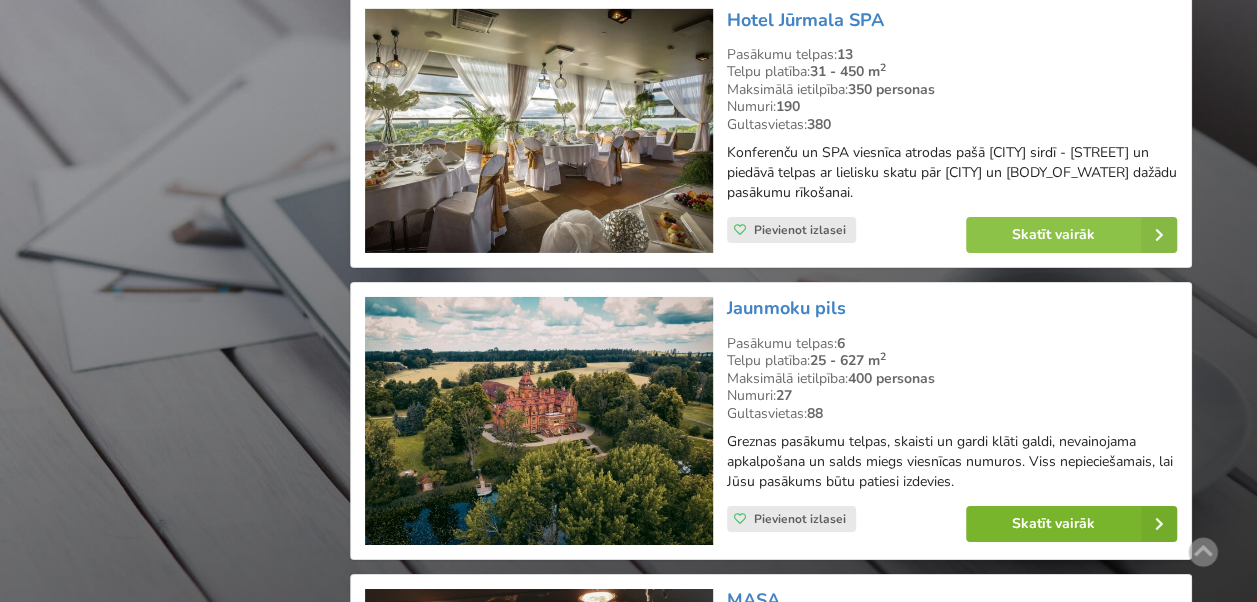 click on "Skatīt vairāk" at bounding box center (1071, 524) 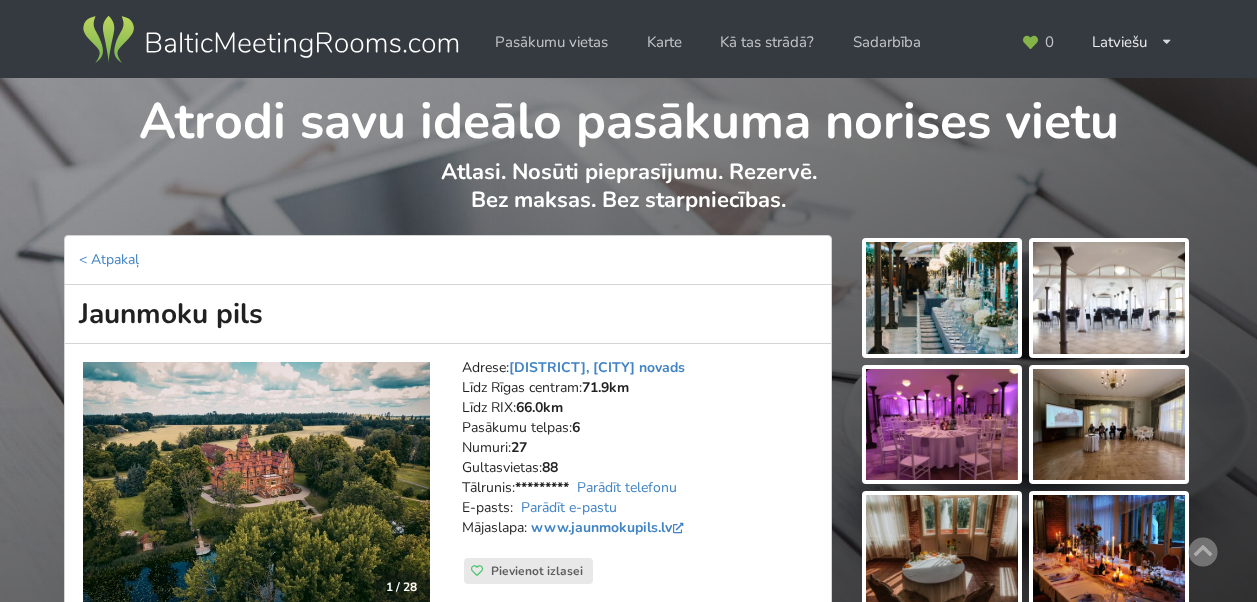scroll, scrollTop: 0, scrollLeft: 0, axis: both 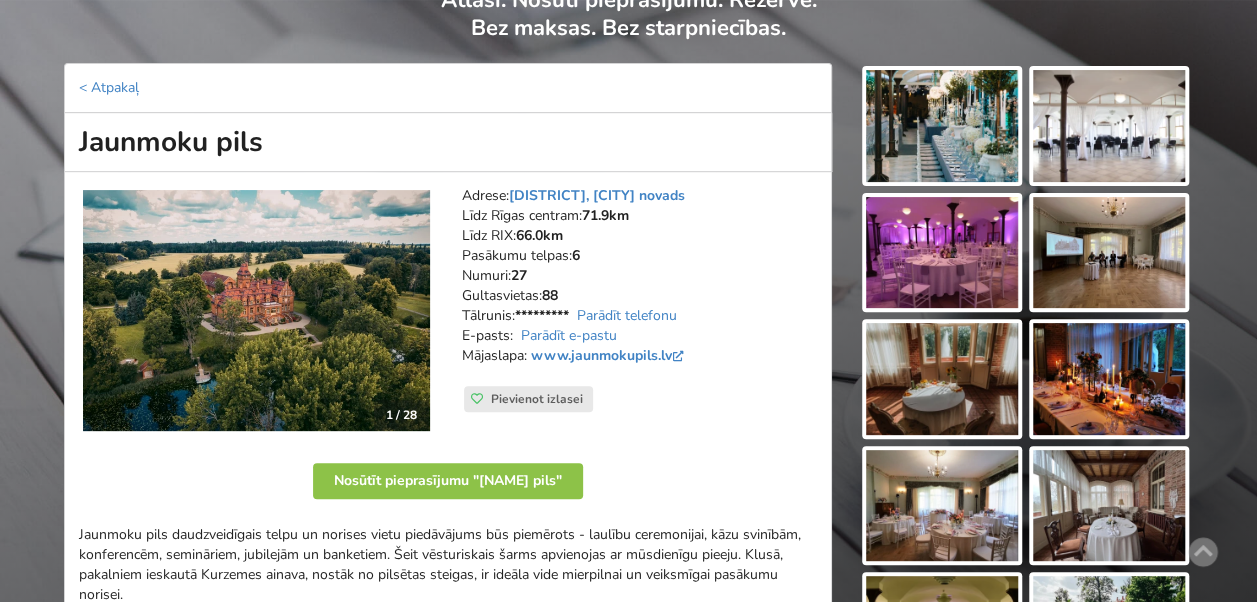 click at bounding box center (256, 310) 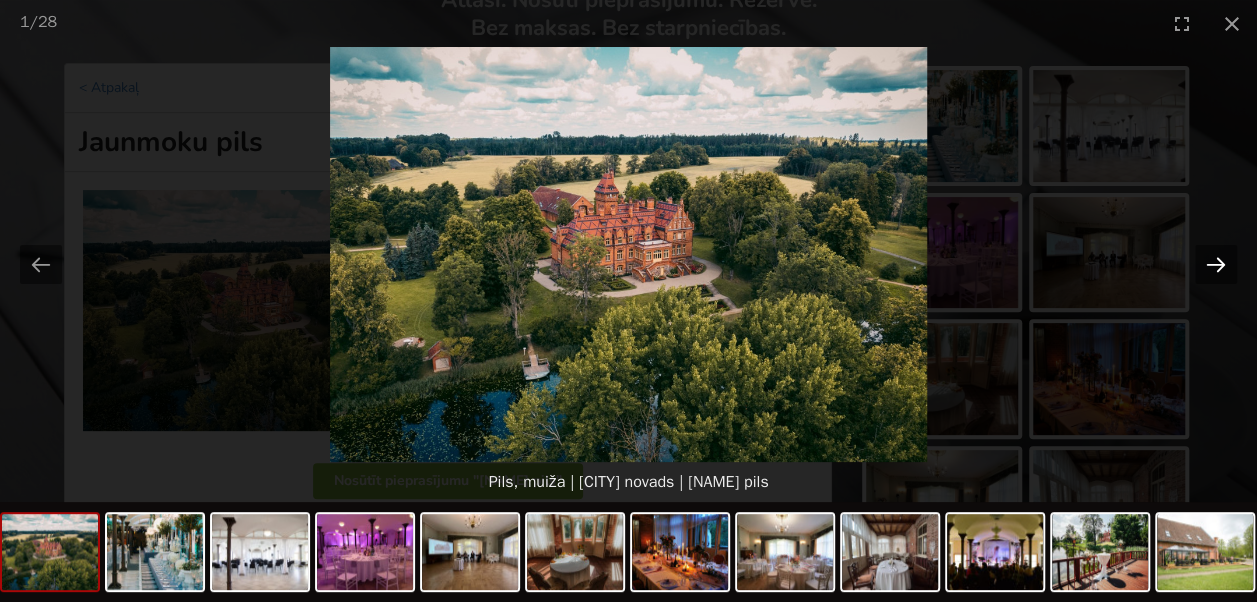 click at bounding box center (1216, 264) 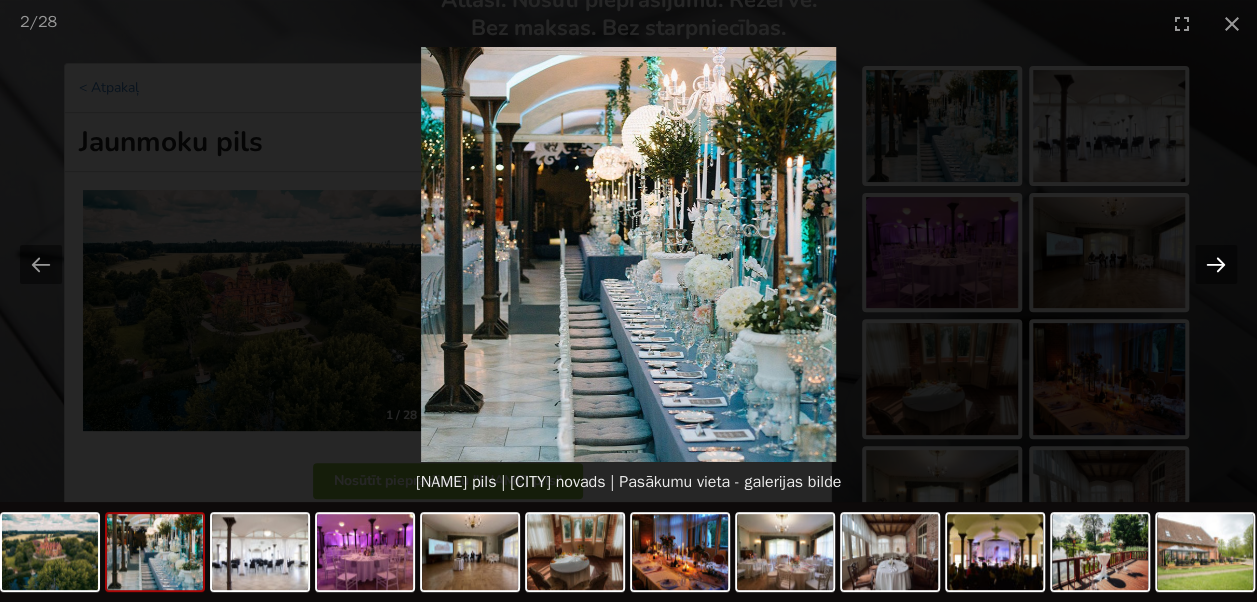 click at bounding box center [1216, 264] 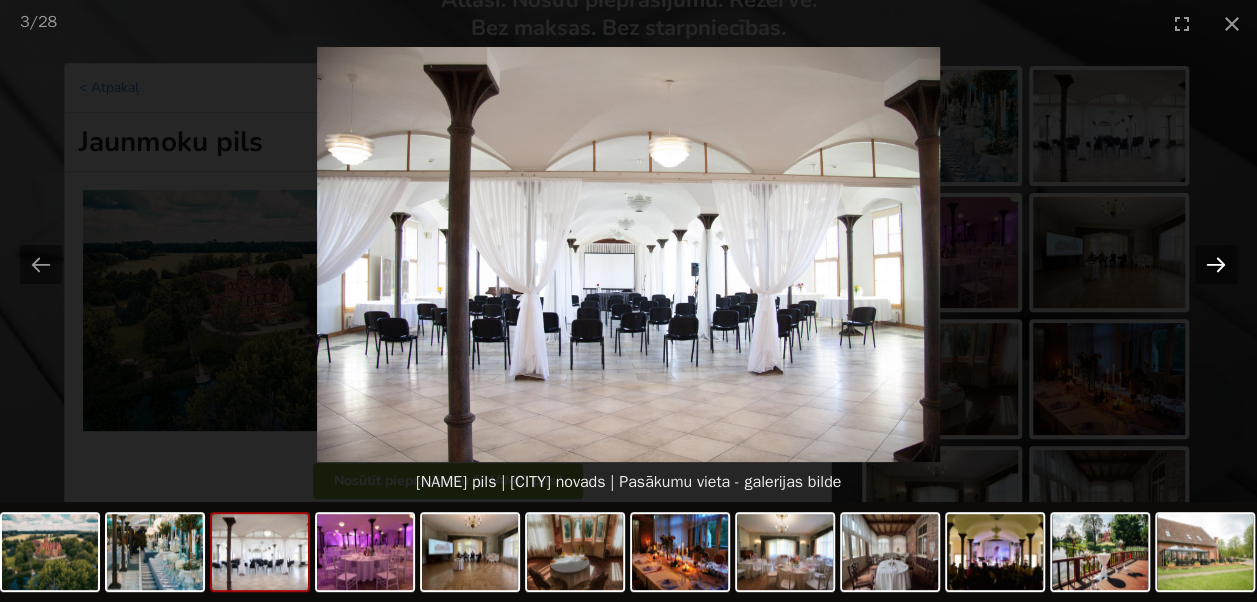 click at bounding box center [1216, 264] 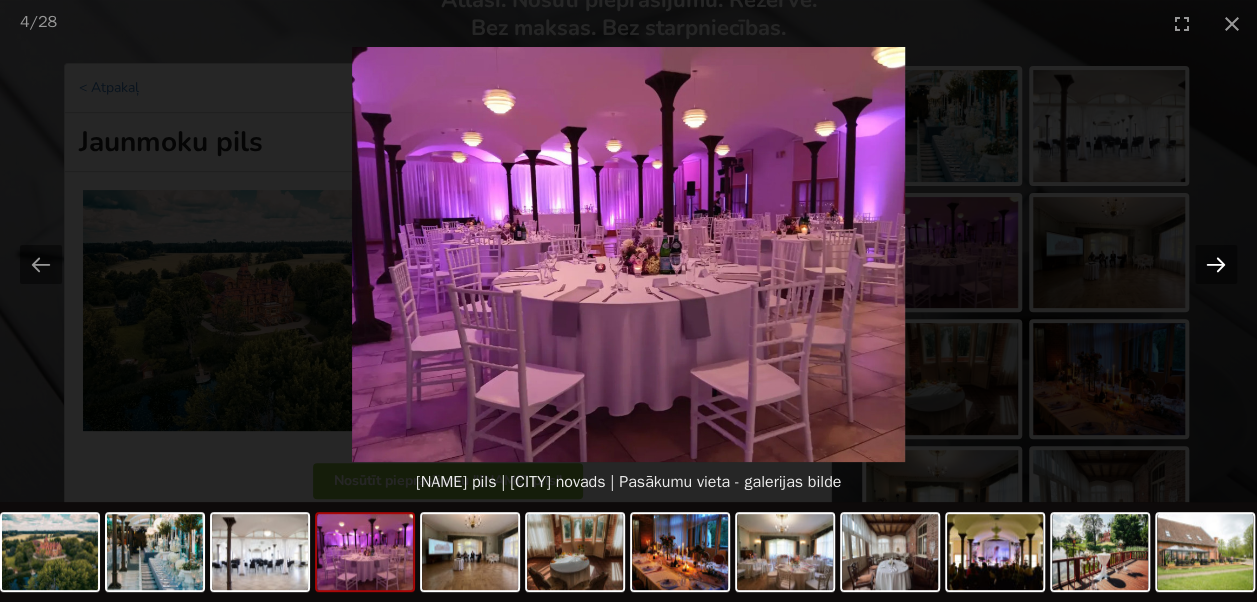 click at bounding box center (1216, 264) 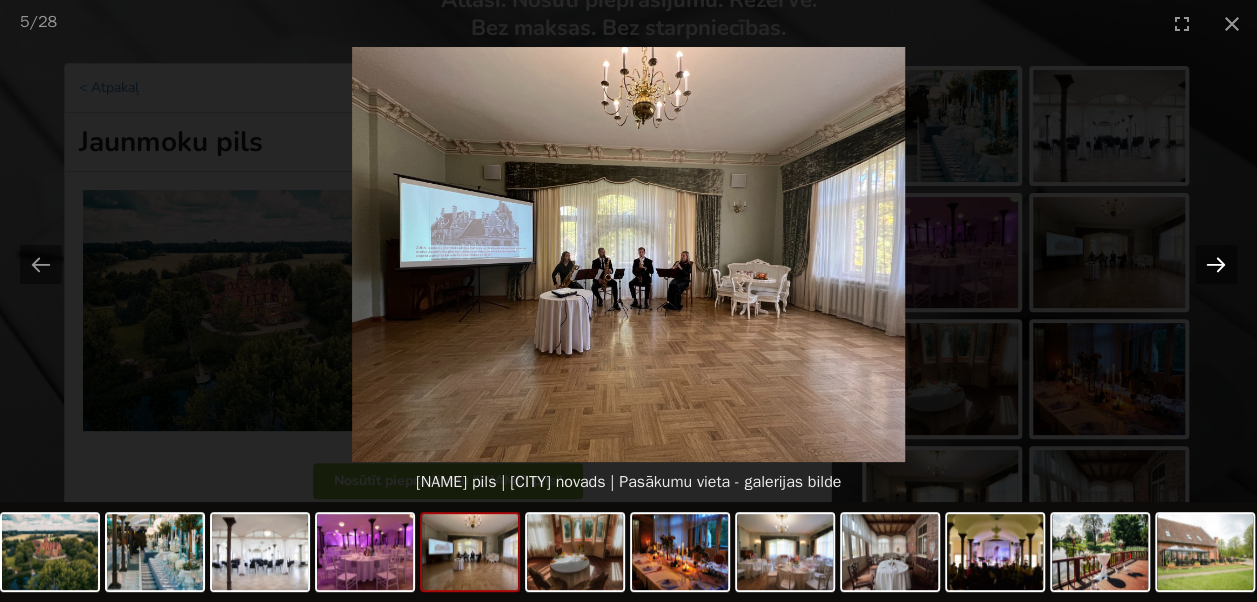 click at bounding box center (1216, 264) 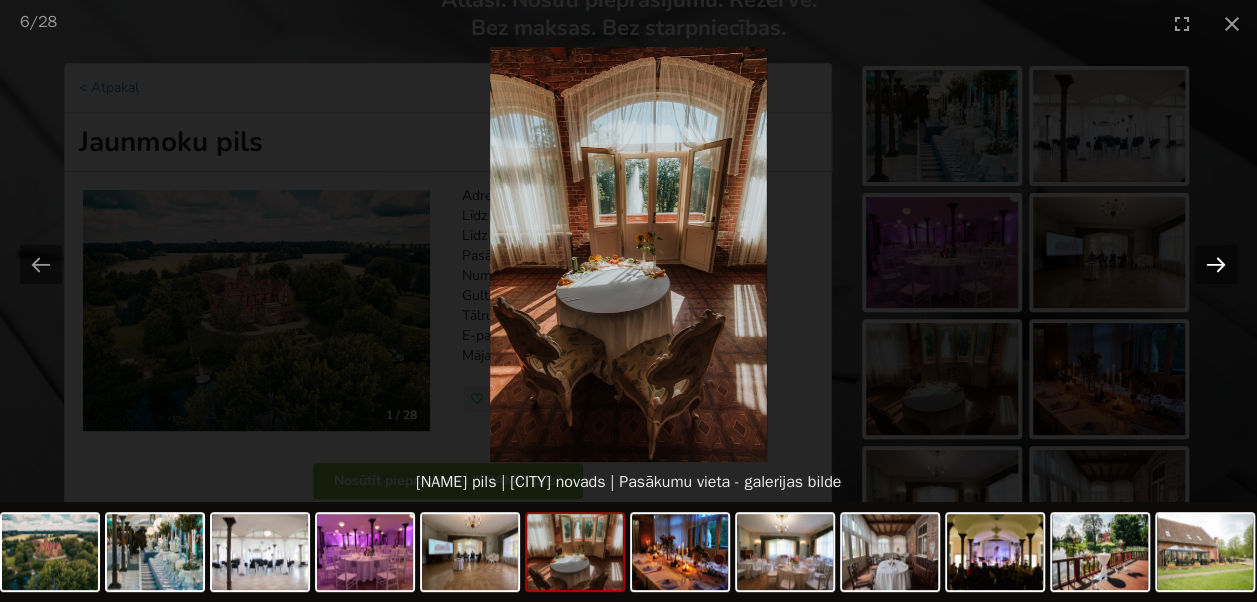 click at bounding box center (1216, 264) 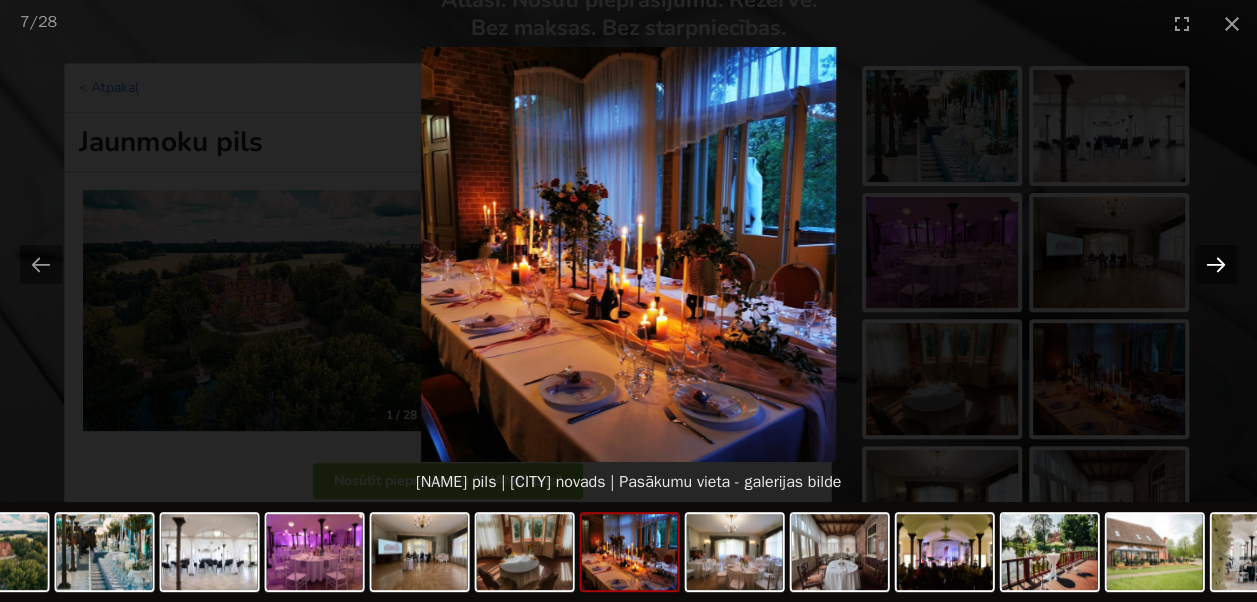 click at bounding box center (1216, 264) 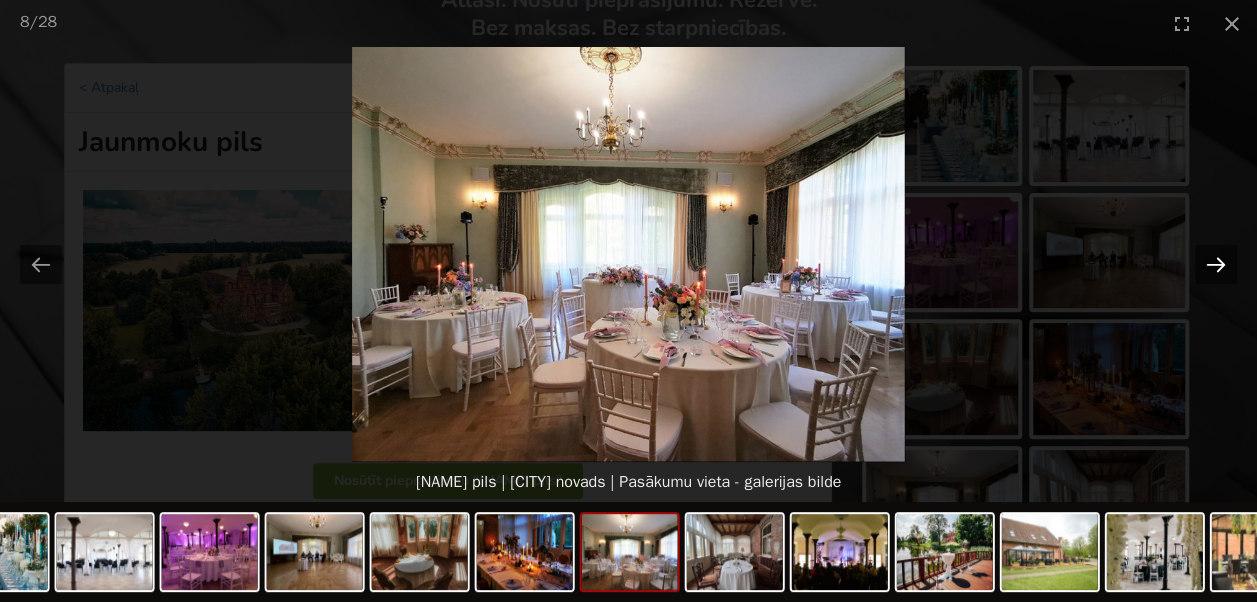 click at bounding box center [1216, 264] 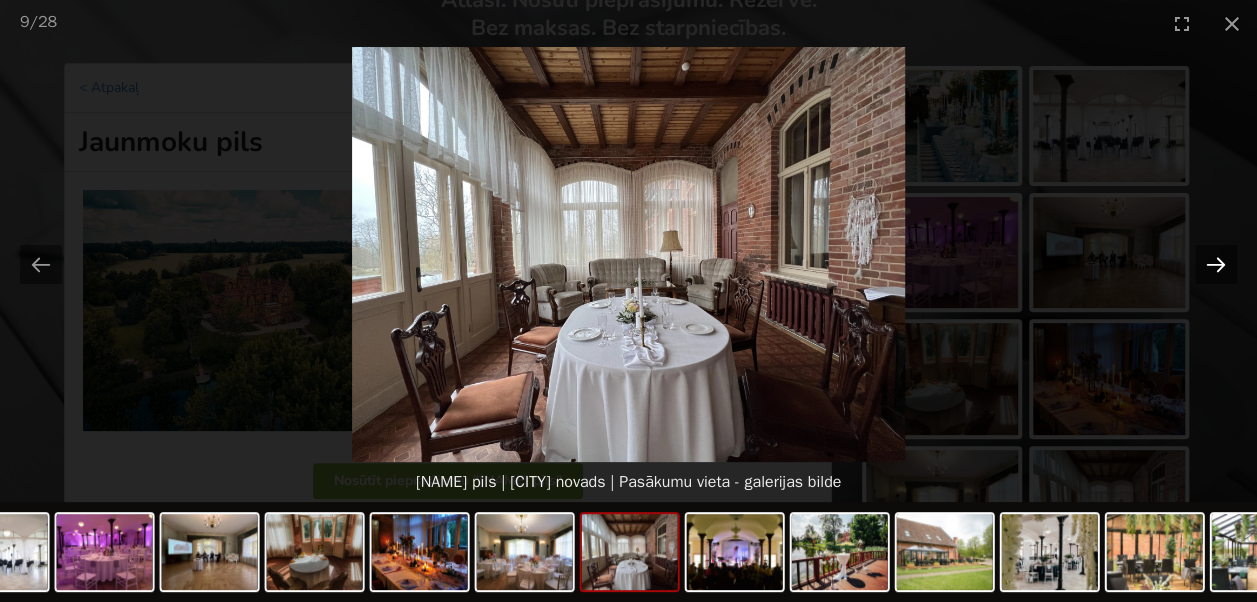 click at bounding box center [1216, 264] 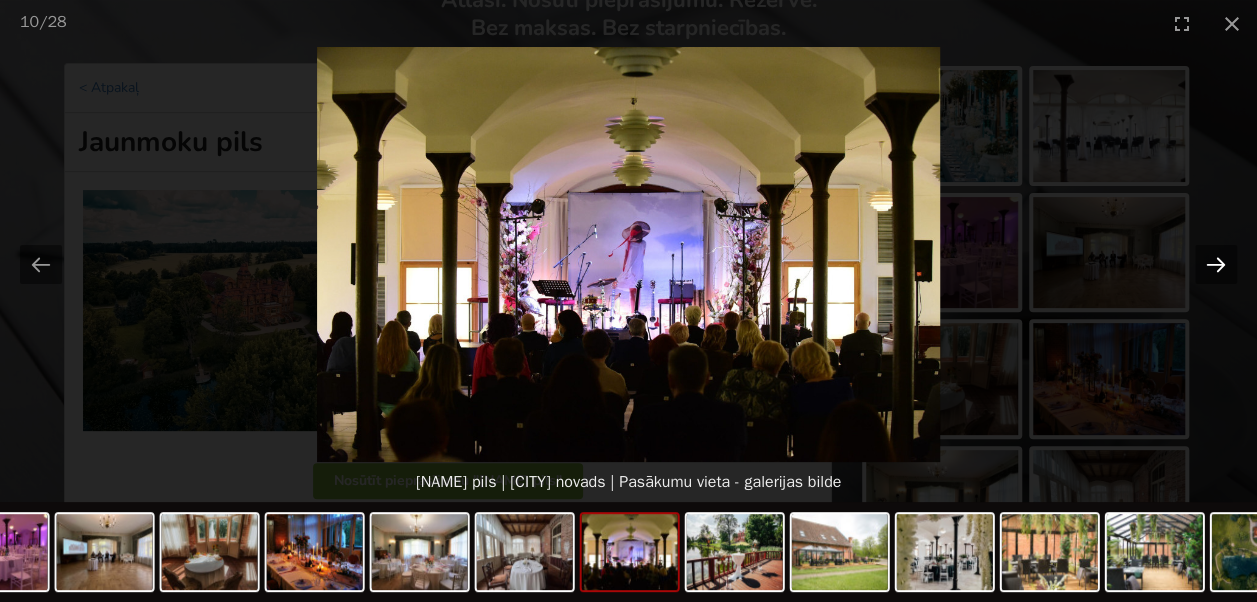 click at bounding box center (1216, 264) 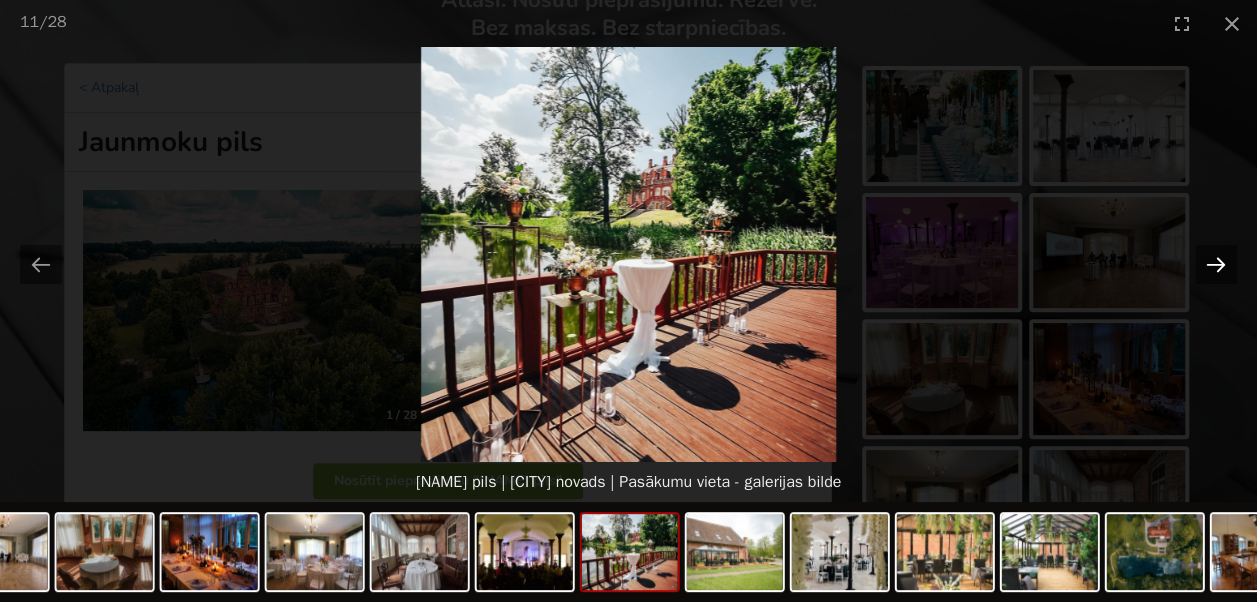 click at bounding box center (1216, 264) 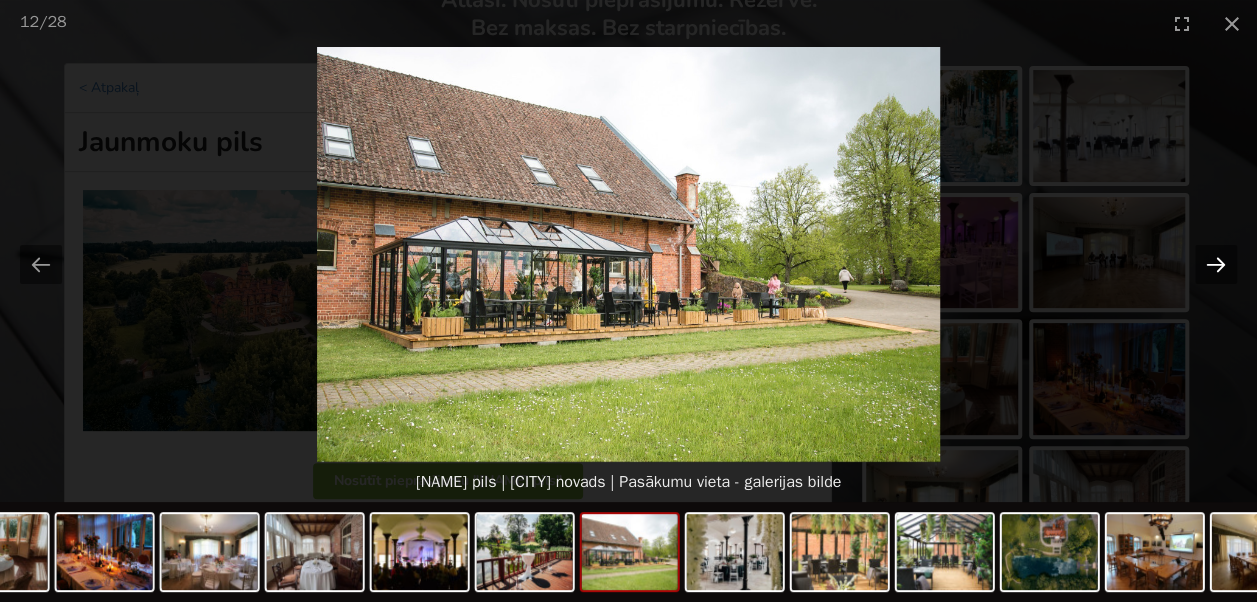 click at bounding box center (1216, 264) 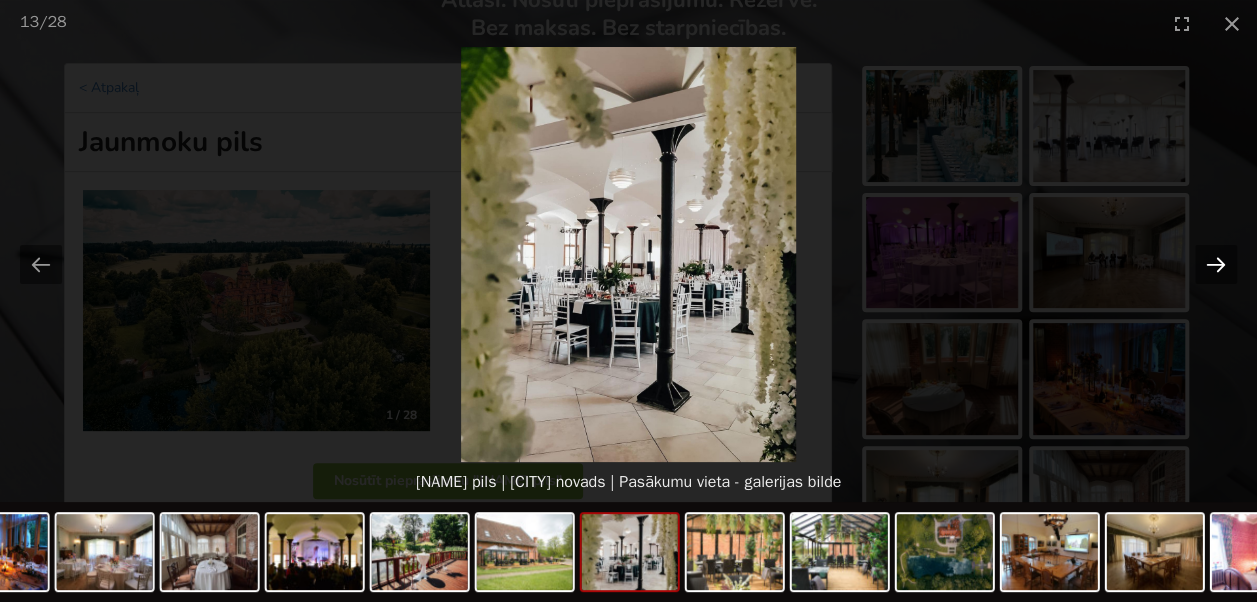click at bounding box center (1216, 264) 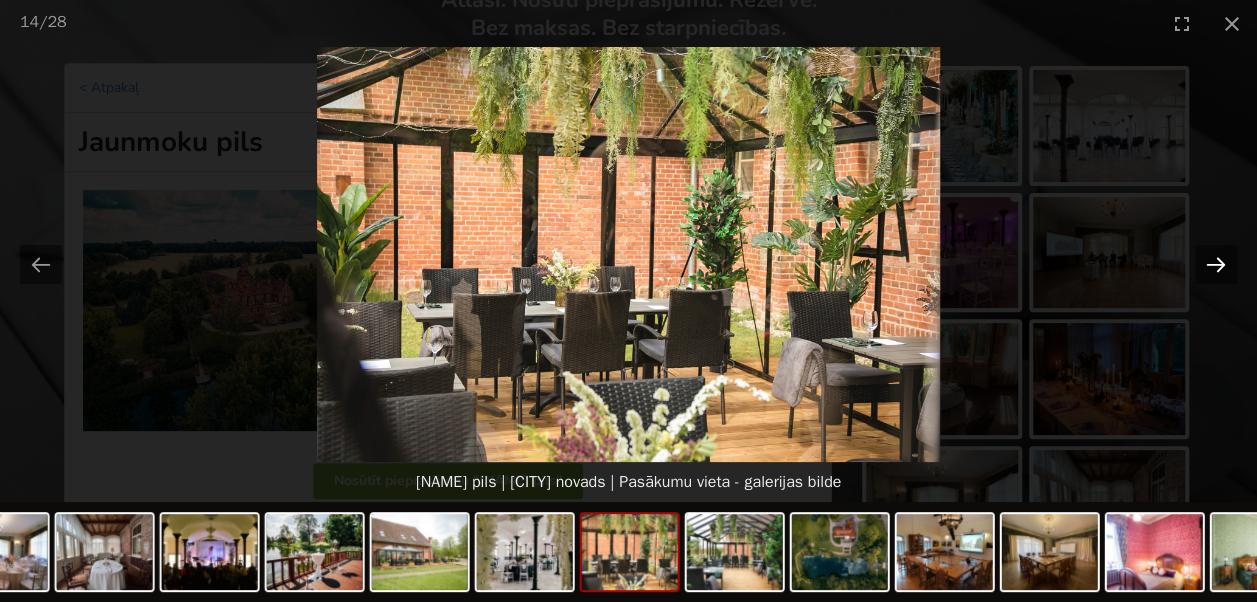 click at bounding box center [1216, 264] 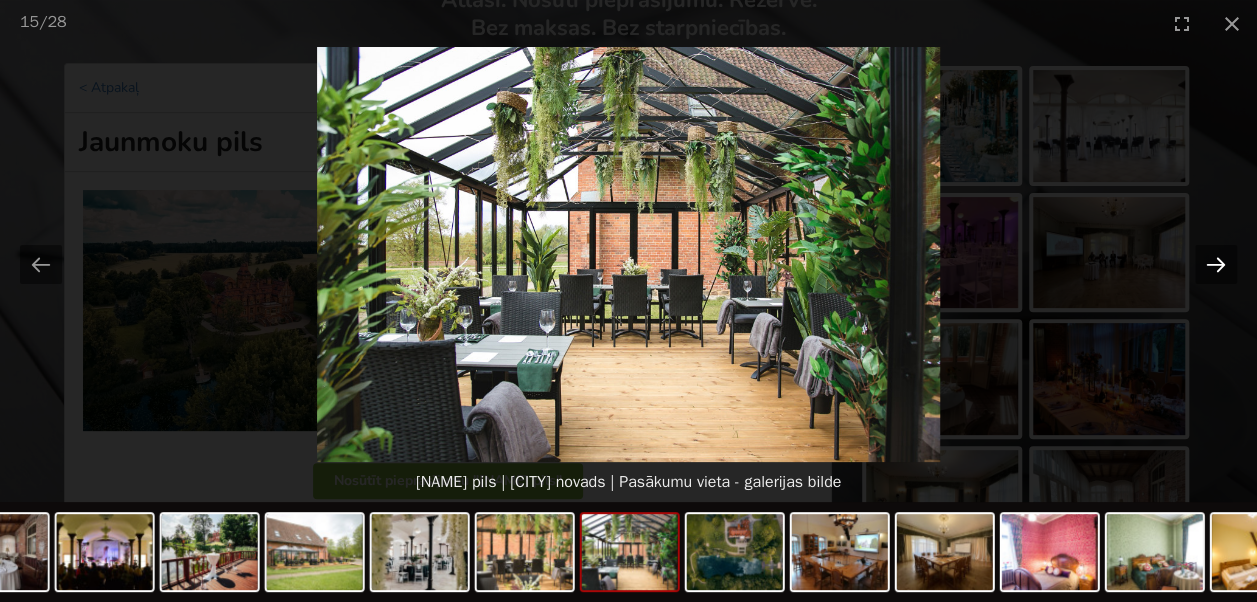 click at bounding box center [1216, 264] 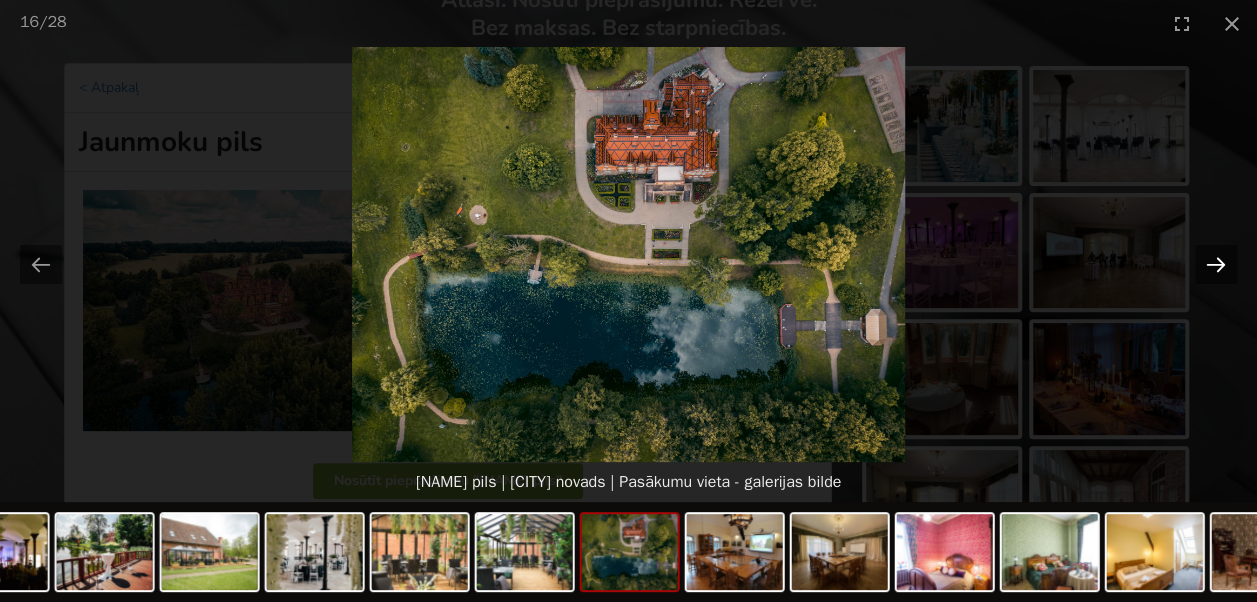 click at bounding box center [1216, 264] 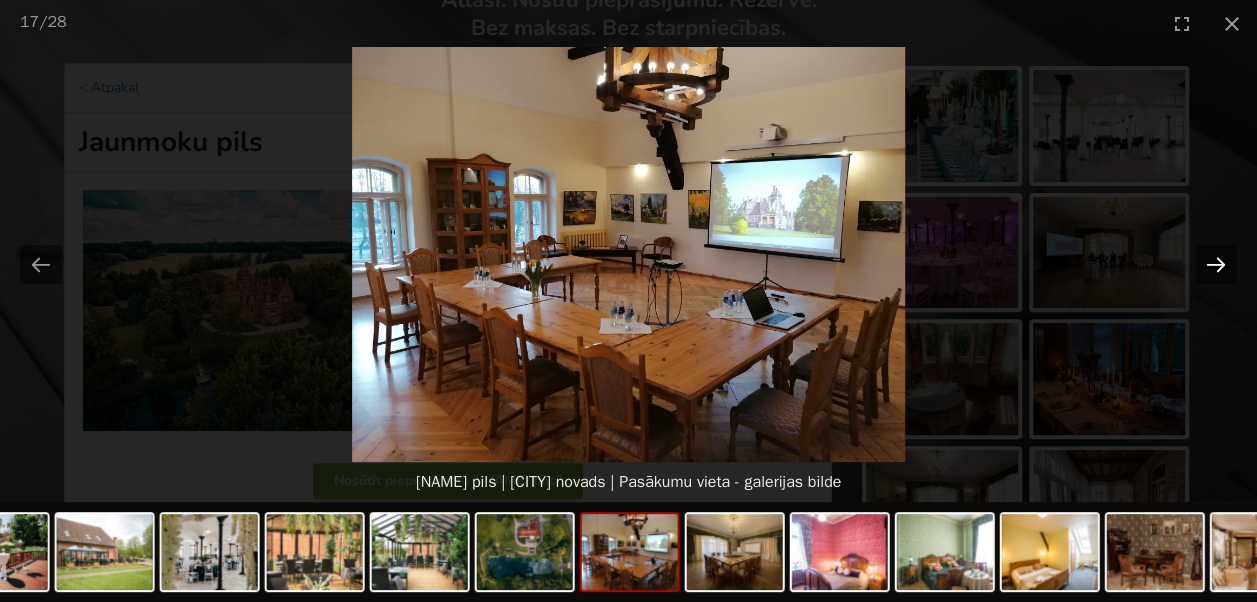 click at bounding box center (1216, 264) 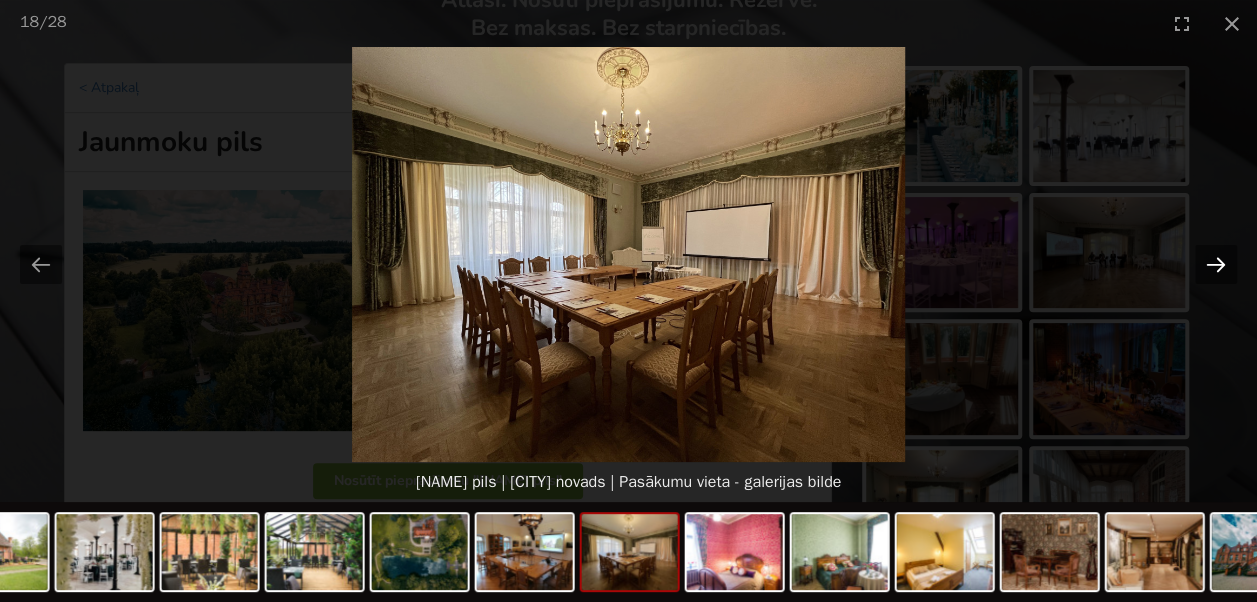 click at bounding box center (1216, 264) 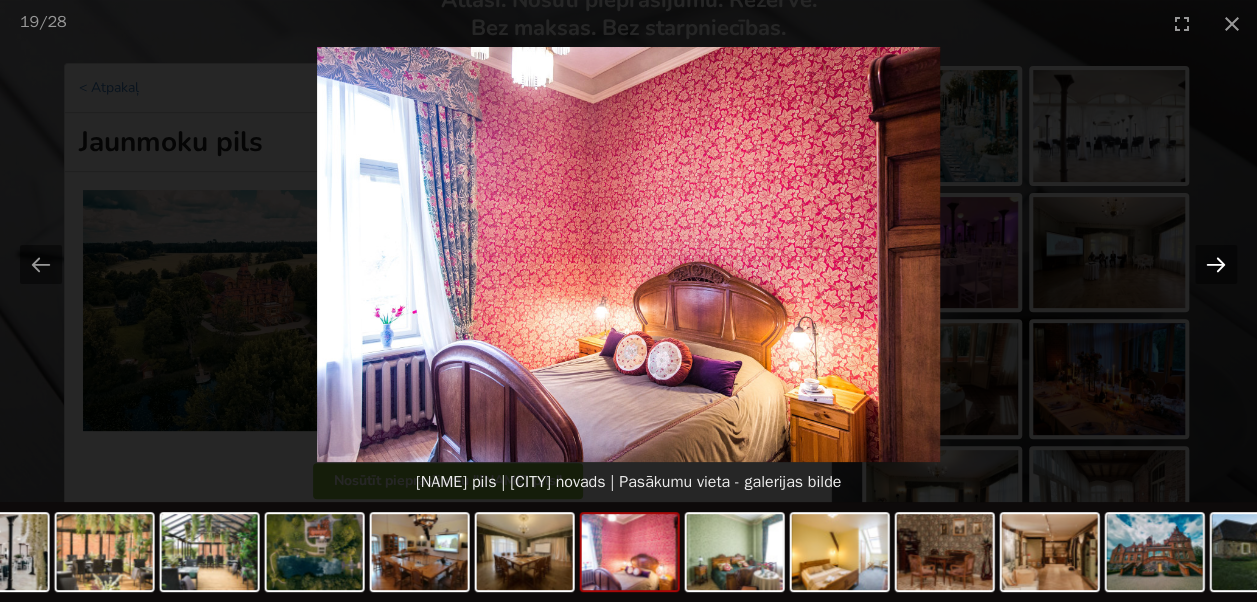 click at bounding box center [1216, 264] 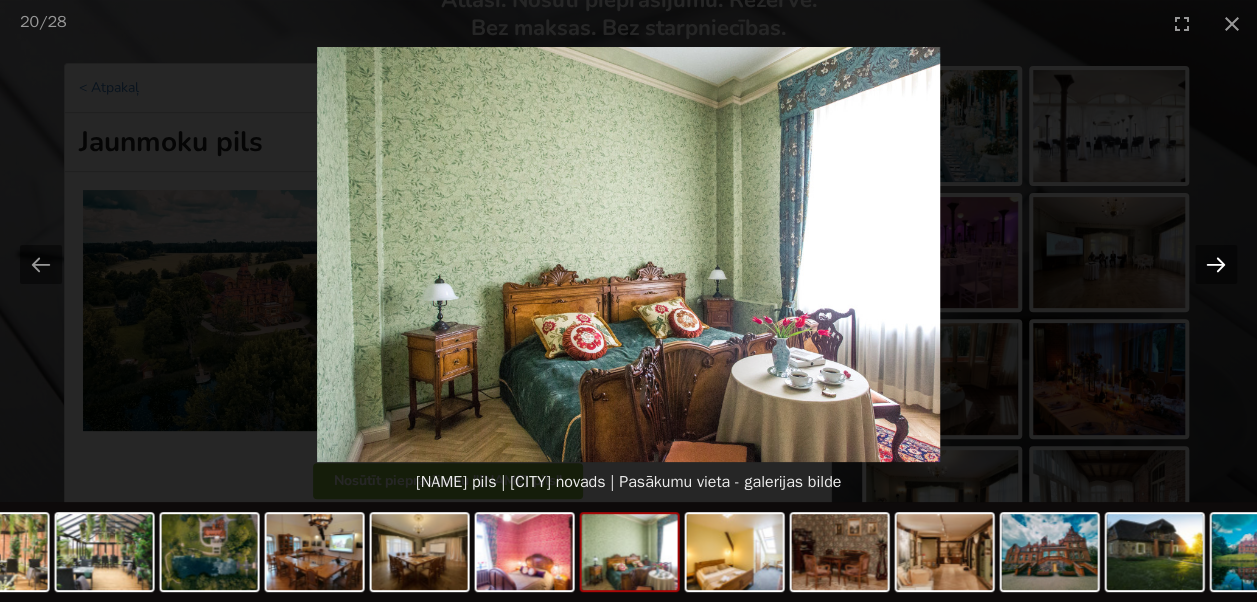 click at bounding box center (1216, 264) 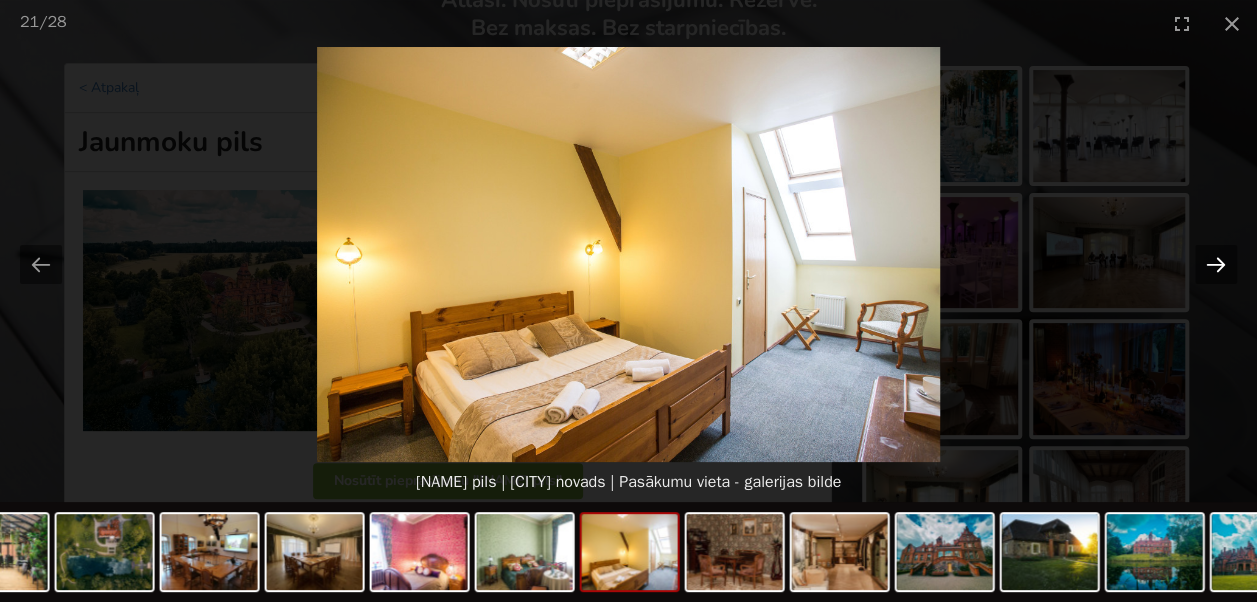 click at bounding box center [1216, 264] 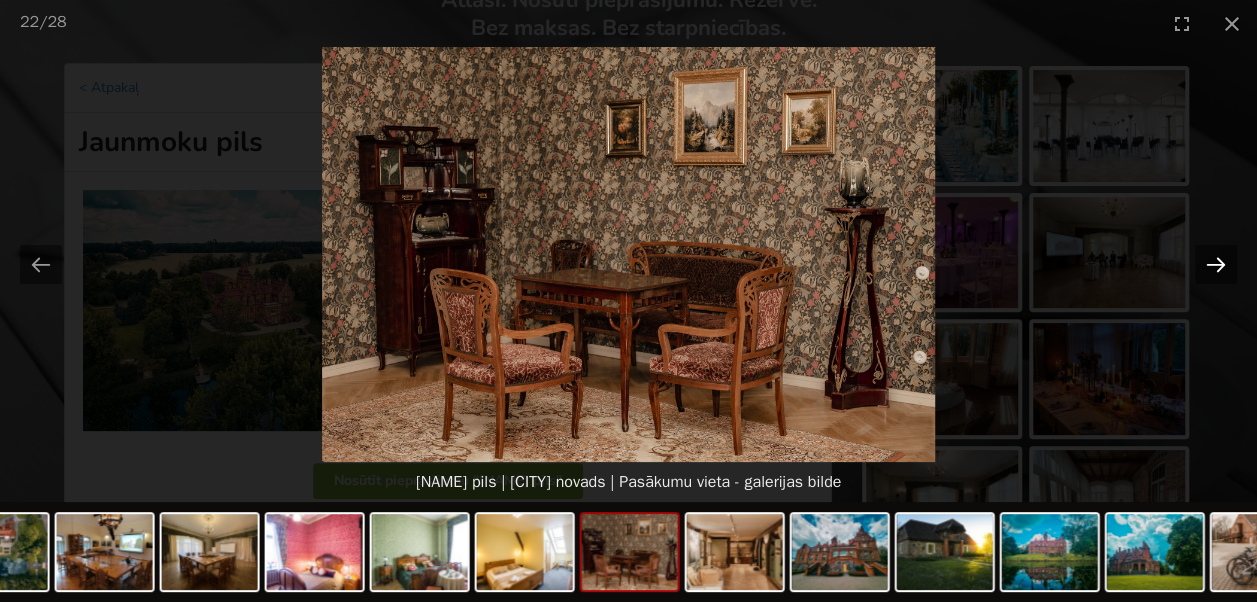 click at bounding box center [1216, 264] 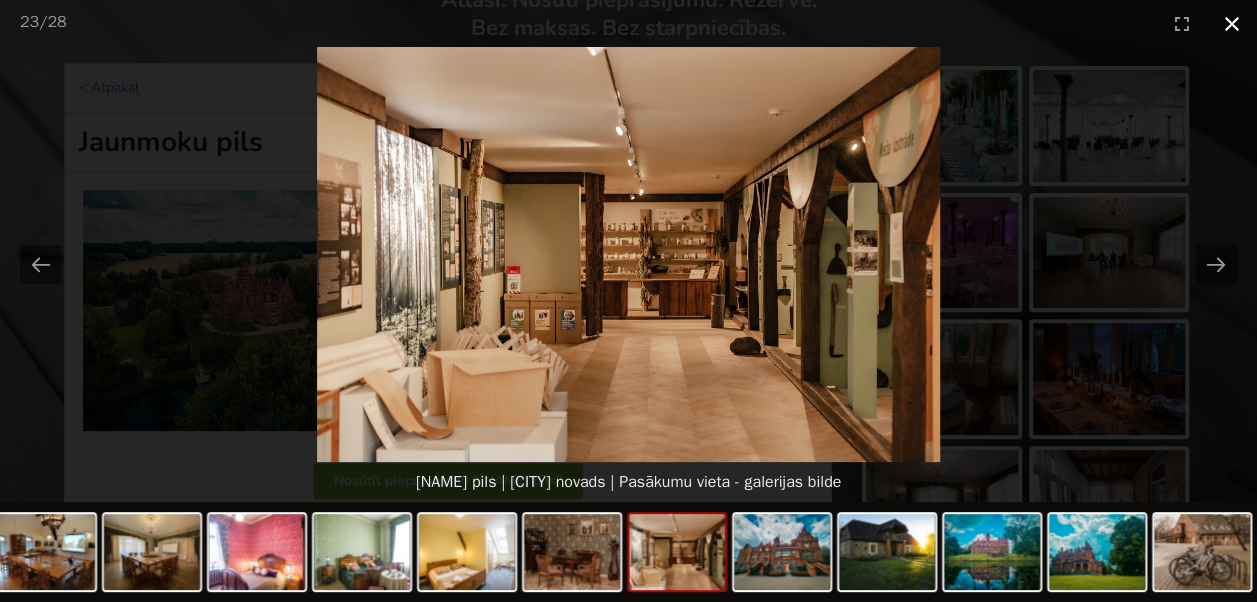 click at bounding box center [1232, 23] 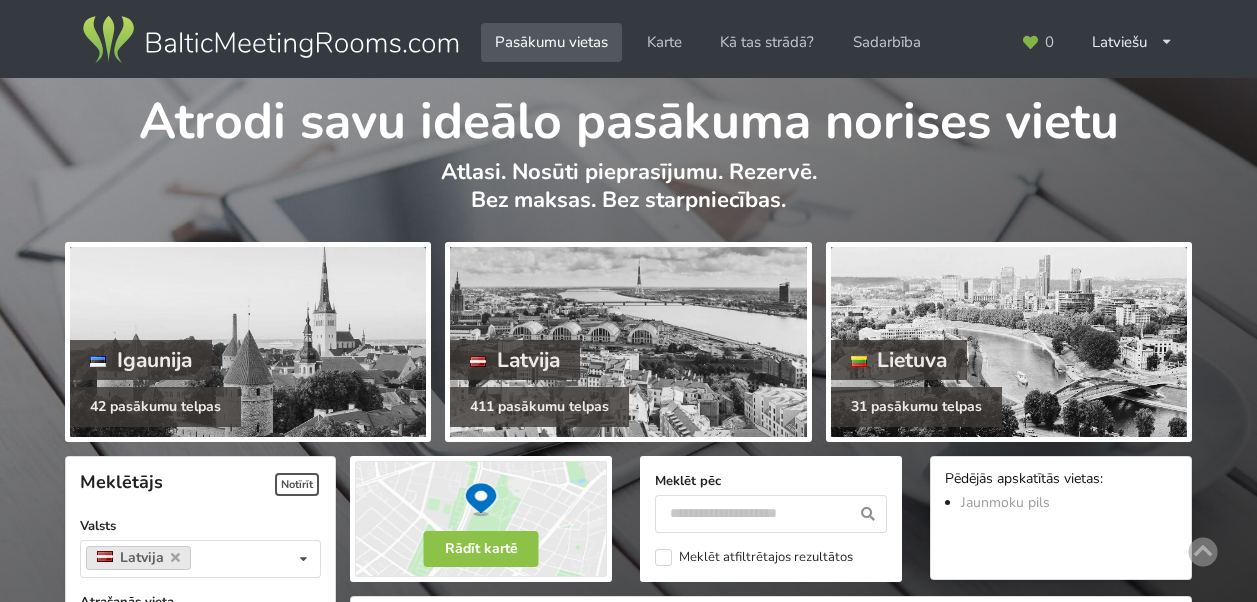 scroll, scrollTop: 3248, scrollLeft: 0, axis: vertical 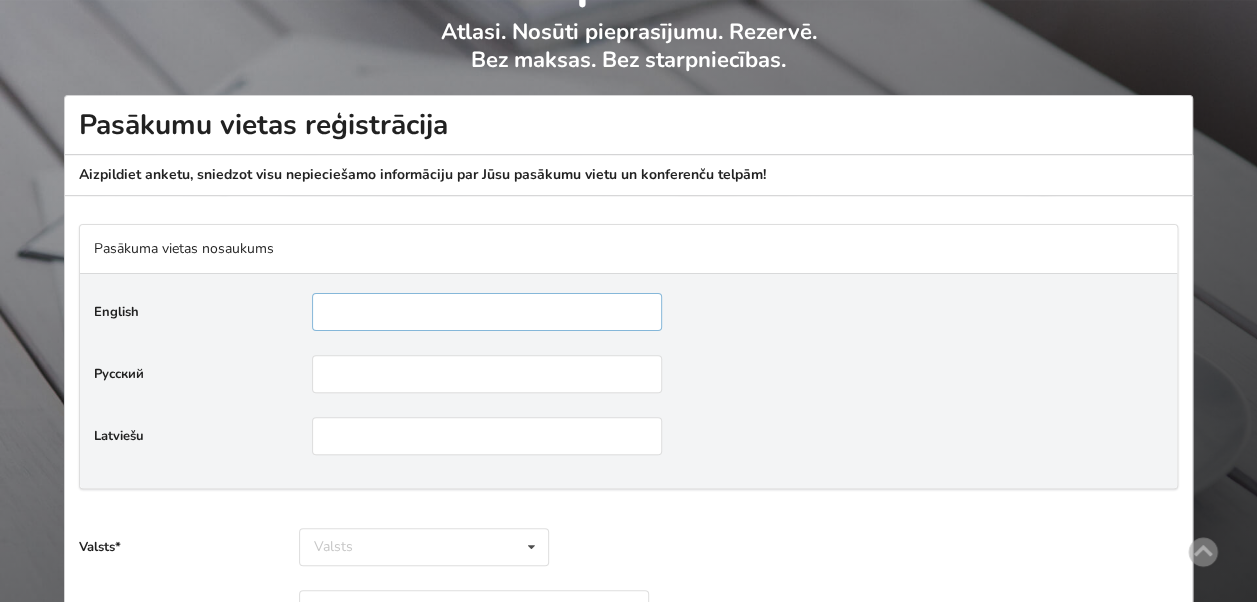 click at bounding box center (487, 312) 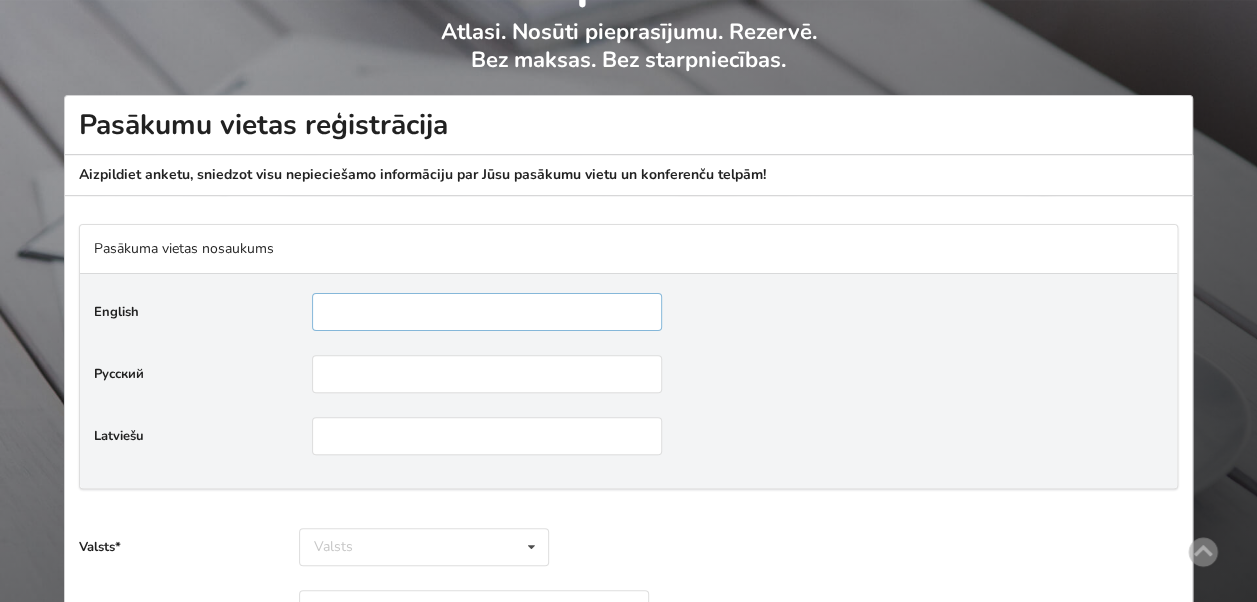 click at bounding box center [487, 312] 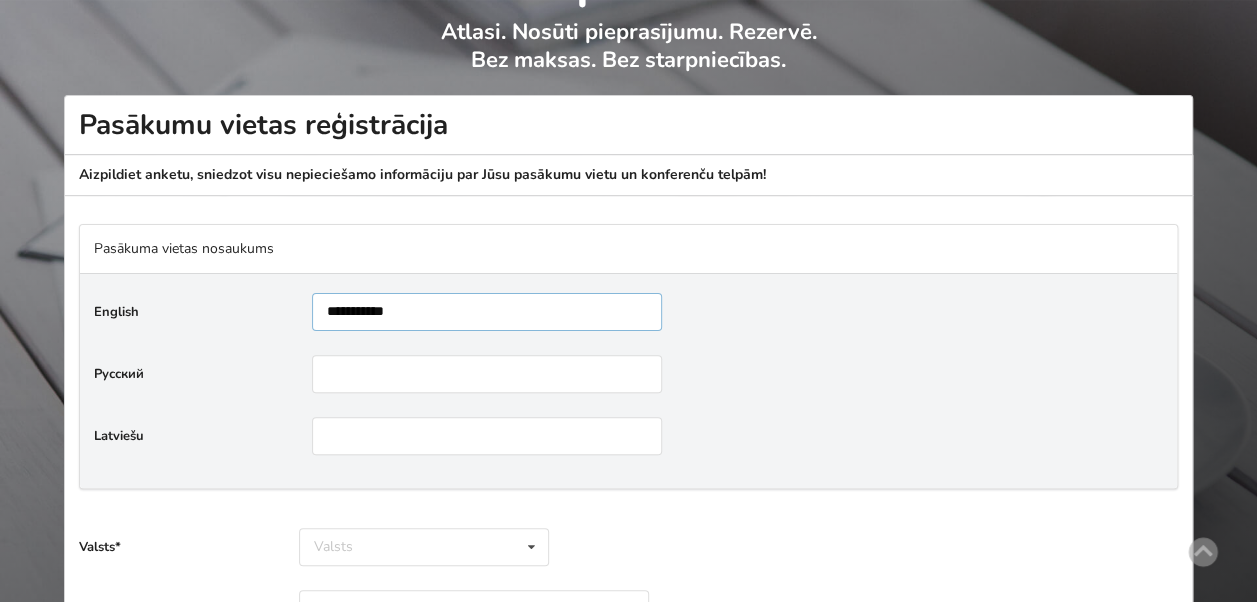 type on "**********" 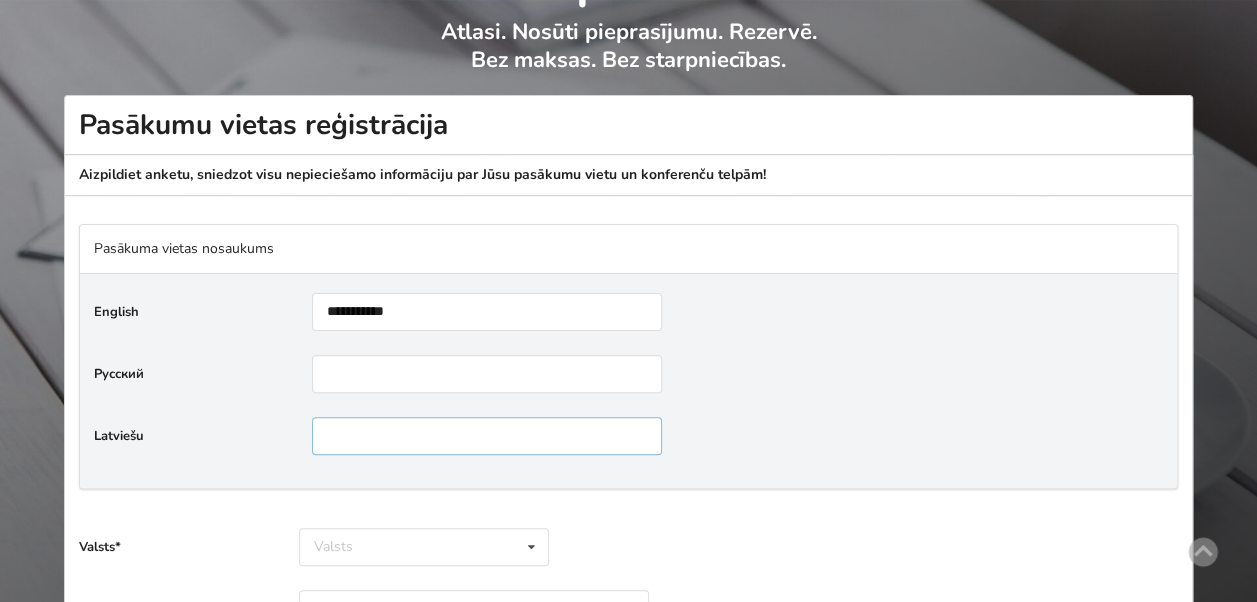click at bounding box center [487, 436] 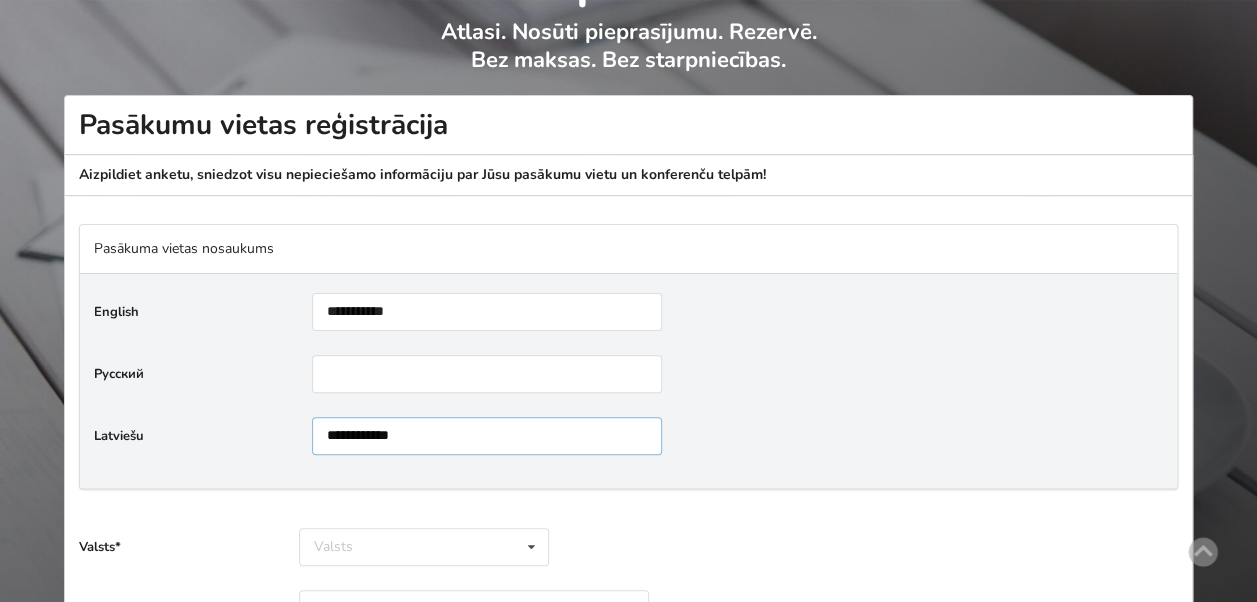type on "**********" 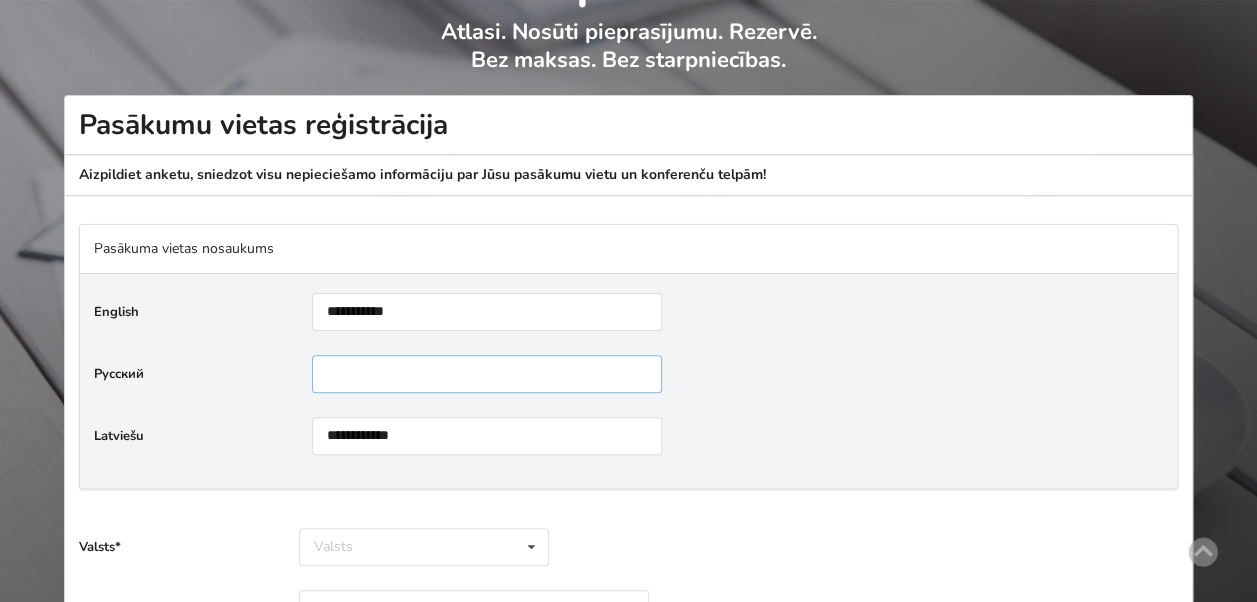 click at bounding box center [487, 374] 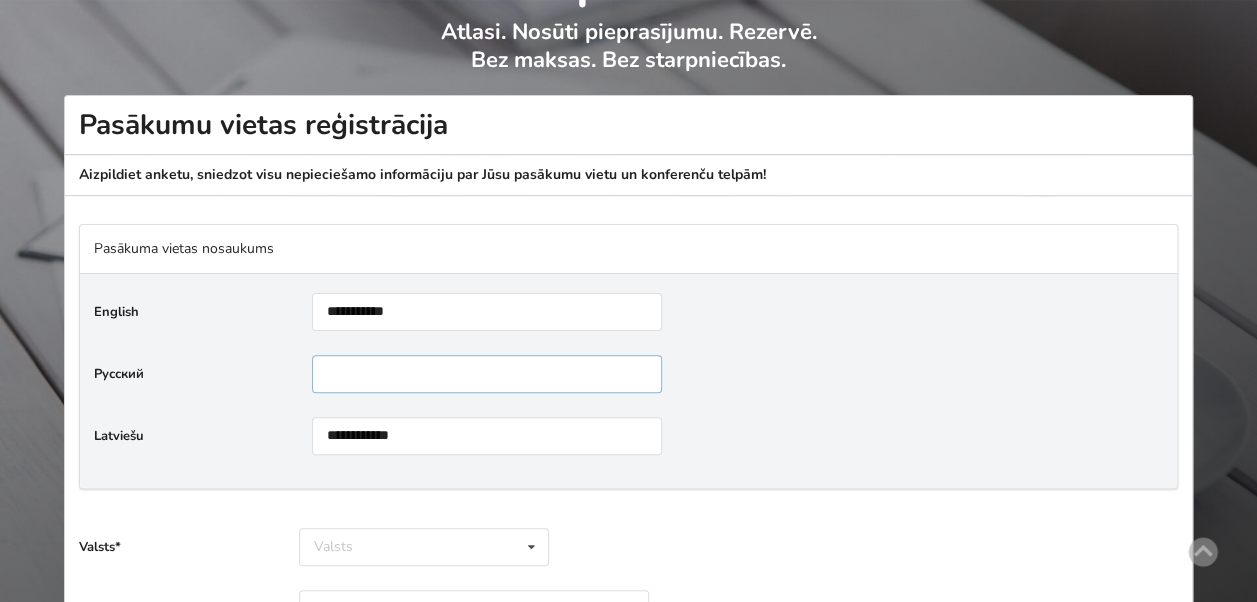 paste on "**********" 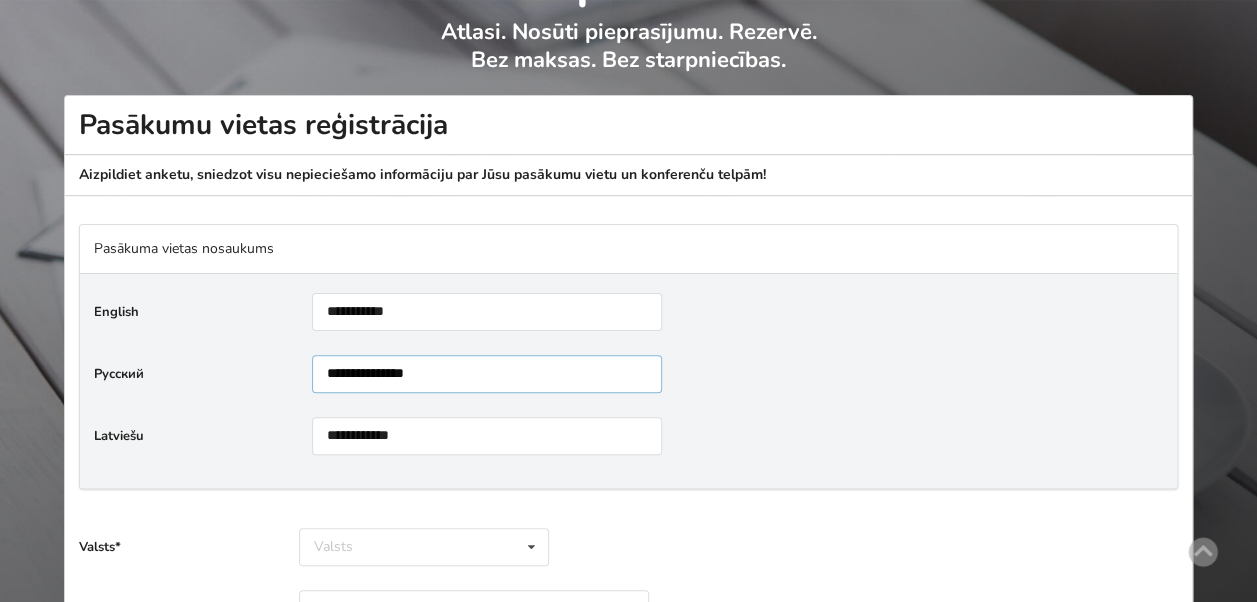 type on "**********" 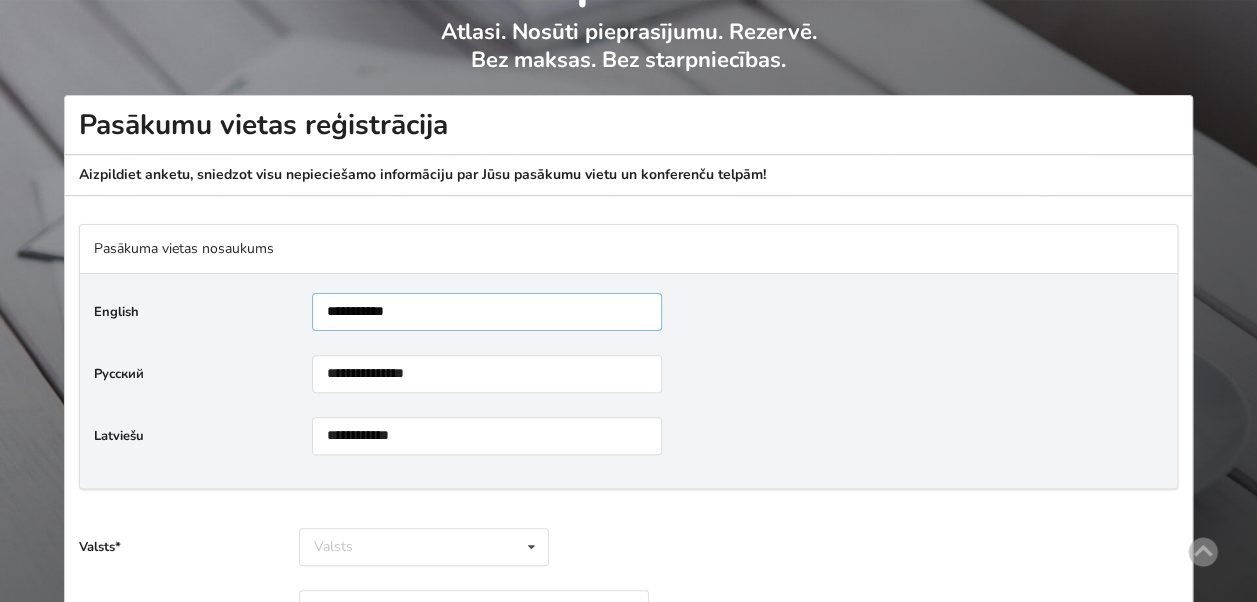 click on "**********" at bounding box center (487, 312) 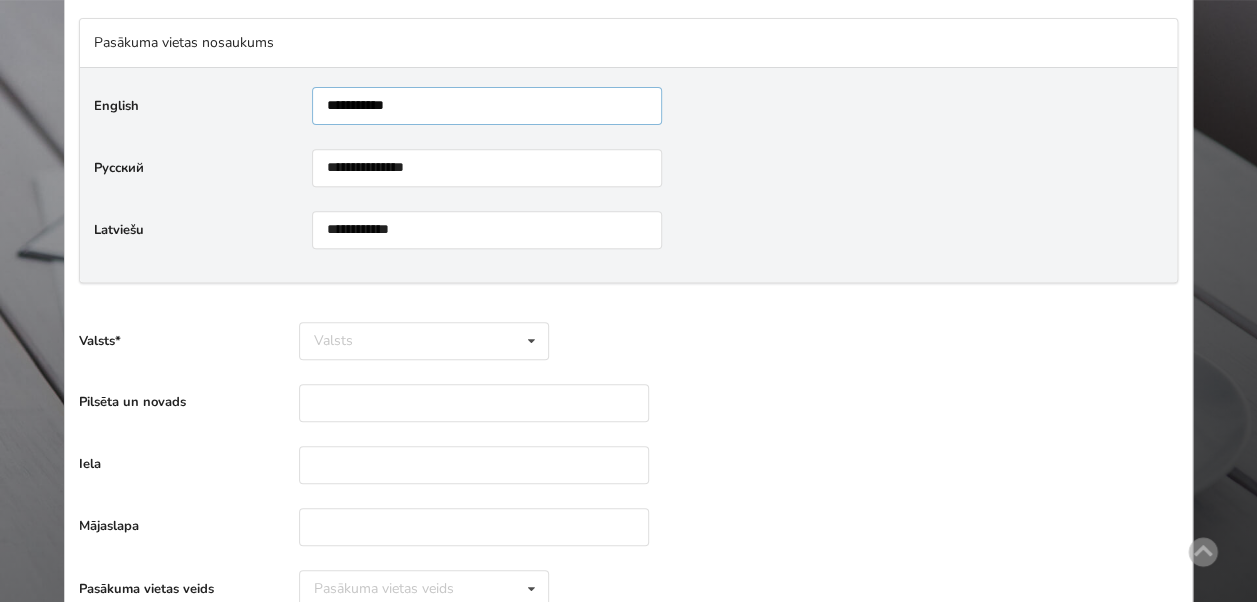 scroll, scrollTop: 511, scrollLeft: 0, axis: vertical 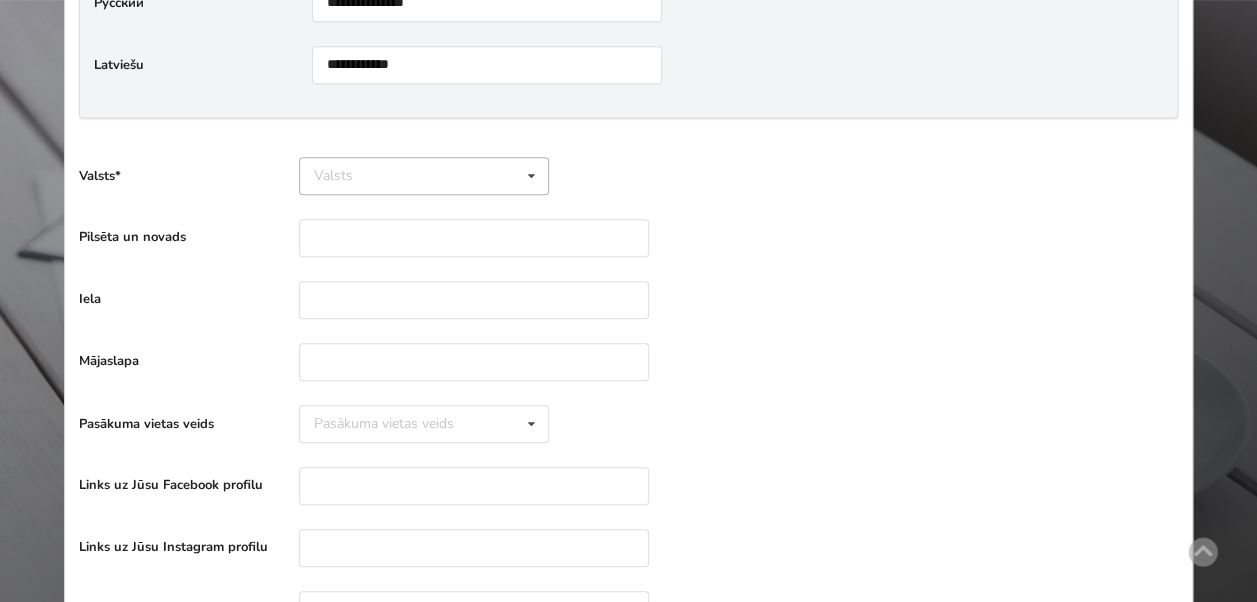 type on "**********" 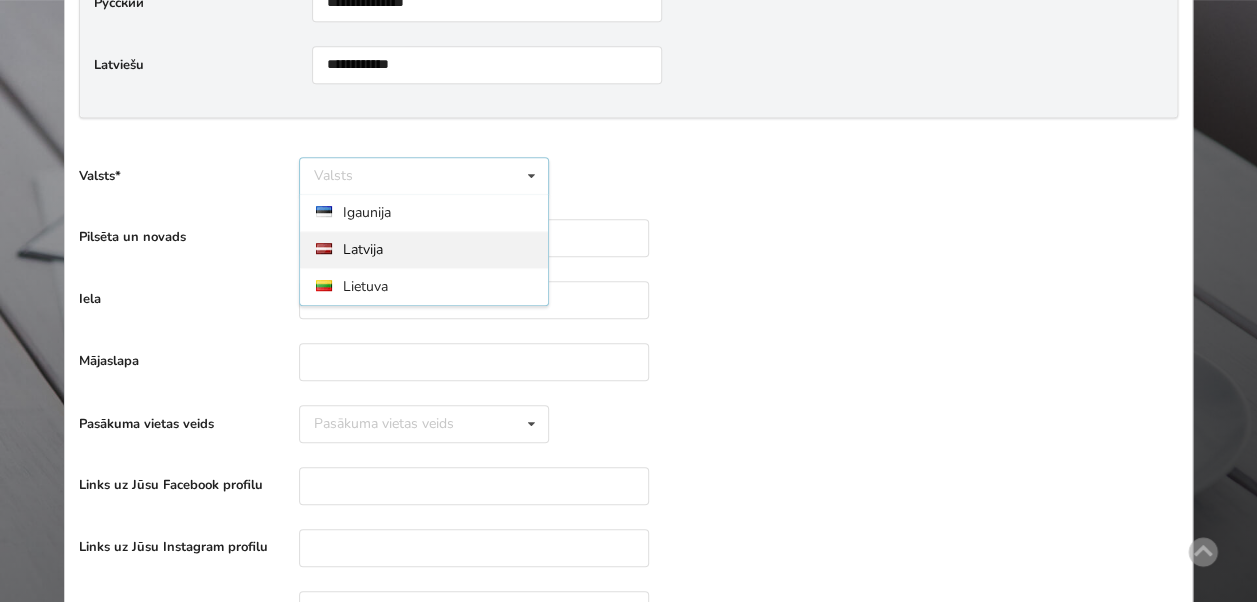 click on "Latvija" at bounding box center [424, 249] 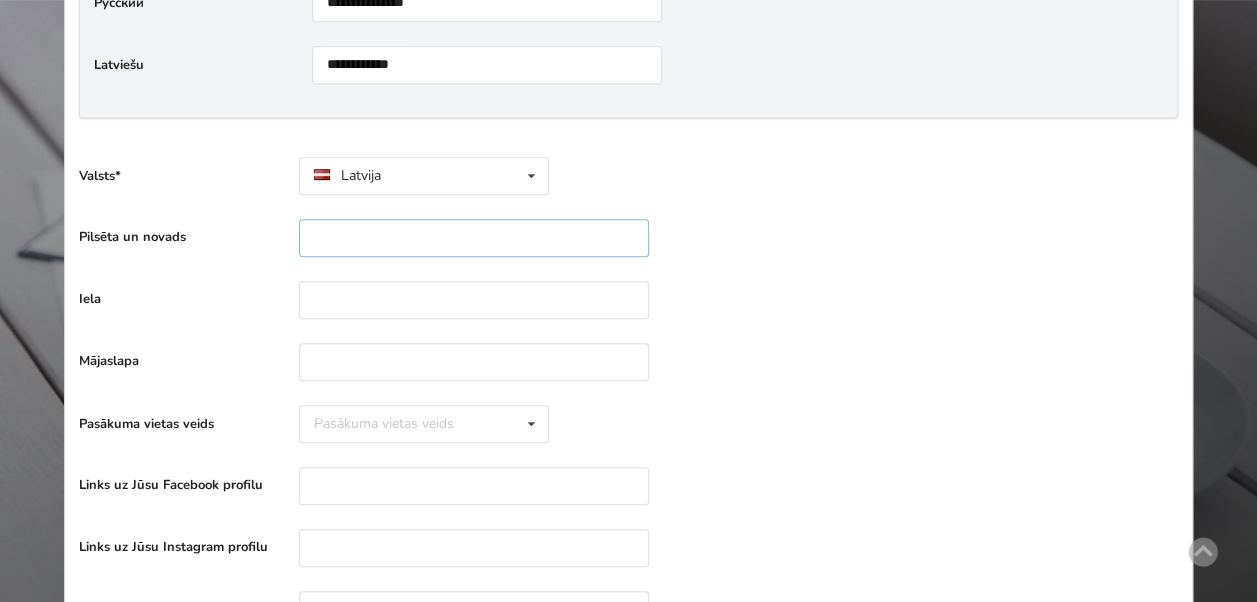 click at bounding box center [474, 238] 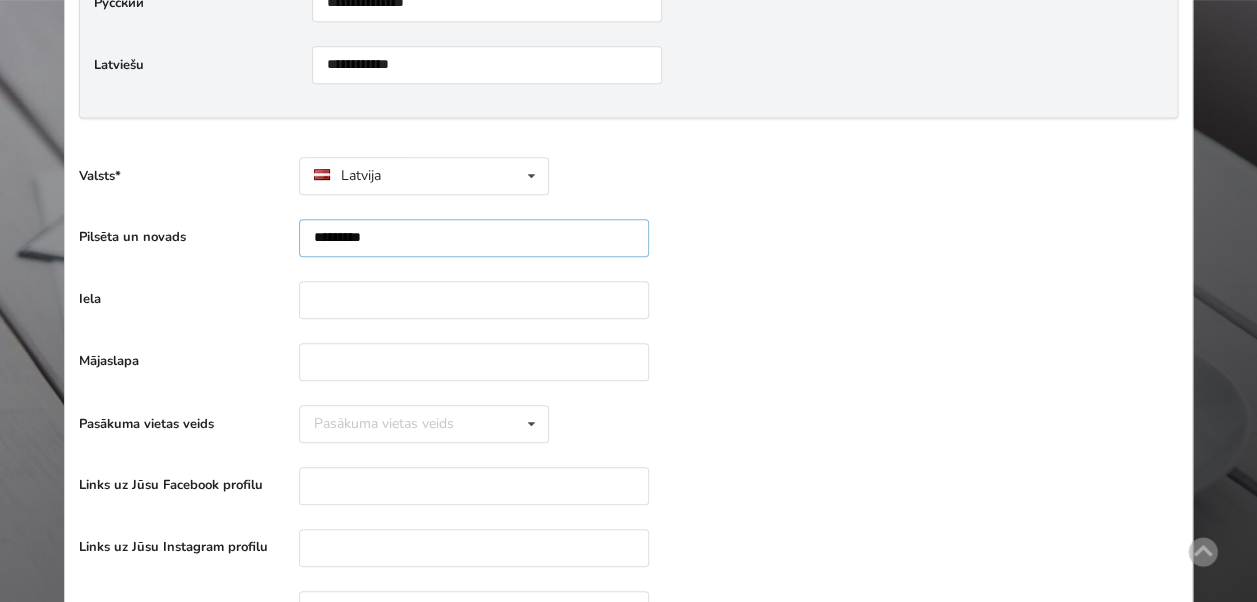 type on "*********" 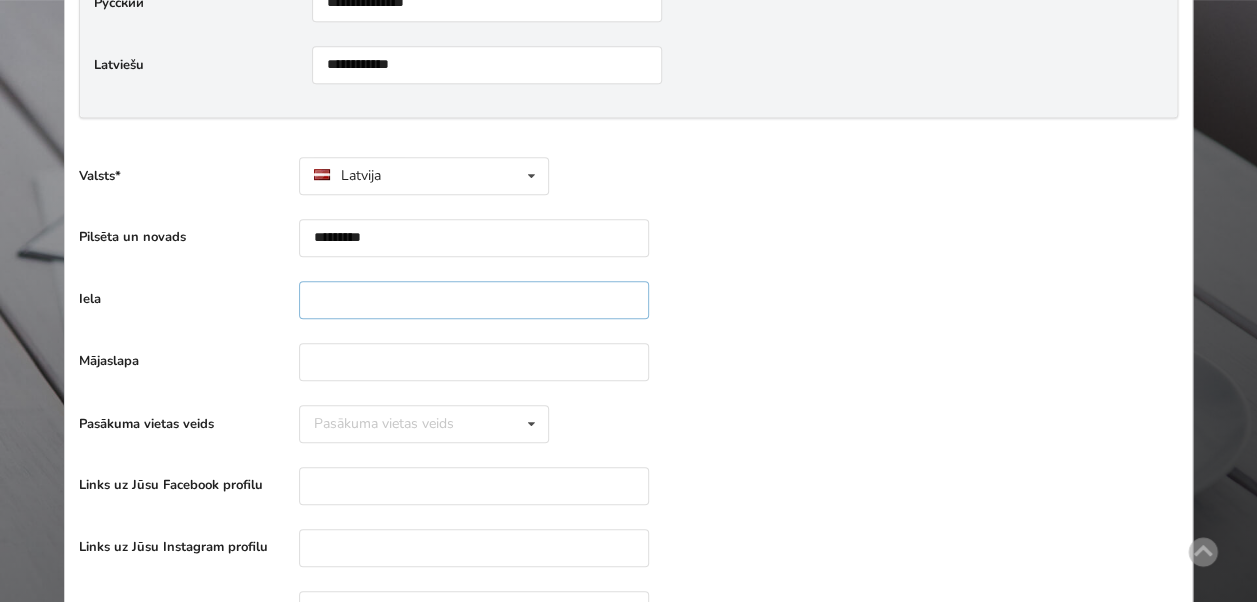 click at bounding box center (474, 300) 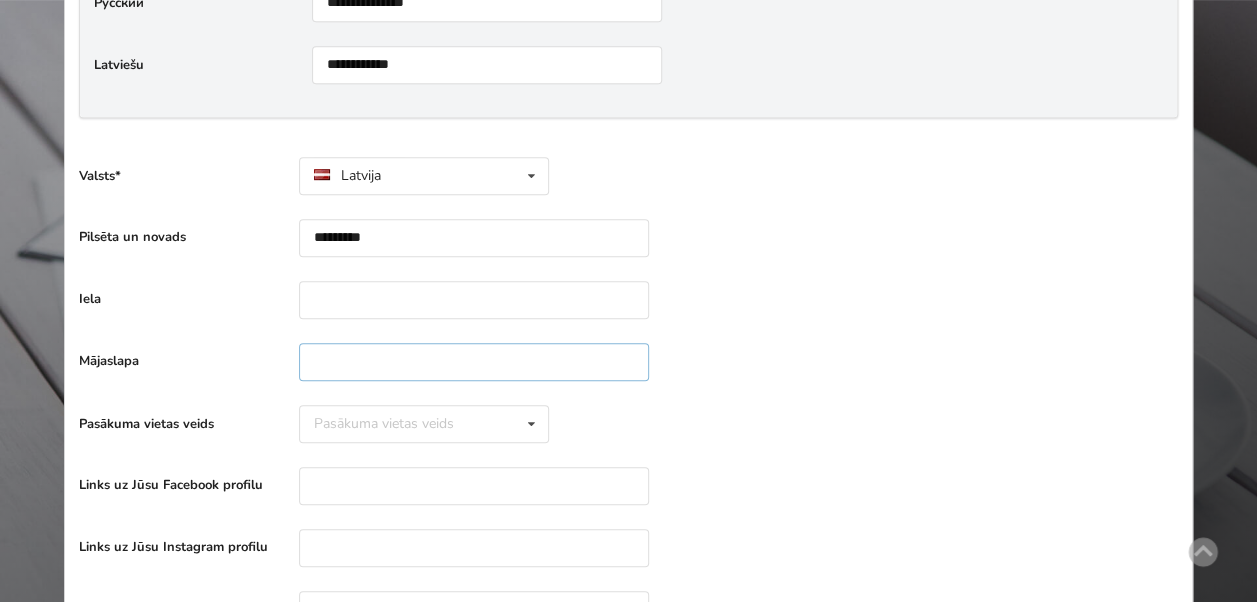 click at bounding box center [474, 362] 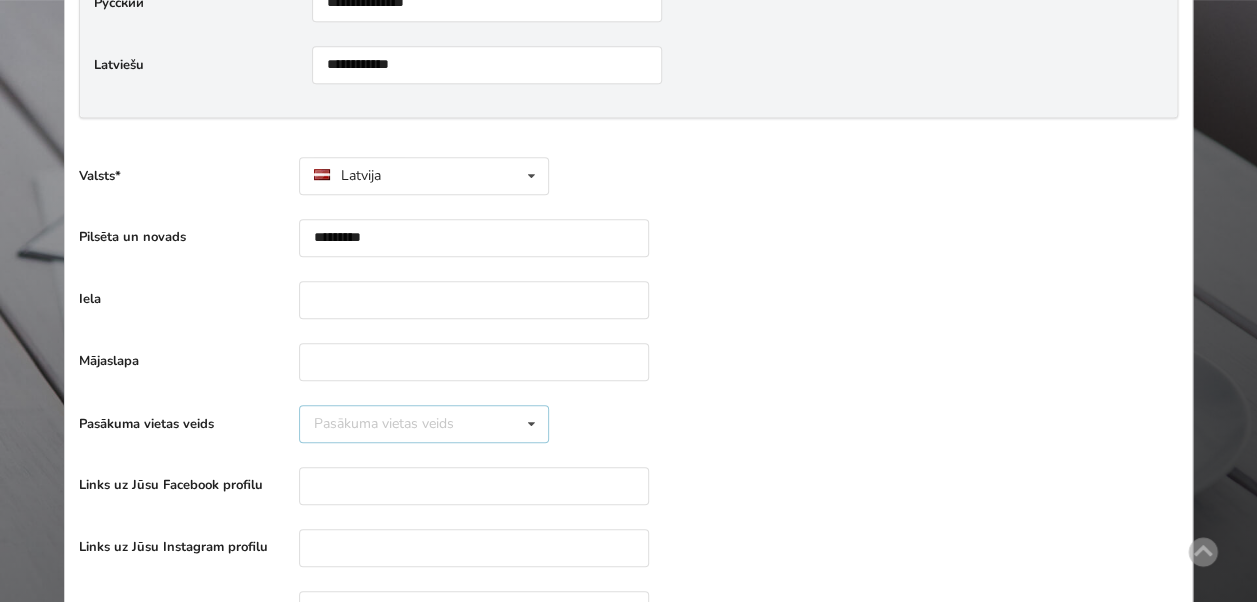 click on "Pasākuma vietas veids" at bounding box center [384, 424] 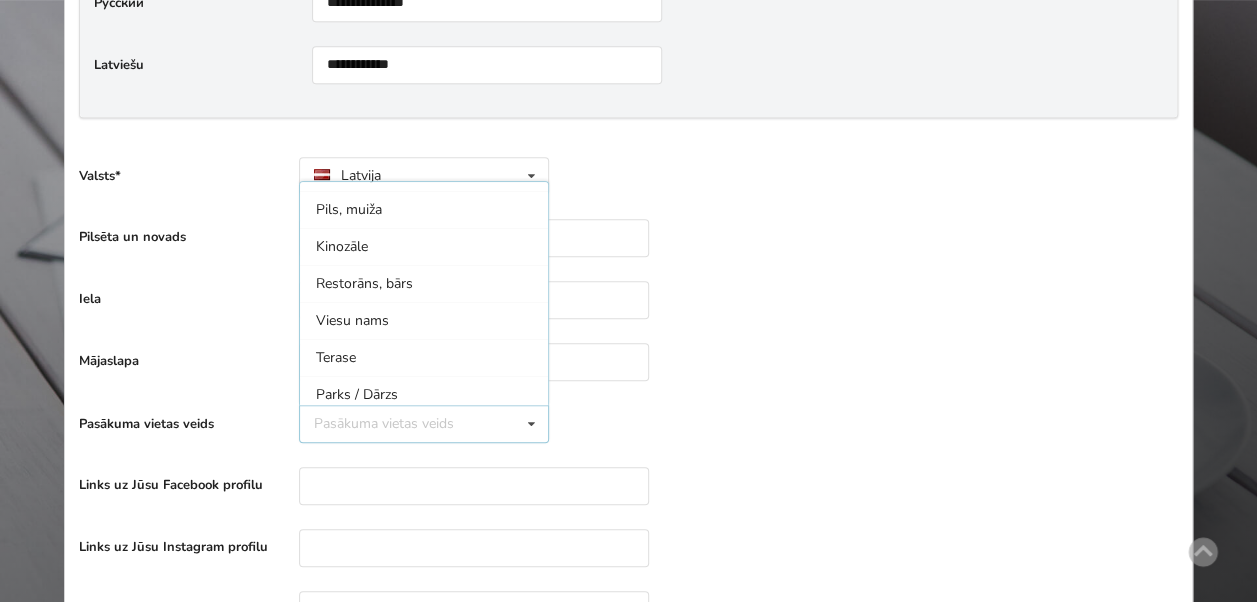 scroll, scrollTop: 252, scrollLeft: 0, axis: vertical 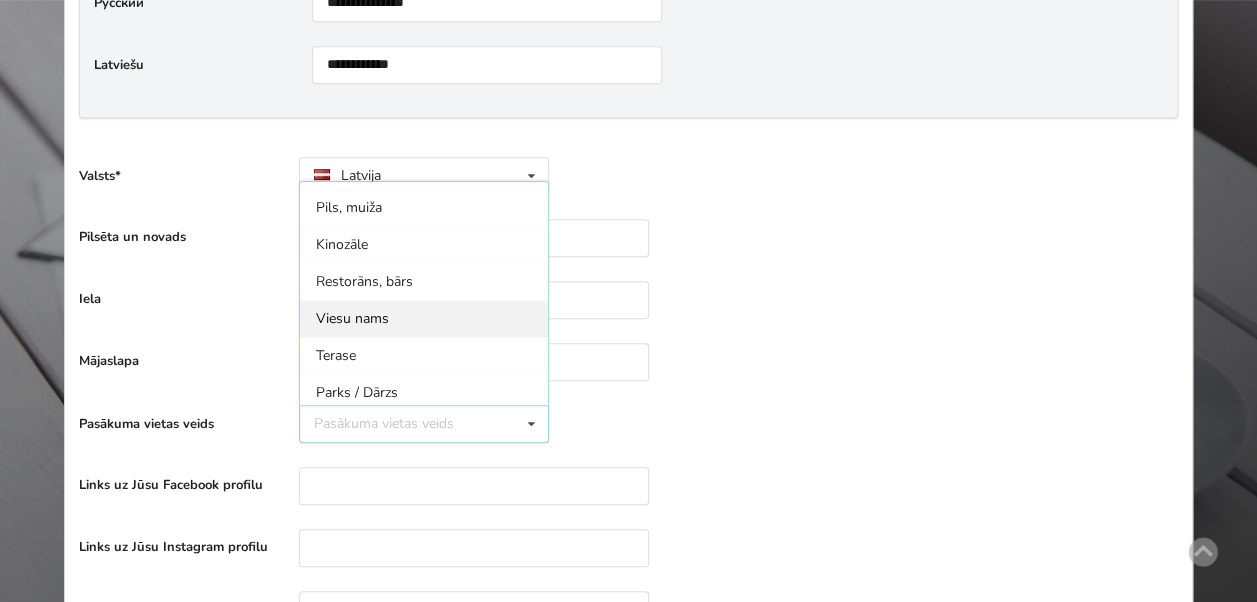 click on "Viesu nams" at bounding box center [424, 318] 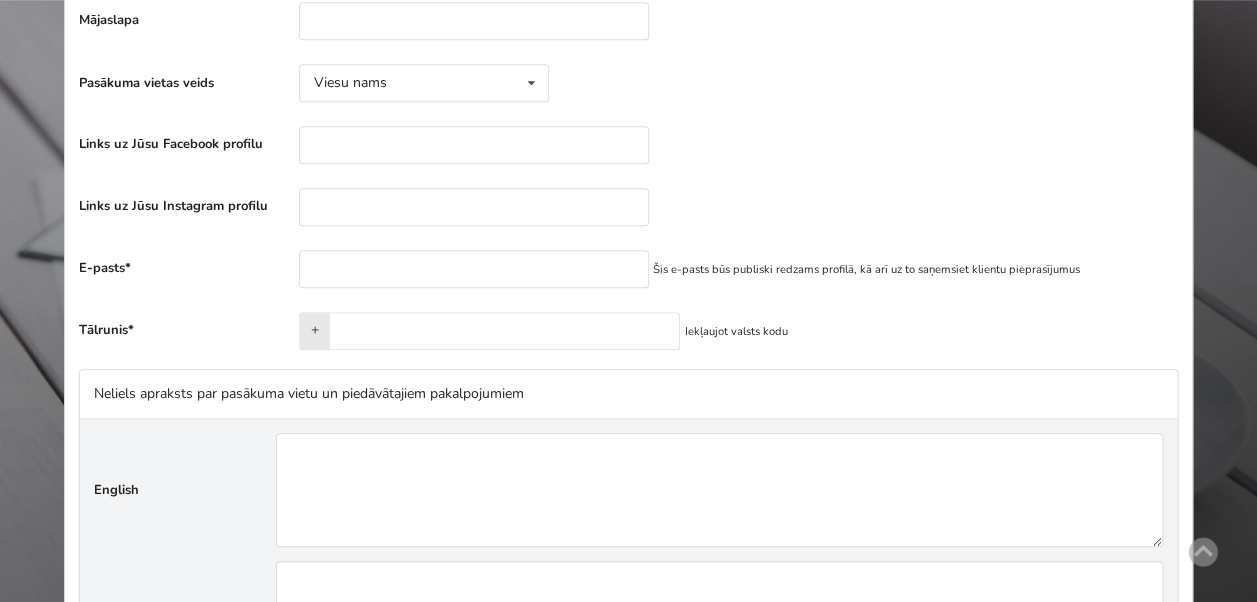 scroll, scrollTop: 862, scrollLeft: 0, axis: vertical 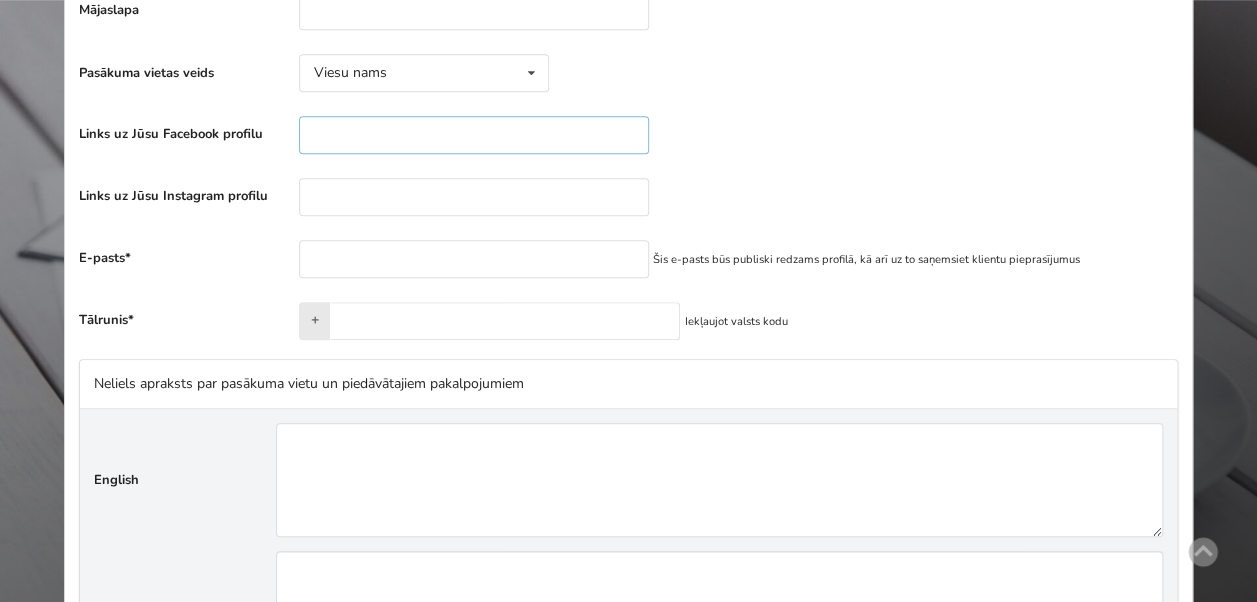 click at bounding box center [474, 135] 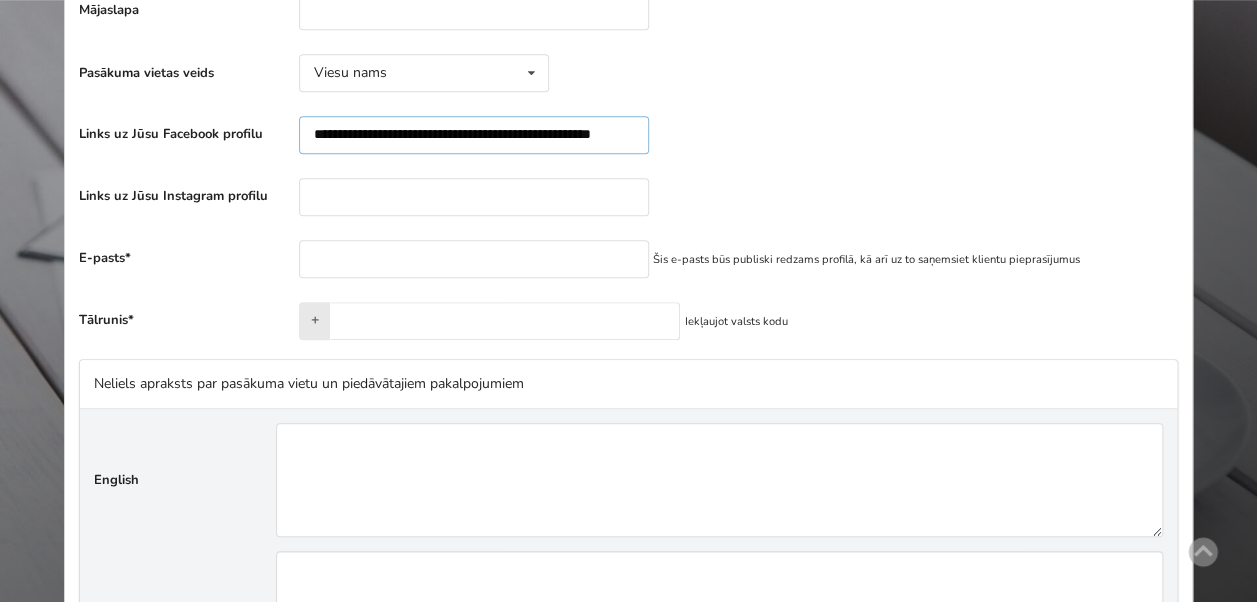 scroll, scrollTop: 0, scrollLeft: 68, axis: horizontal 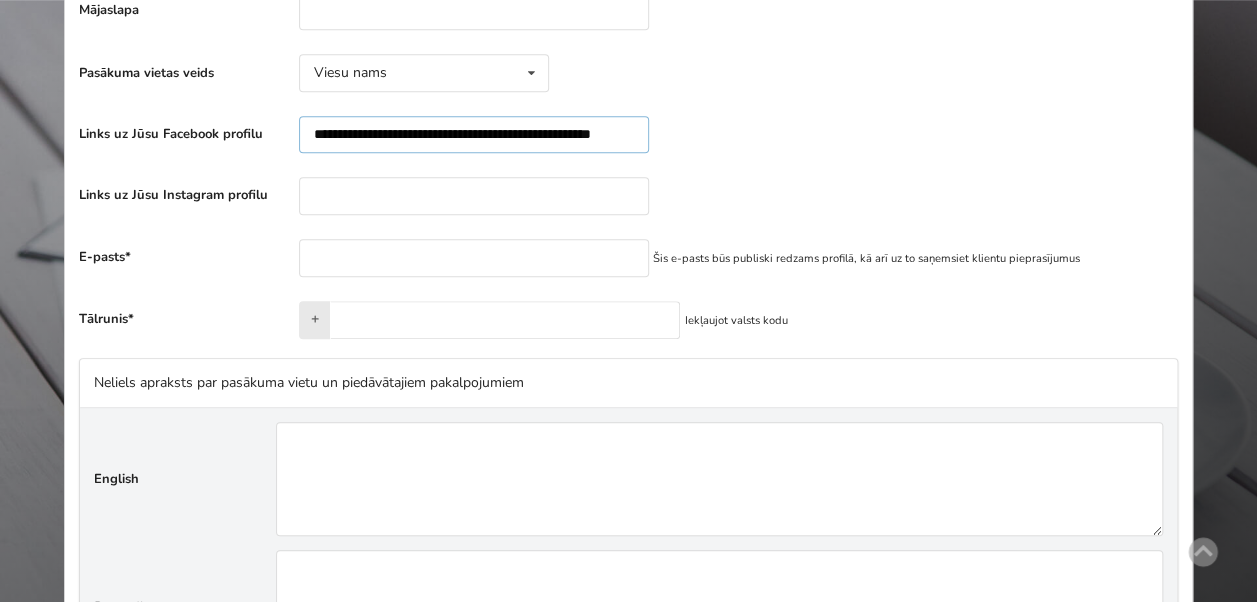 type on "**********" 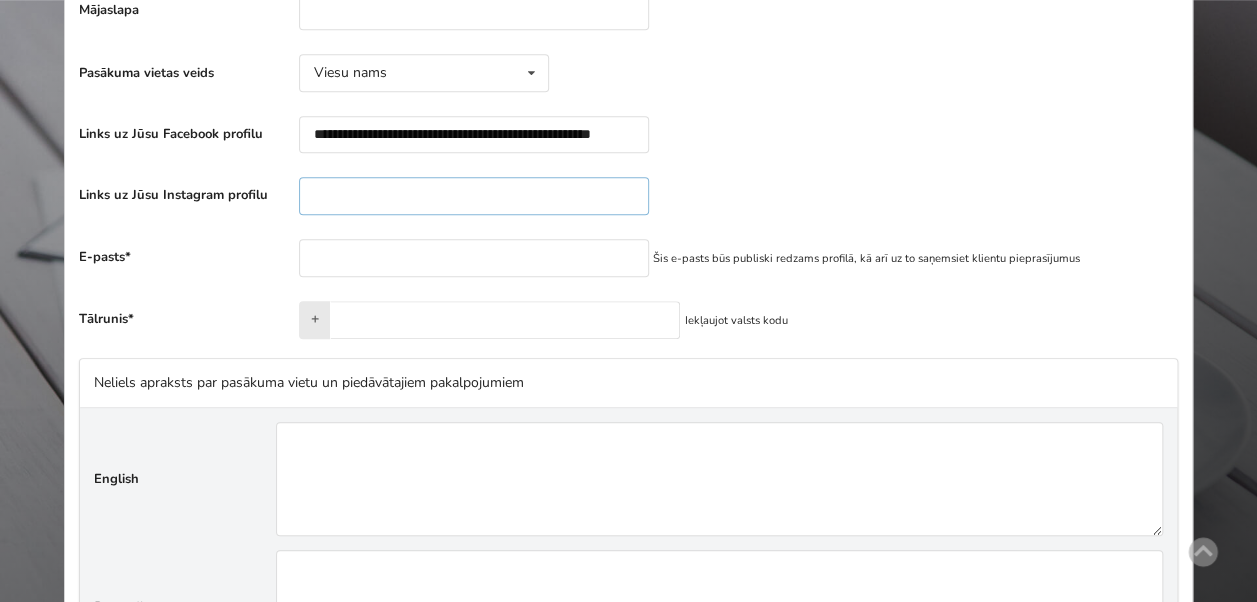 click at bounding box center [474, 196] 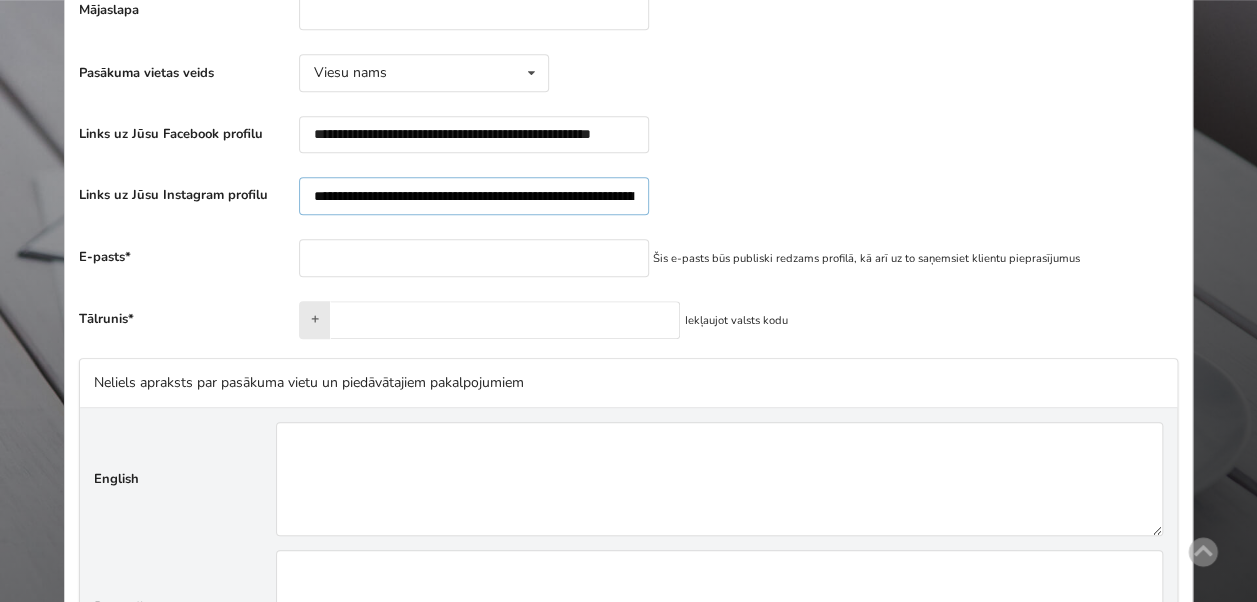 scroll, scrollTop: 0, scrollLeft: 374, axis: horizontal 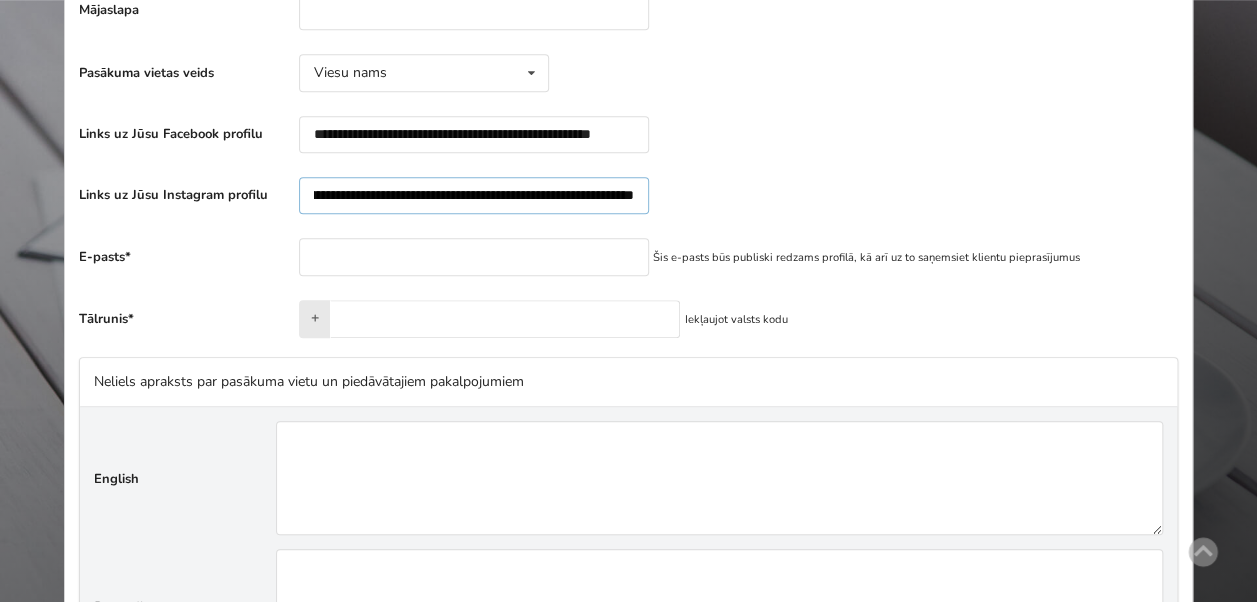 type on "**********" 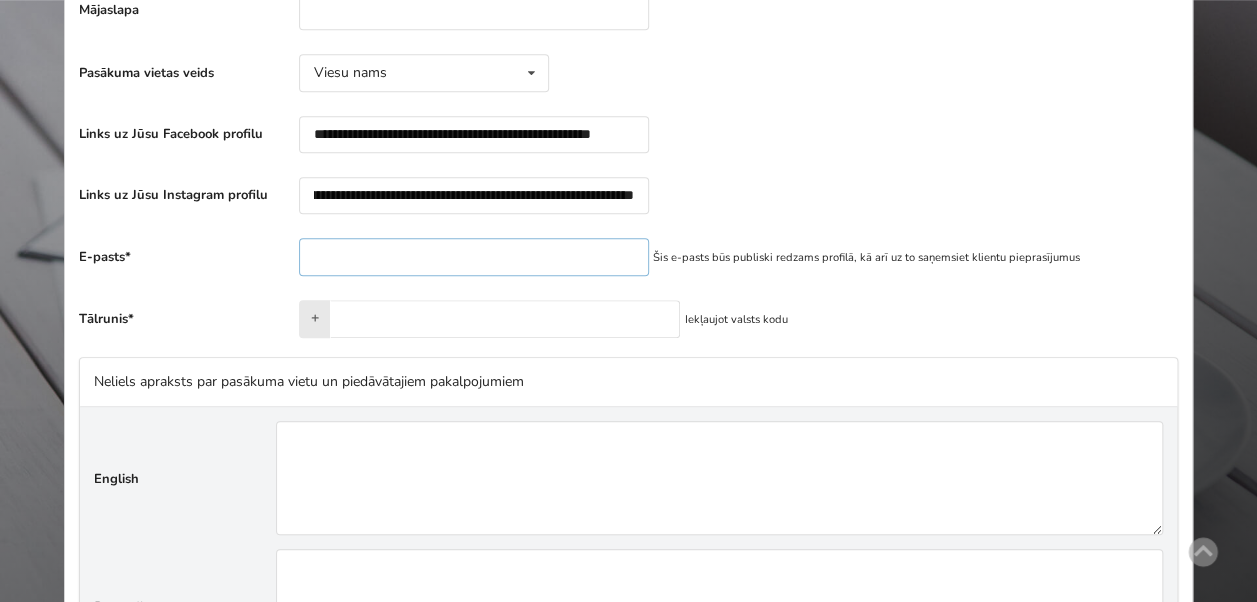 click at bounding box center (474, 257) 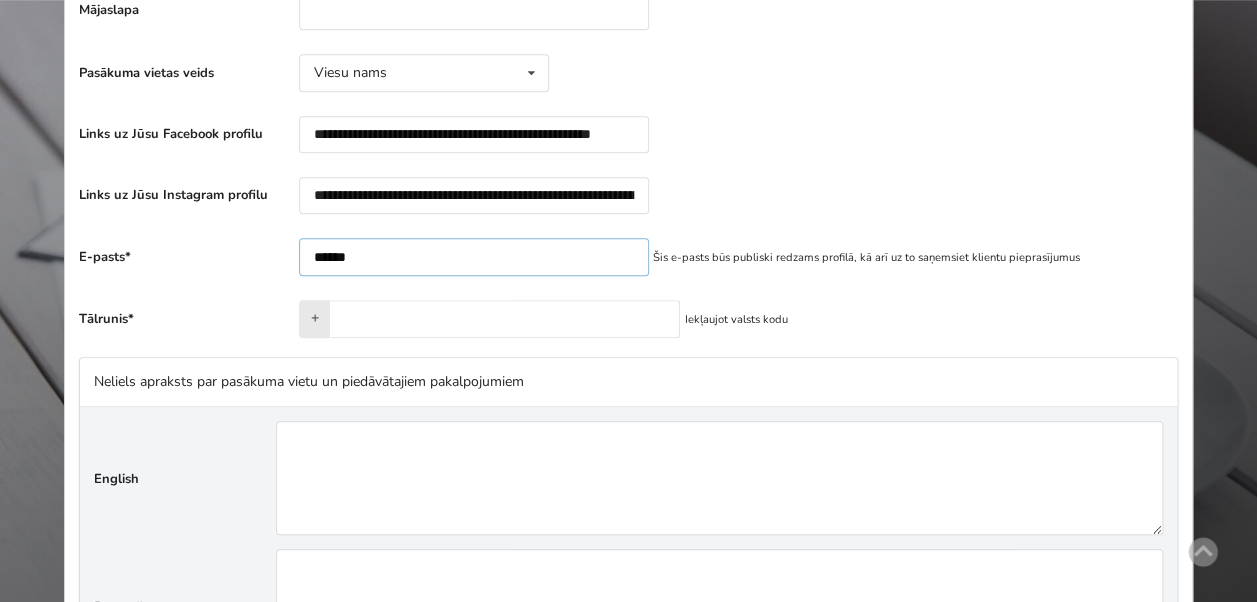 type on "**********" 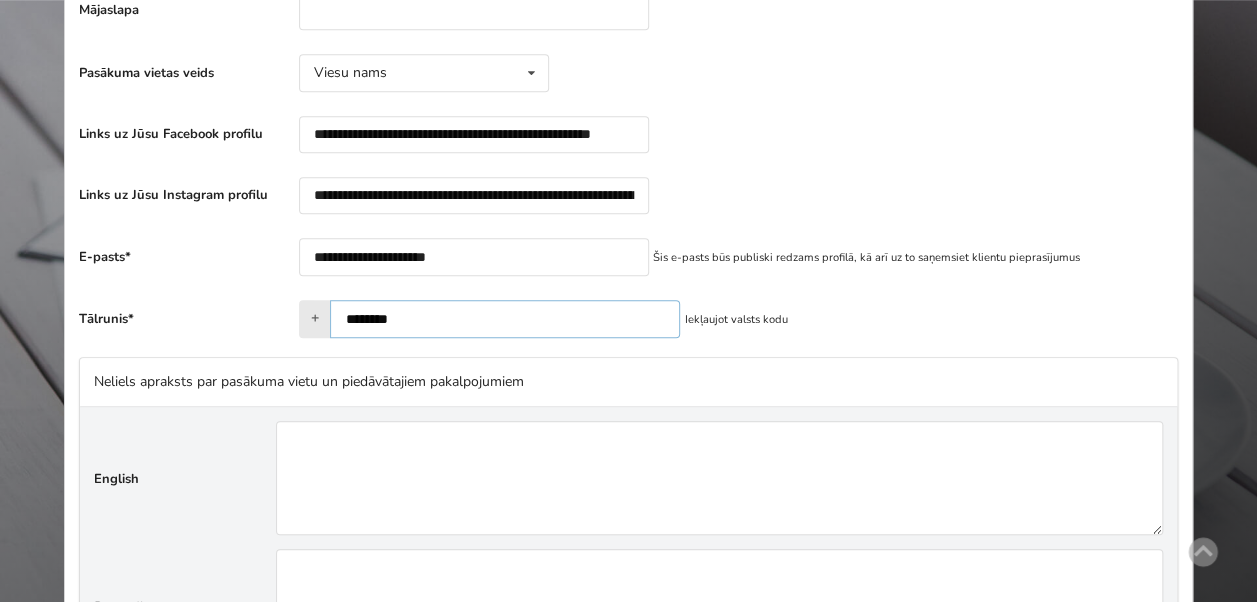 drag, startPoint x: 425, startPoint y: 322, endPoint x: 350, endPoint y: 316, distance: 75.23962 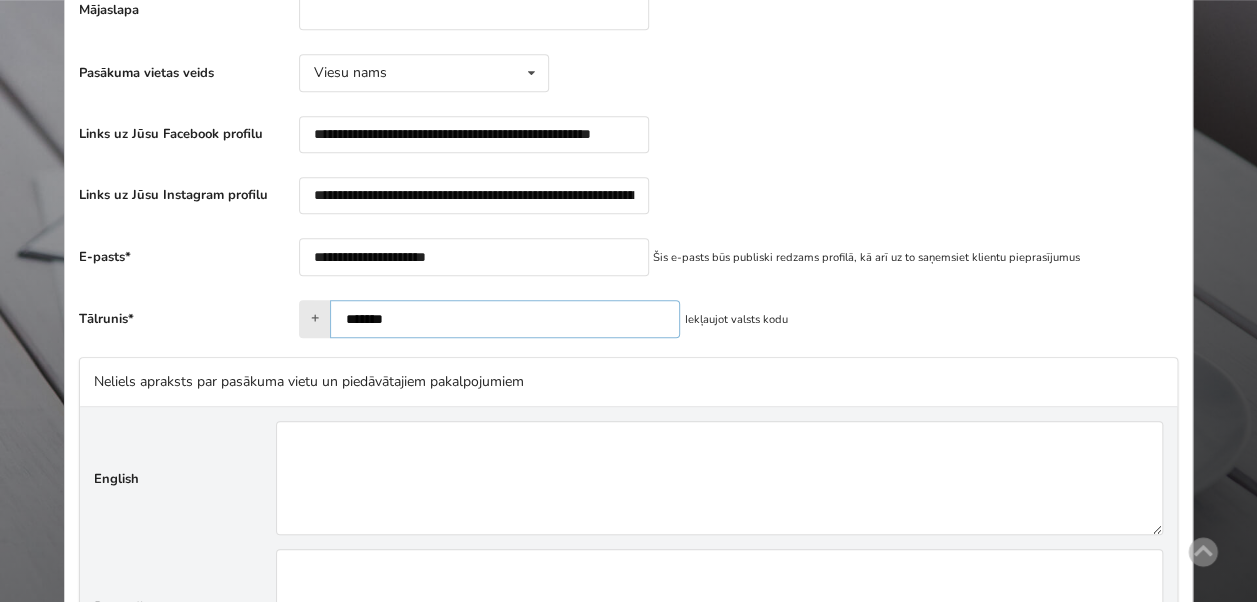 click on "*******" at bounding box center (505, 319) 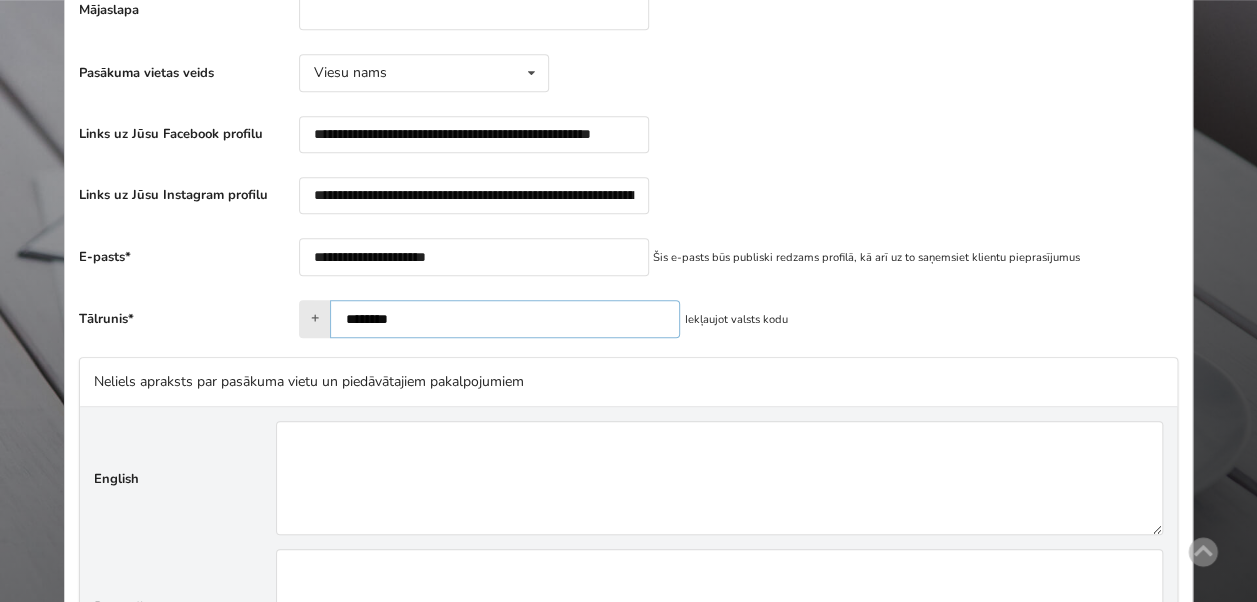 click on "********" at bounding box center (505, 319) 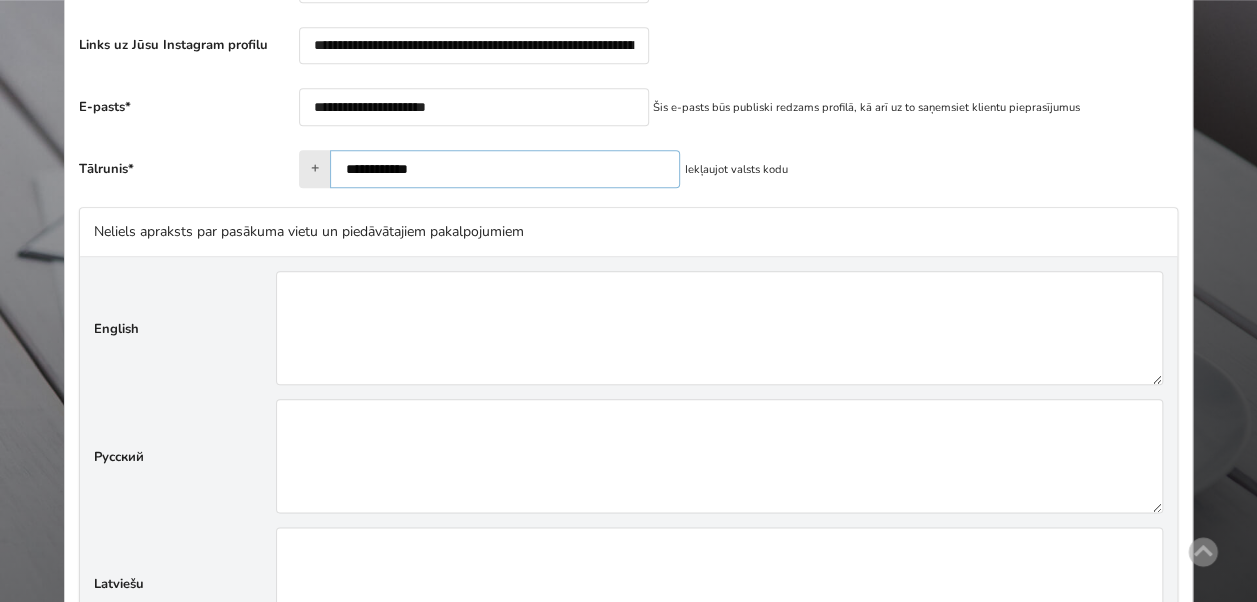 scroll, scrollTop: 1027, scrollLeft: 0, axis: vertical 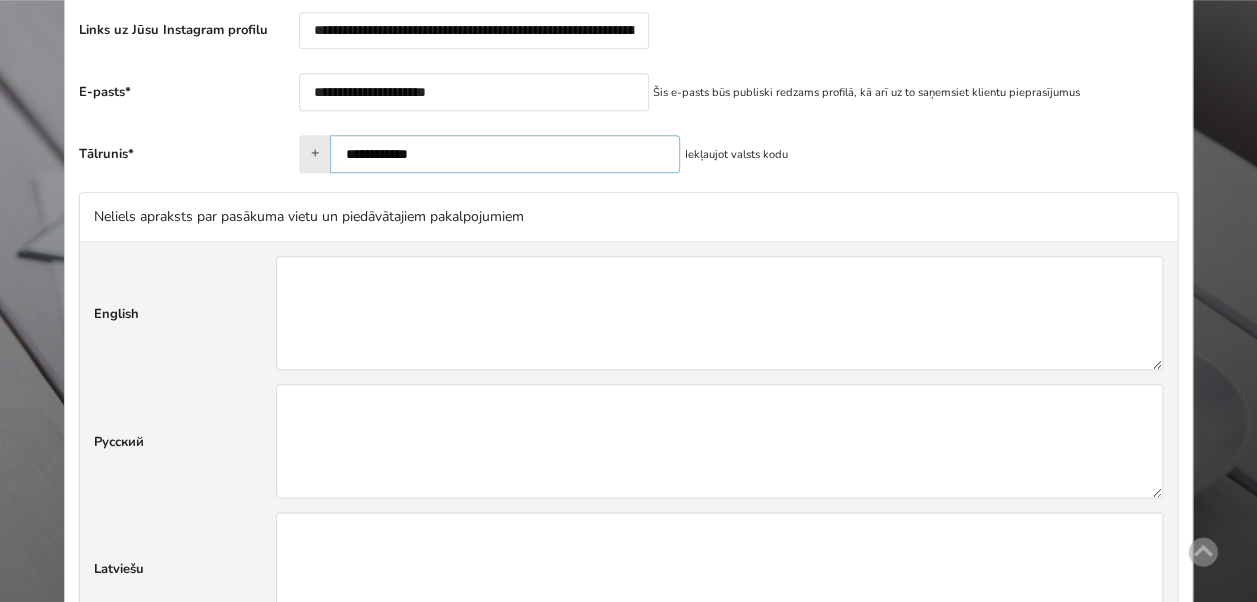 type on "**********" 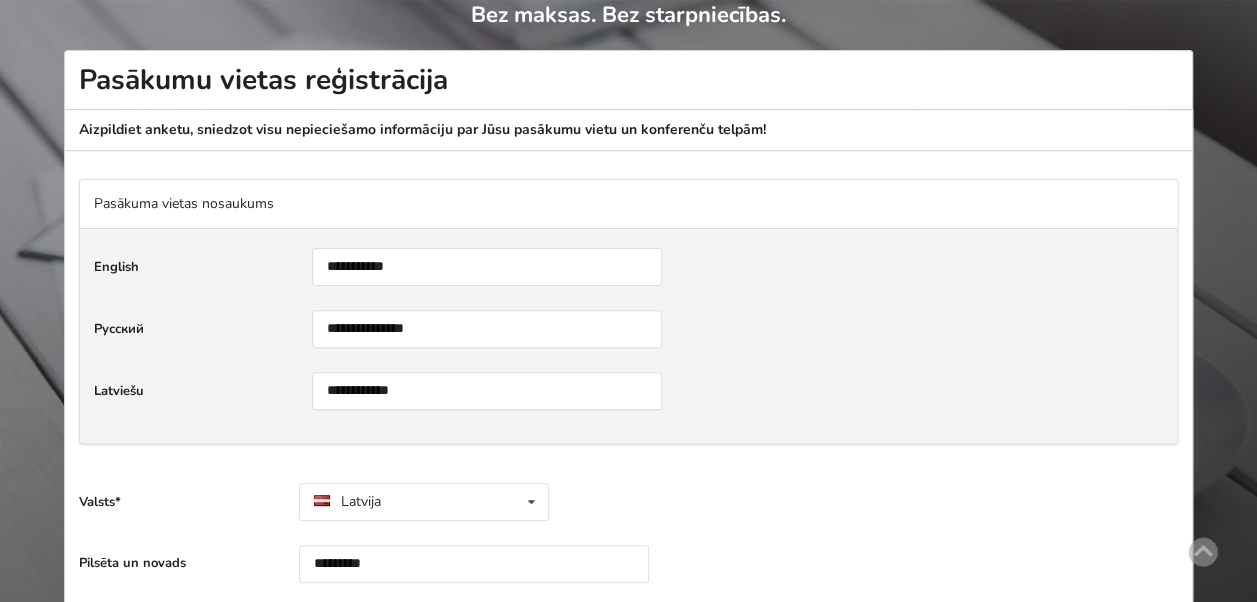 scroll, scrollTop: 0, scrollLeft: 0, axis: both 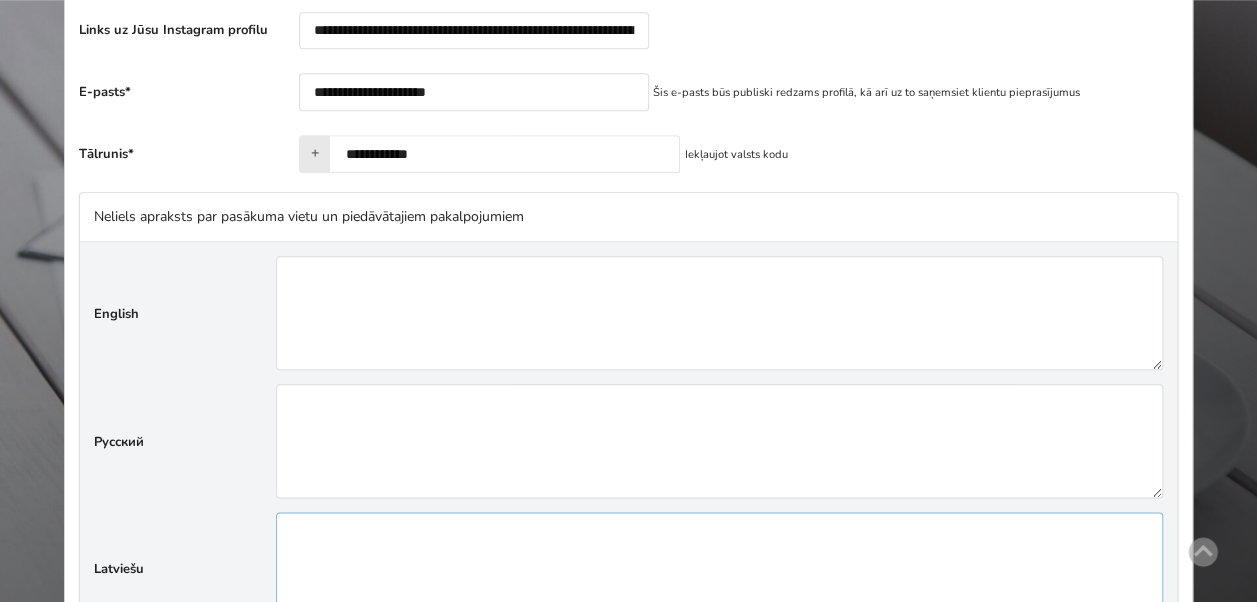 click at bounding box center (719, 569) 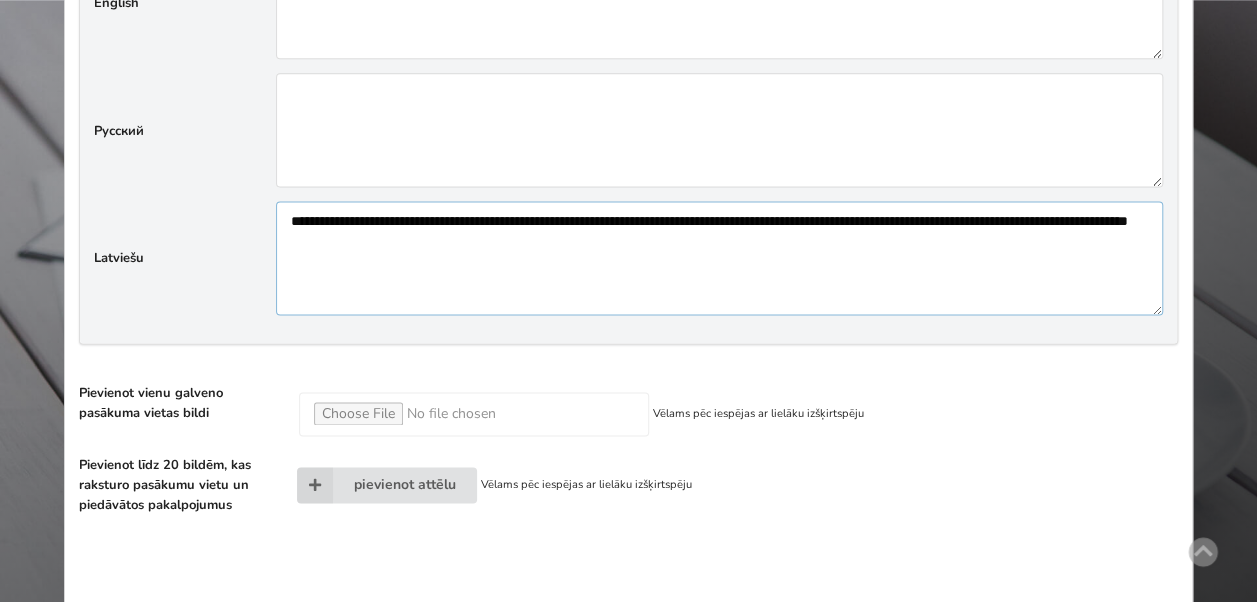 scroll, scrollTop: 1388, scrollLeft: 0, axis: vertical 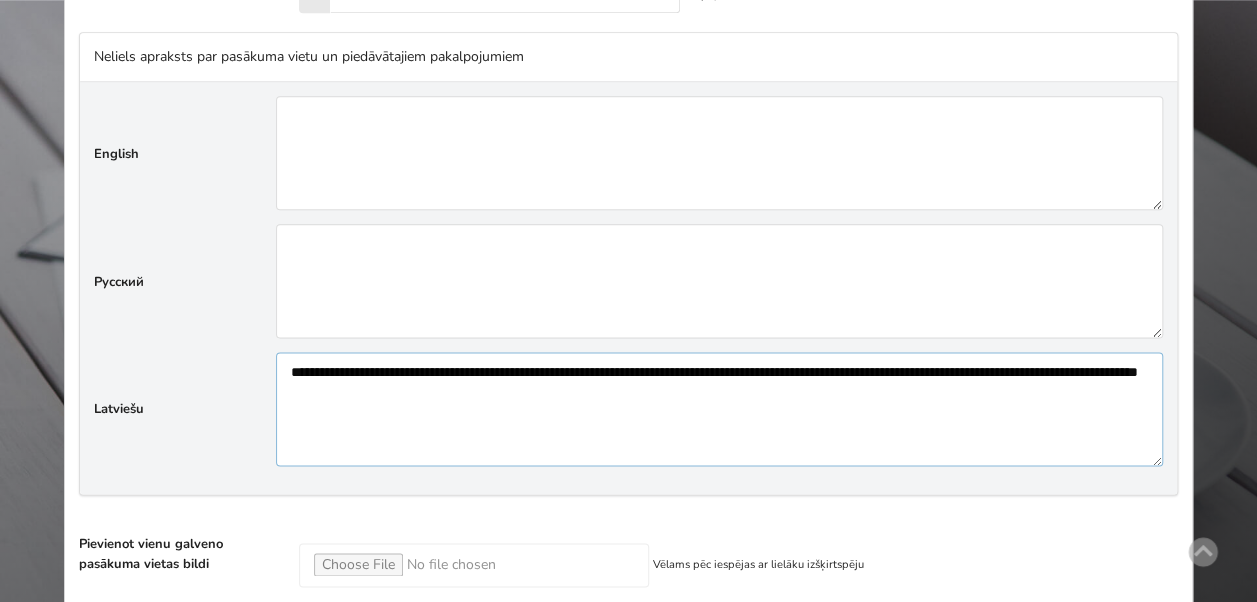 paste on "**********" 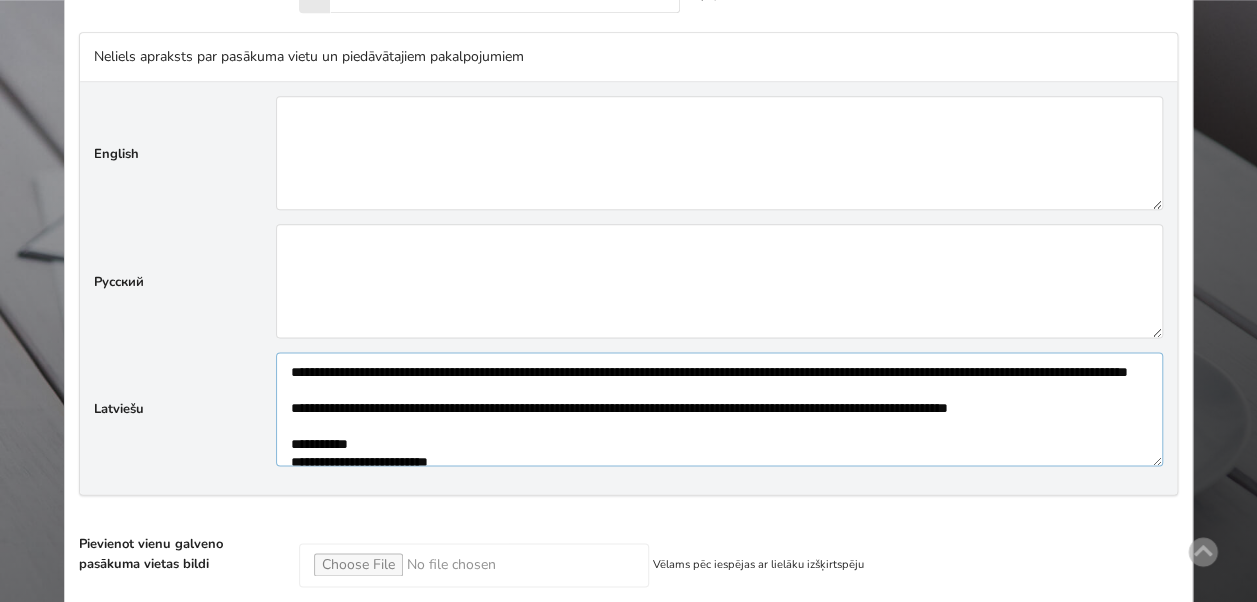 click at bounding box center [719, 409] 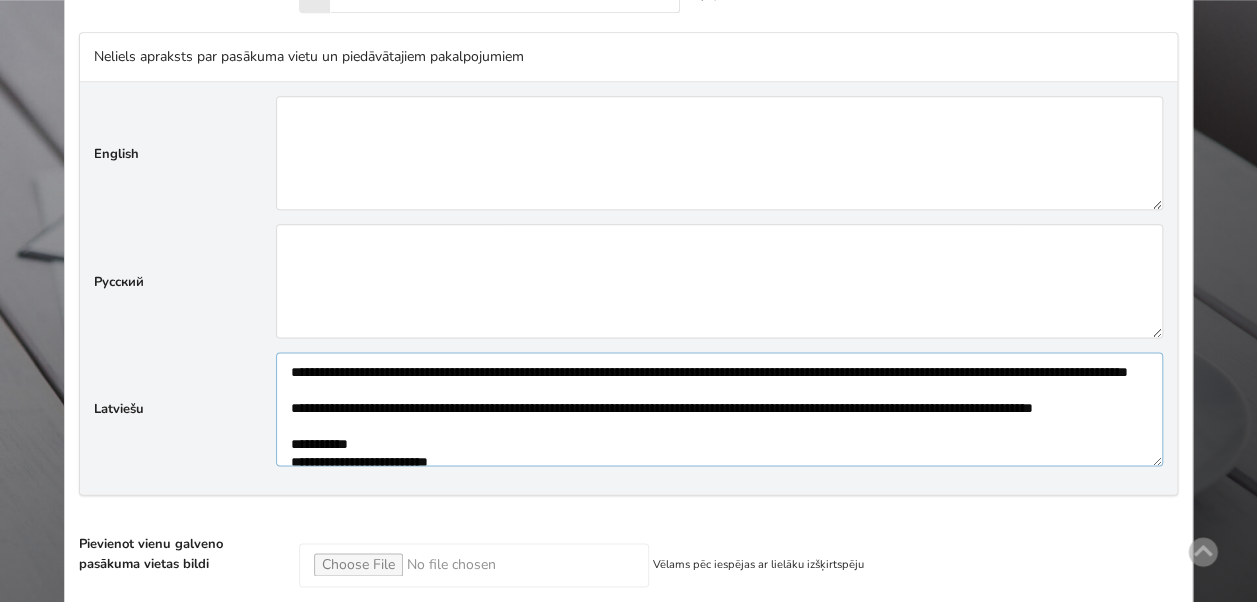 drag, startPoint x: 520, startPoint y: 384, endPoint x: 277, endPoint y: 347, distance: 245.80074 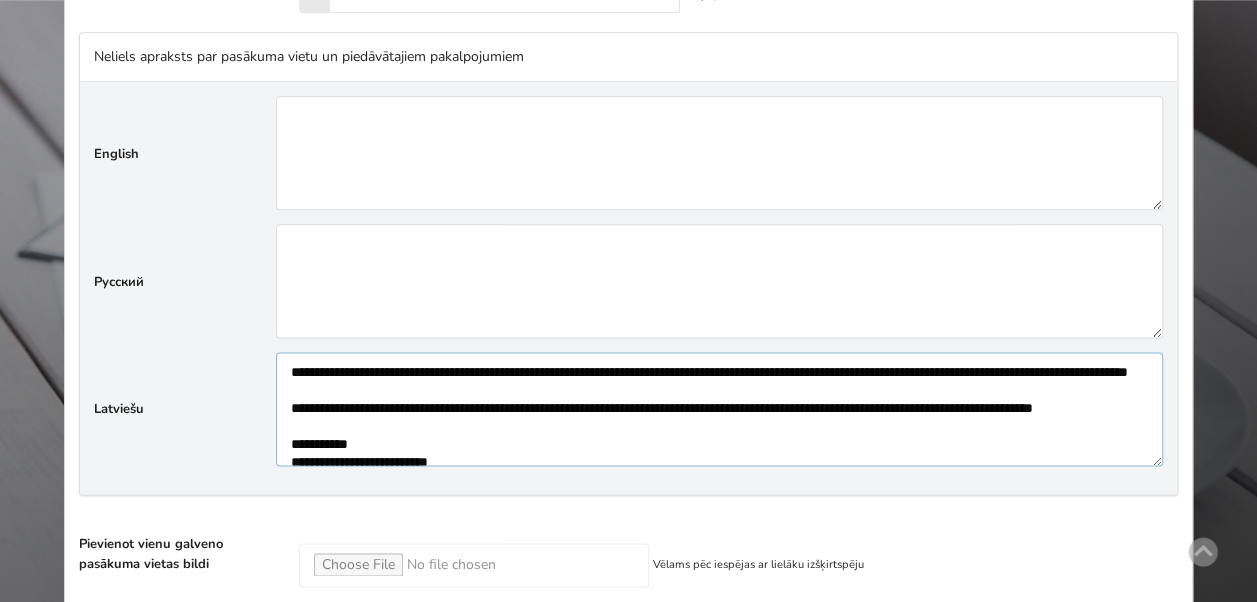 click at bounding box center (719, 409) 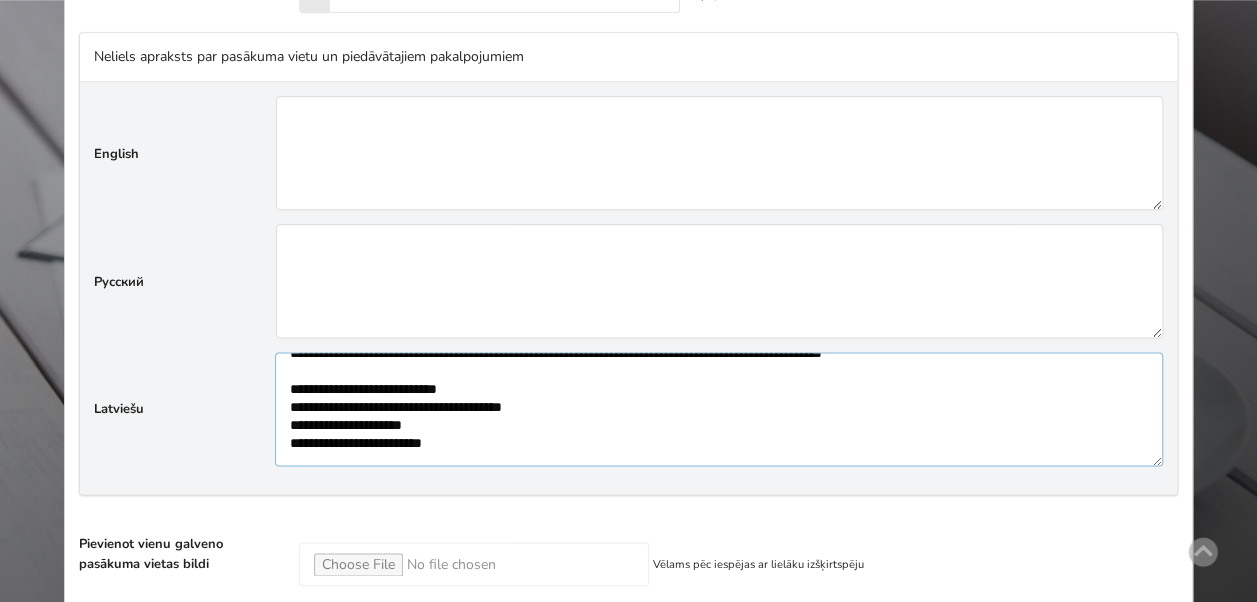 scroll, scrollTop: 486, scrollLeft: 0, axis: vertical 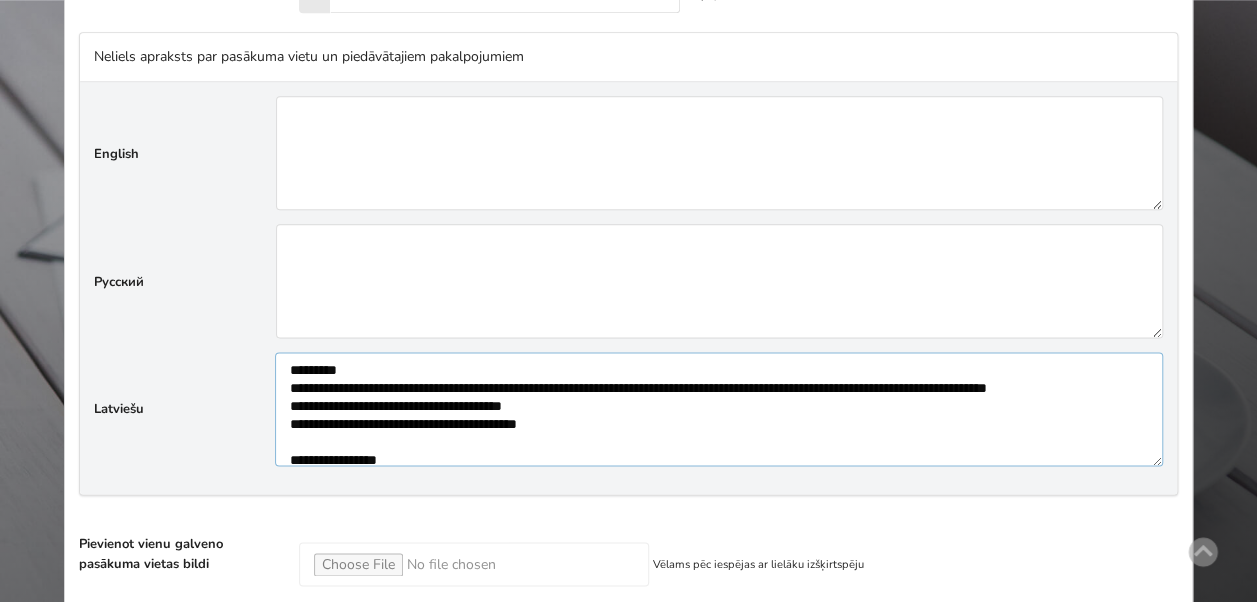 click on "**********" at bounding box center (719, 408) 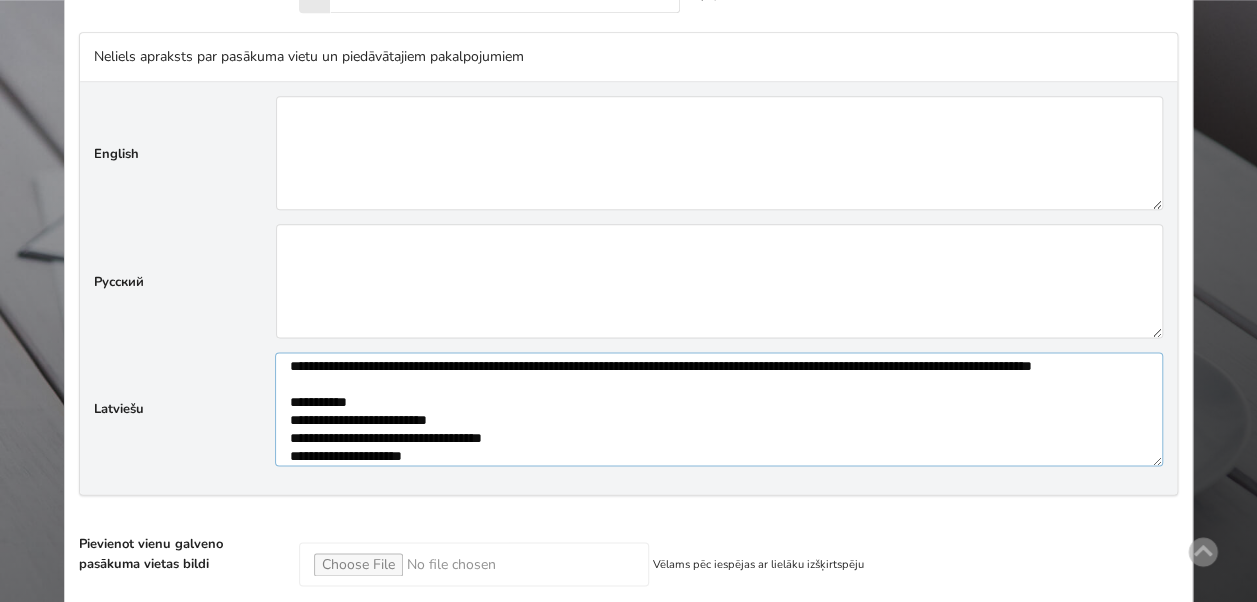 scroll, scrollTop: 0, scrollLeft: 0, axis: both 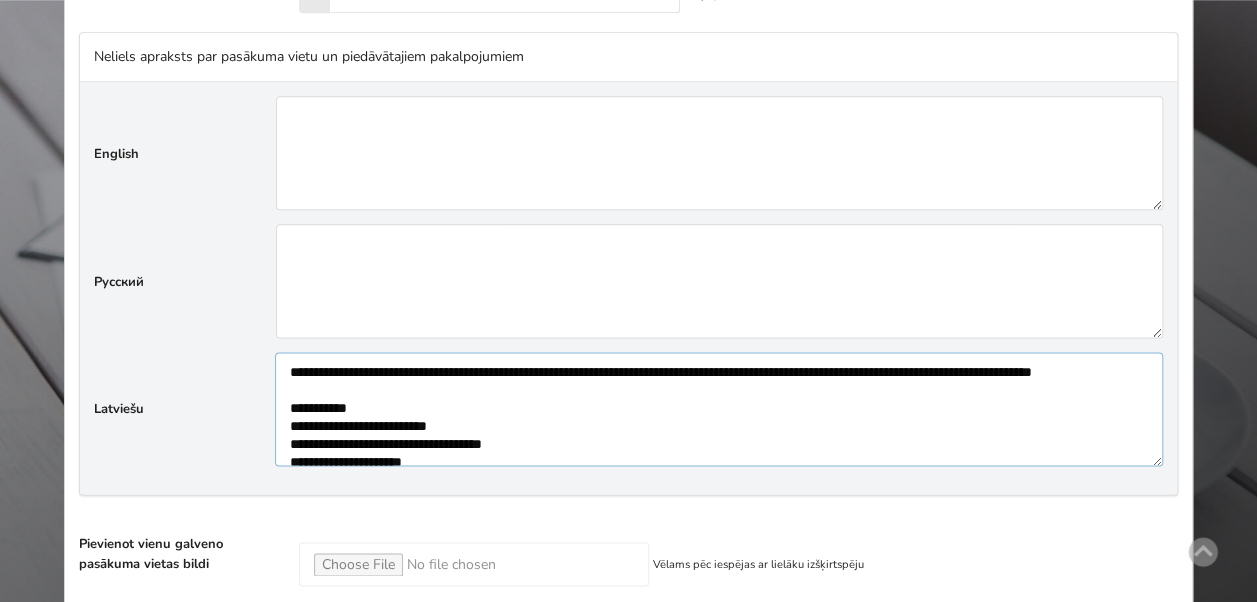 drag, startPoint x: 500, startPoint y: 366, endPoint x: 465, endPoint y: 366, distance: 35 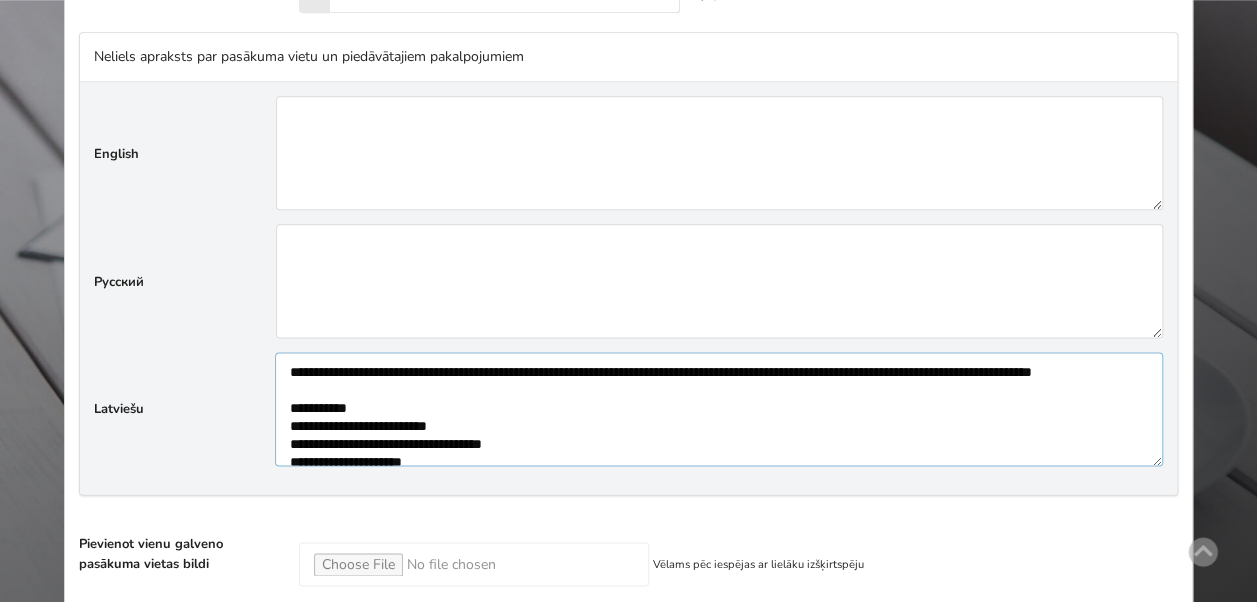 click on "**********" at bounding box center (719, 408) 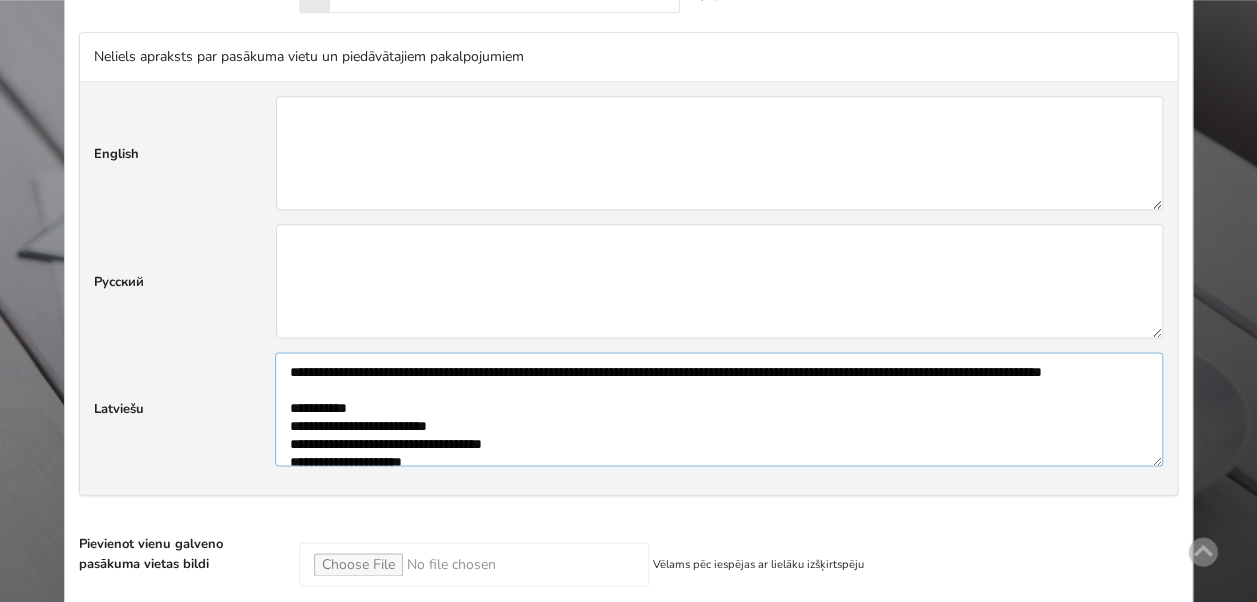 click on "**********" at bounding box center (719, 408) 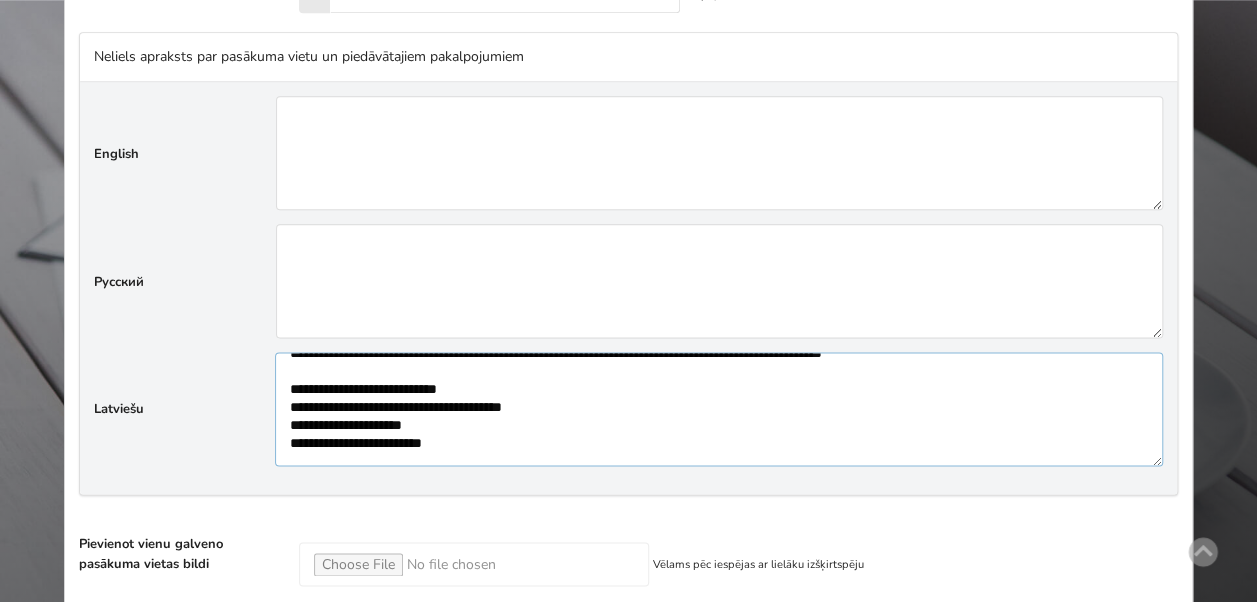 scroll, scrollTop: 486, scrollLeft: 0, axis: vertical 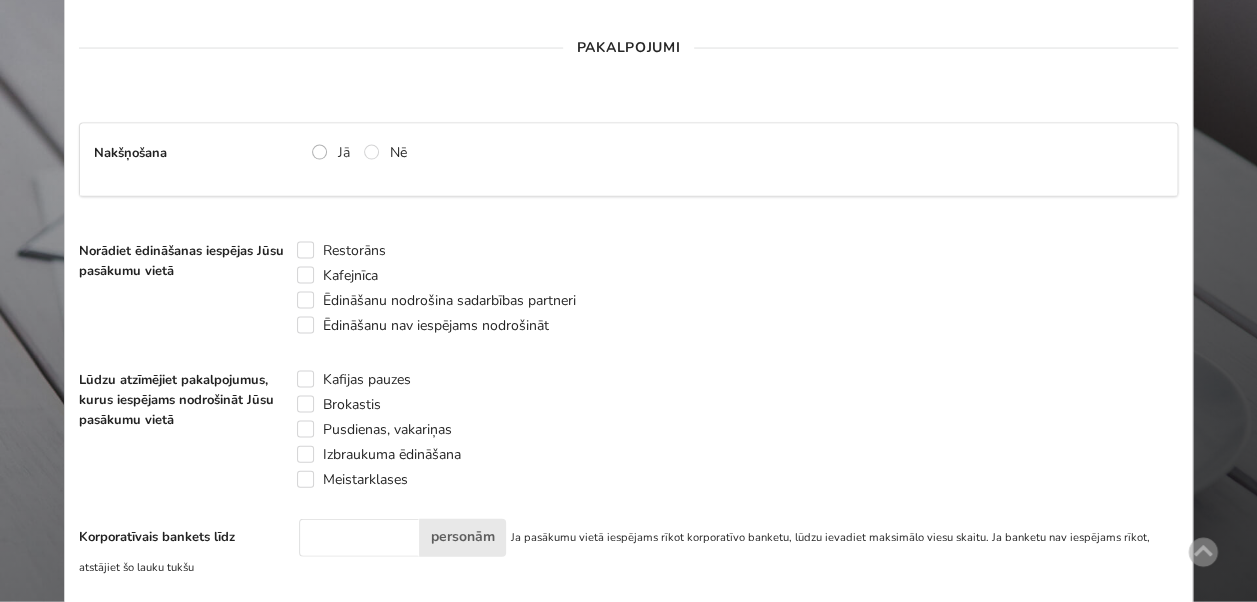 type on "**********" 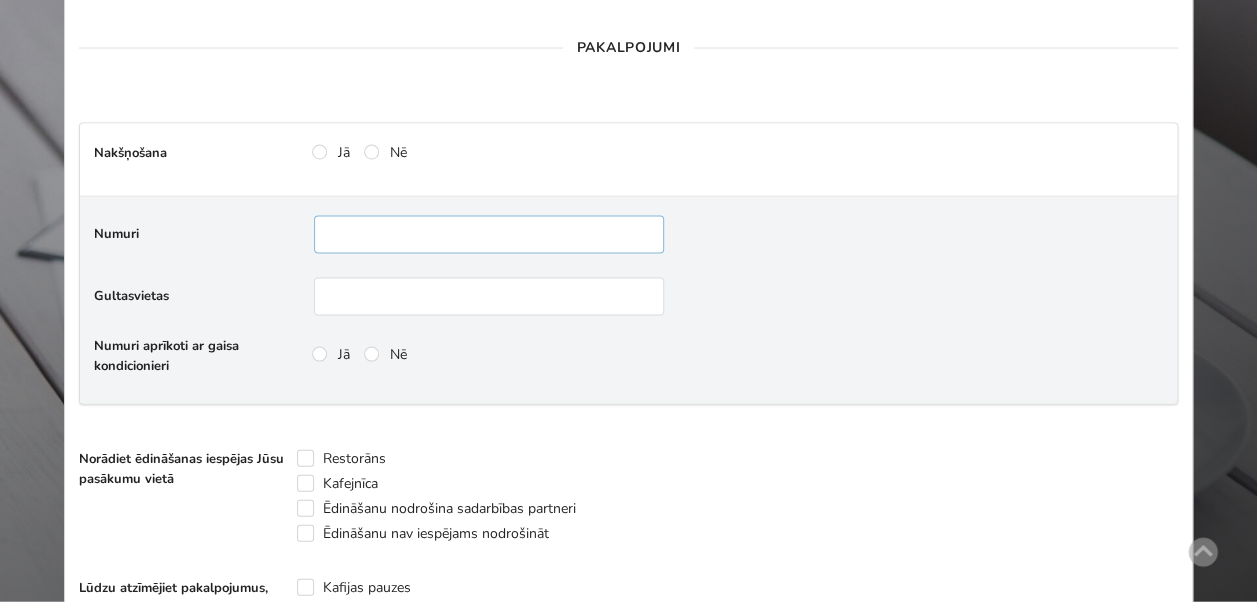 click at bounding box center (489, 235) 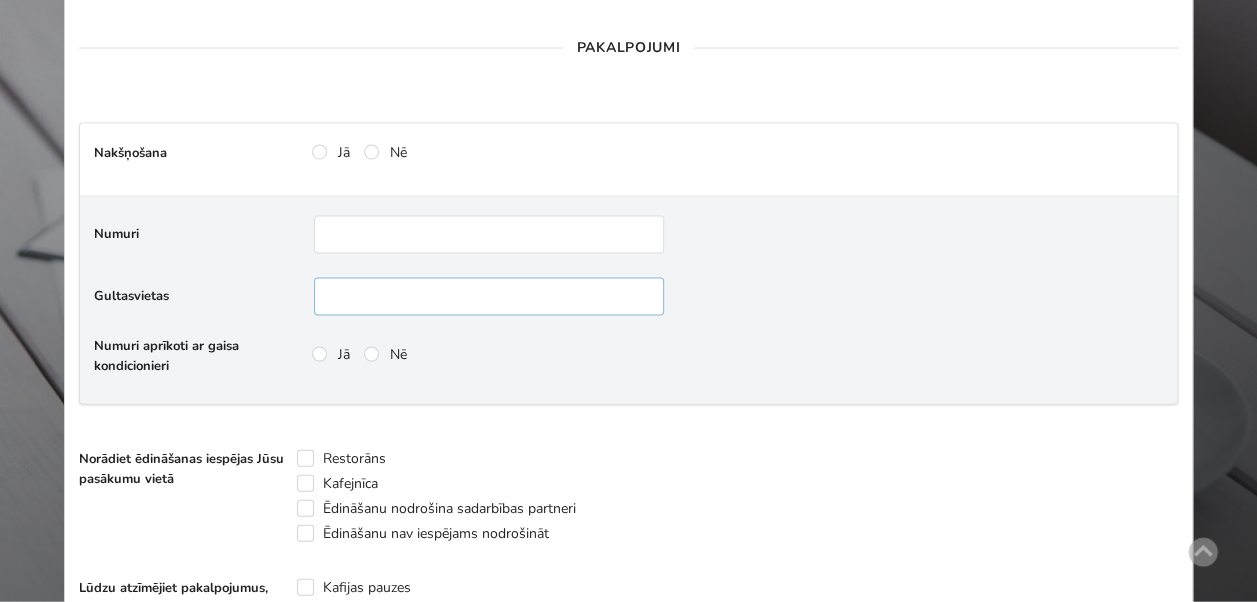 click at bounding box center (489, 297) 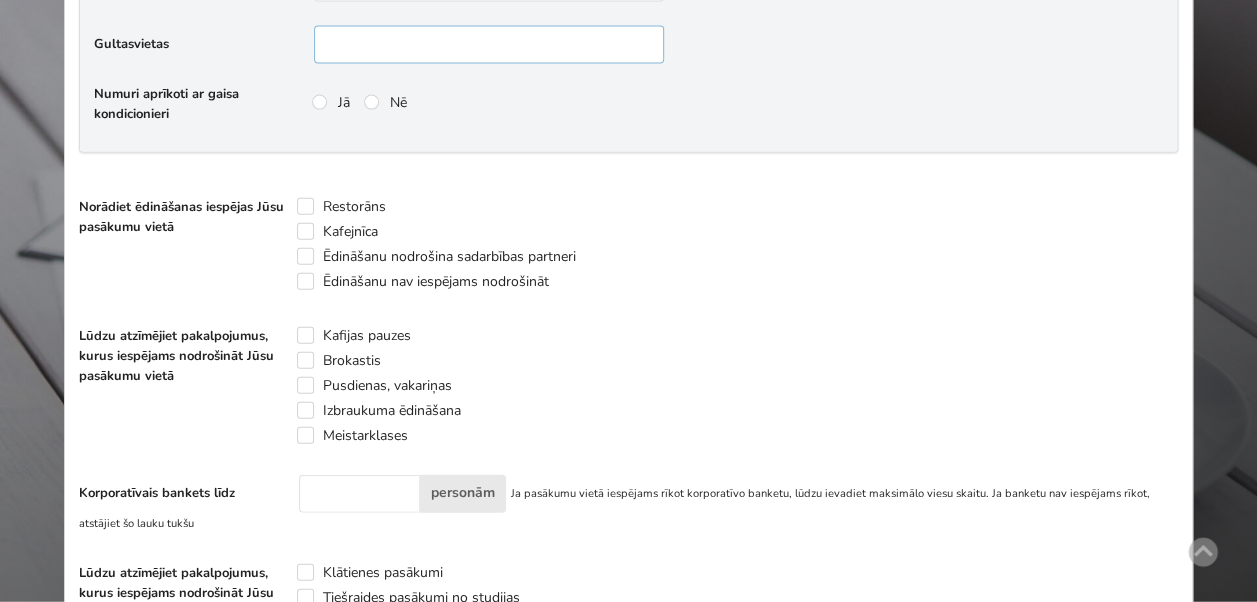scroll, scrollTop: 2203, scrollLeft: 0, axis: vertical 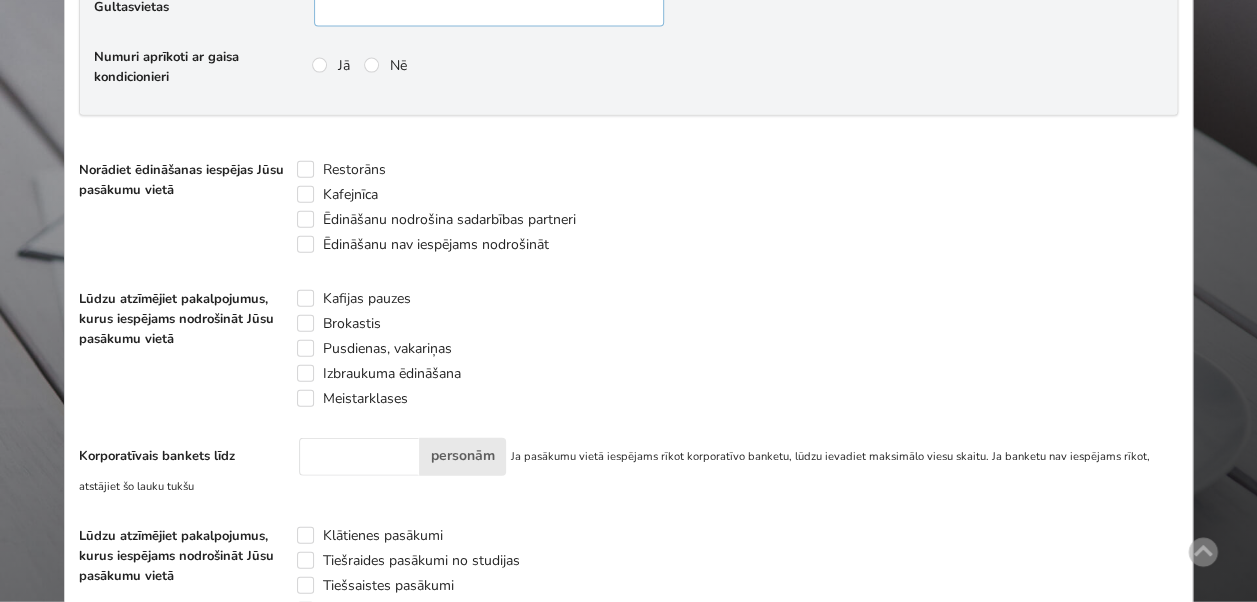 type on "***" 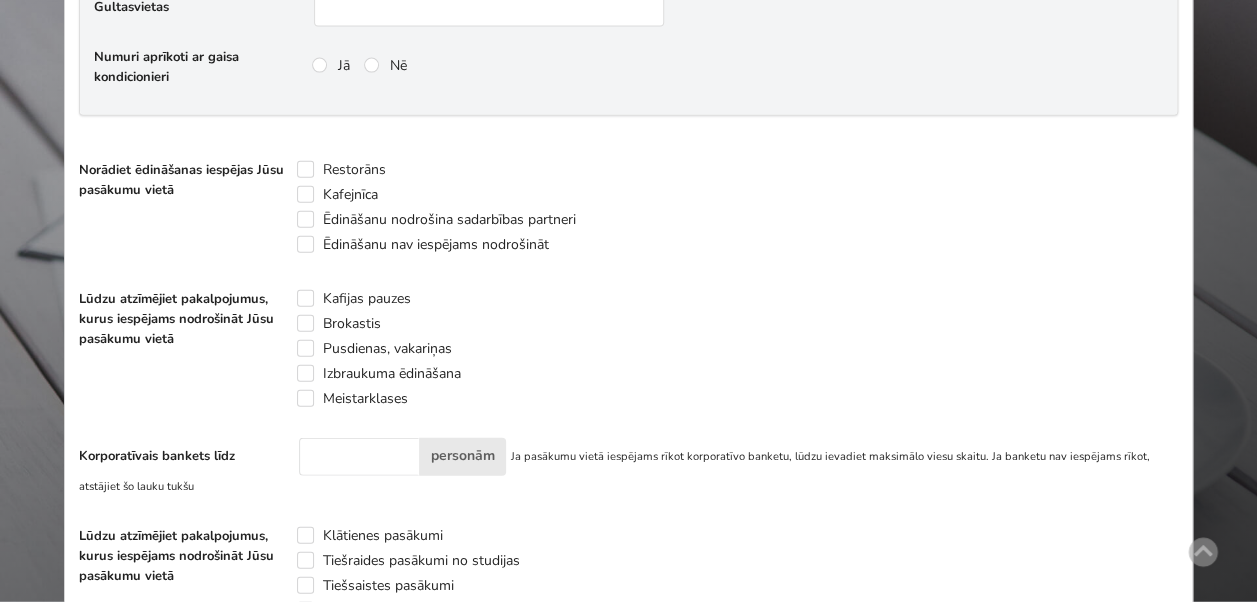 click on "Ēdināšanu nodrošina sadarbības partneri" at bounding box center [443, 220] 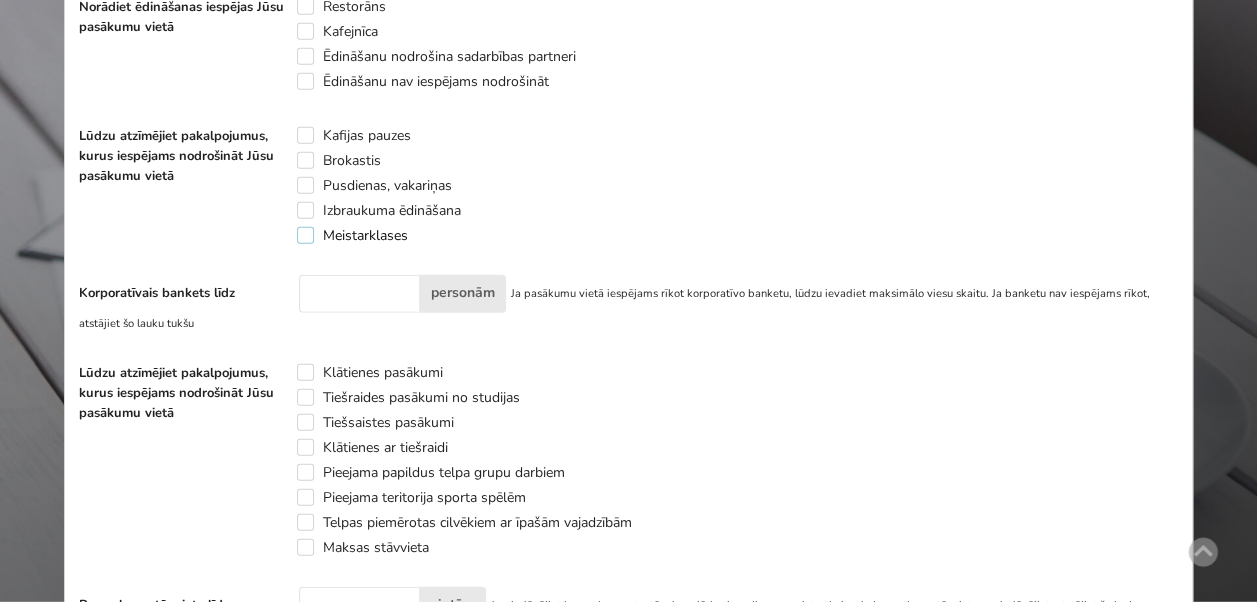scroll, scrollTop: 2387, scrollLeft: 0, axis: vertical 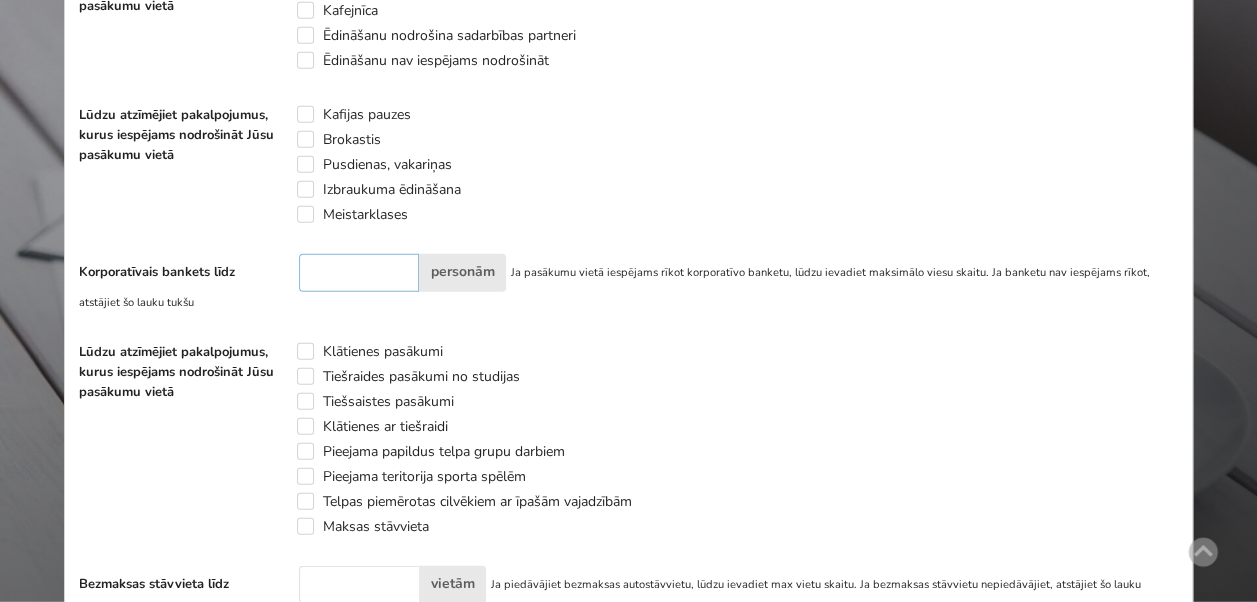 click at bounding box center (359, 273) 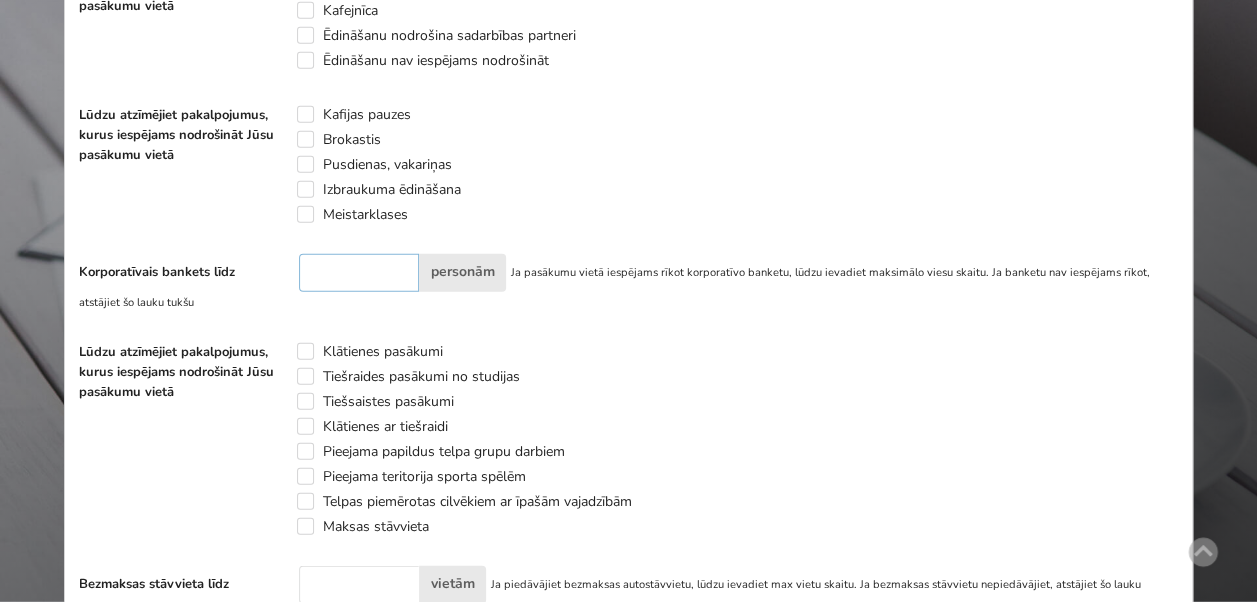 type on "***" 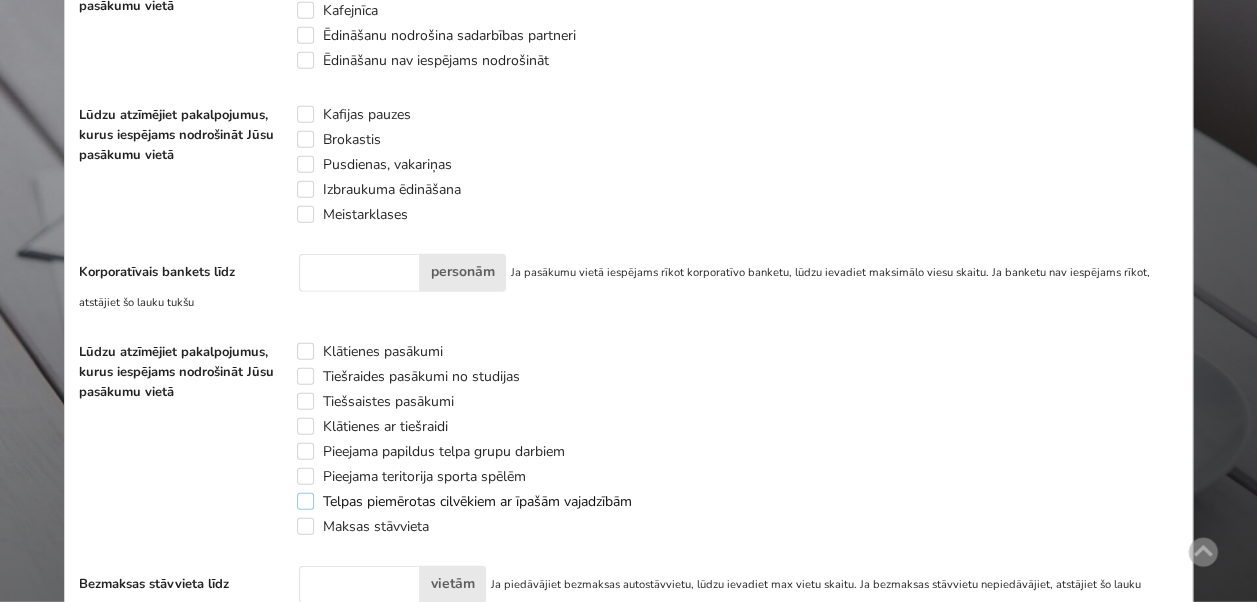 scroll, scrollTop: 2550, scrollLeft: 0, axis: vertical 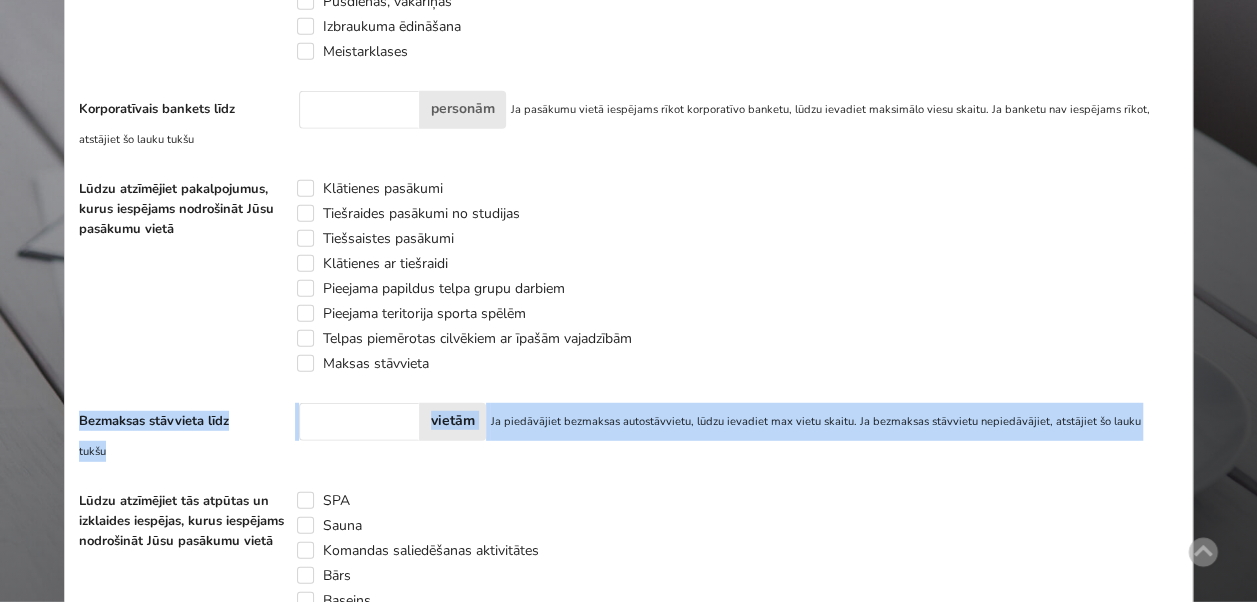 drag, startPoint x: 1167, startPoint y: 408, endPoint x: 155, endPoint y: 393, distance: 1012.11115 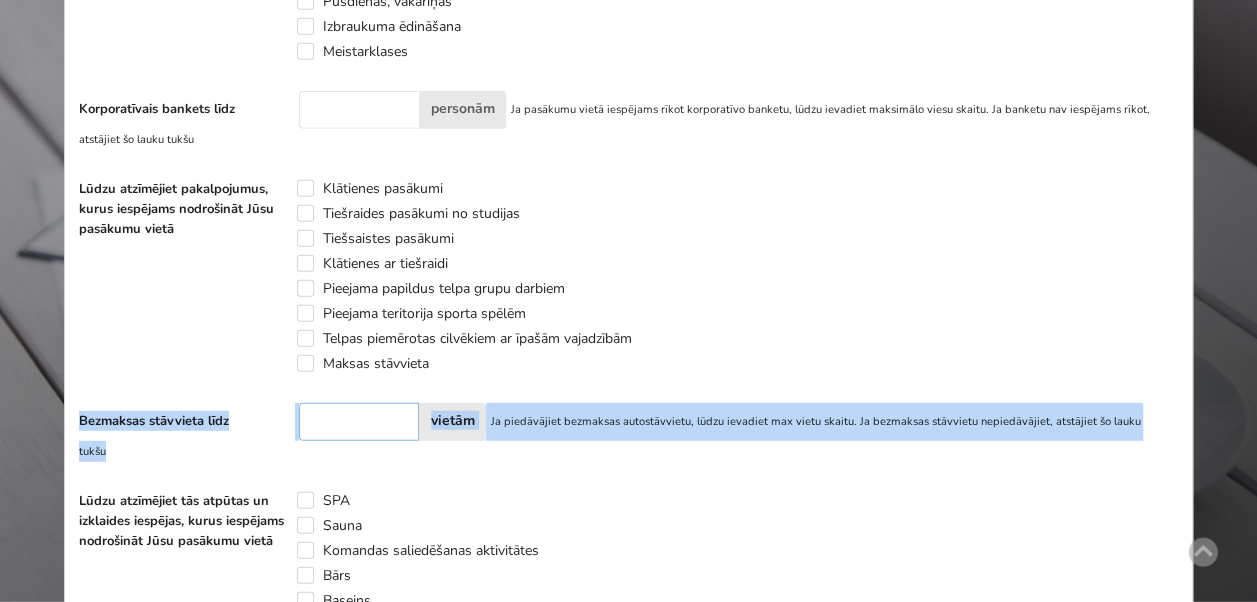 click at bounding box center [359, 422] 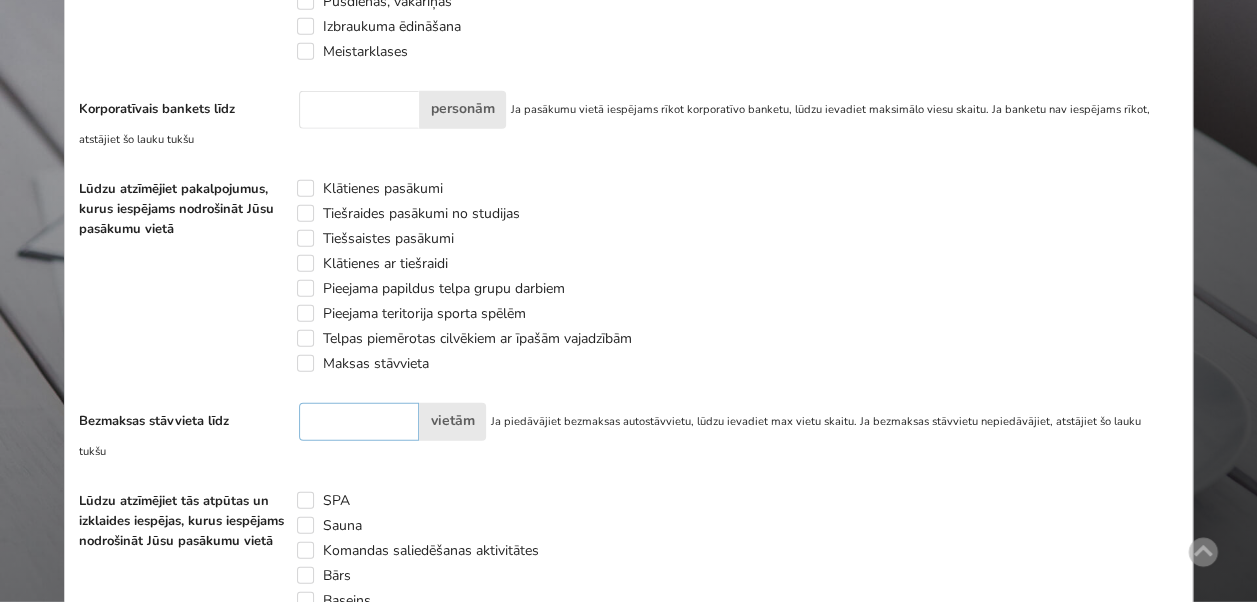 type on "***" 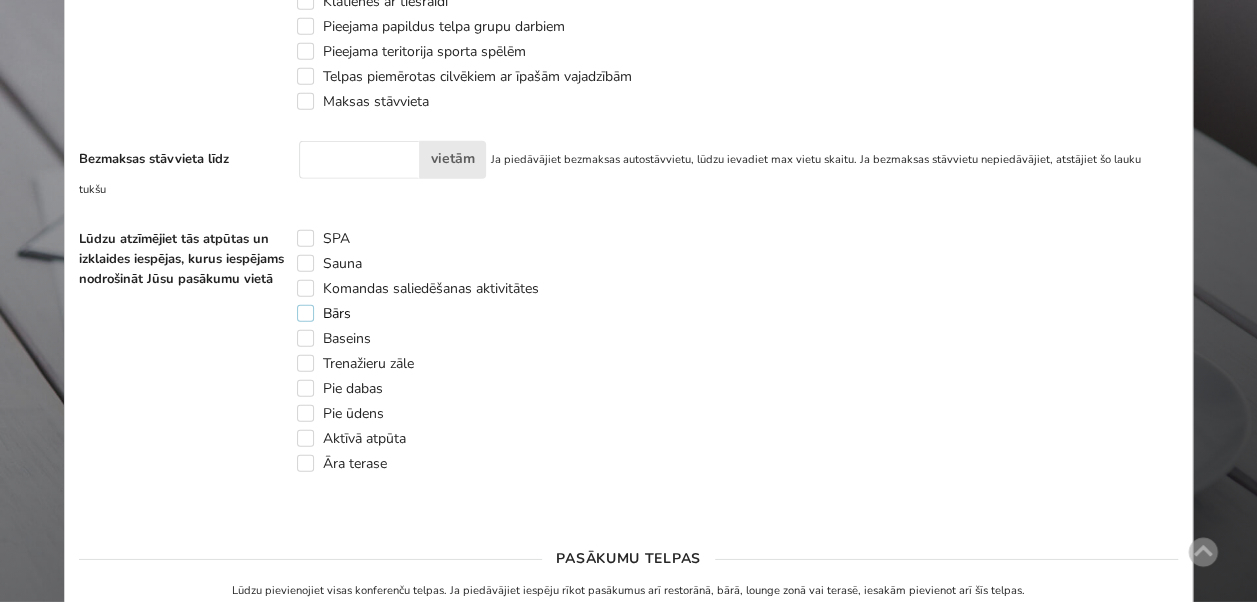 scroll, scrollTop: 2823, scrollLeft: 0, axis: vertical 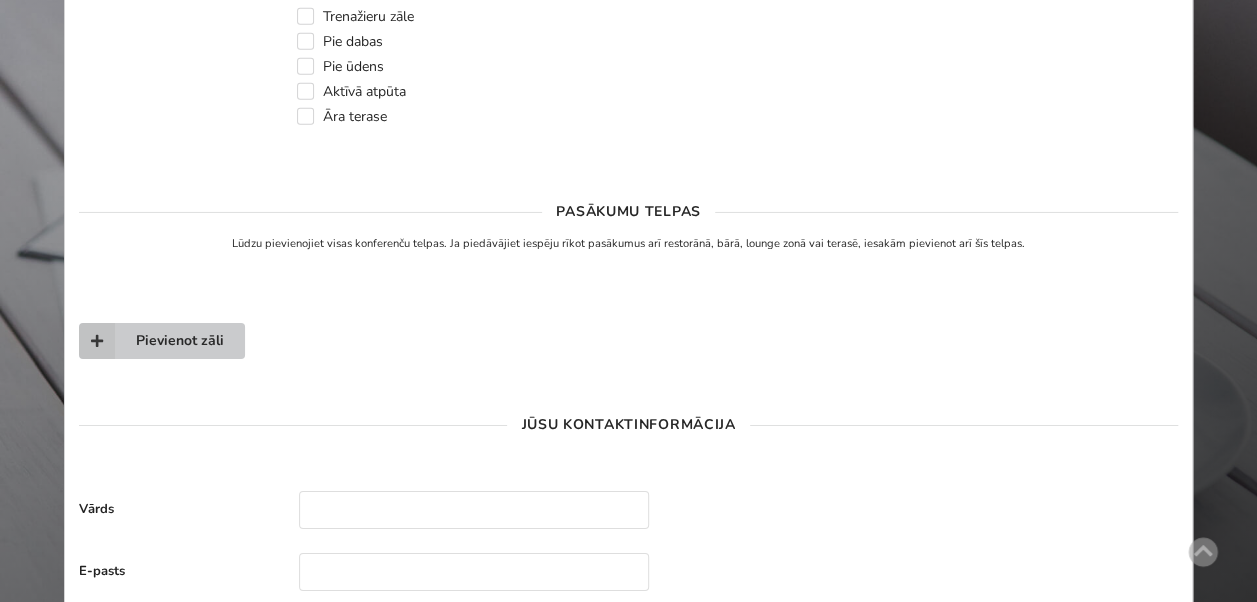 click on "Pievienot zāli" at bounding box center (162, 341) 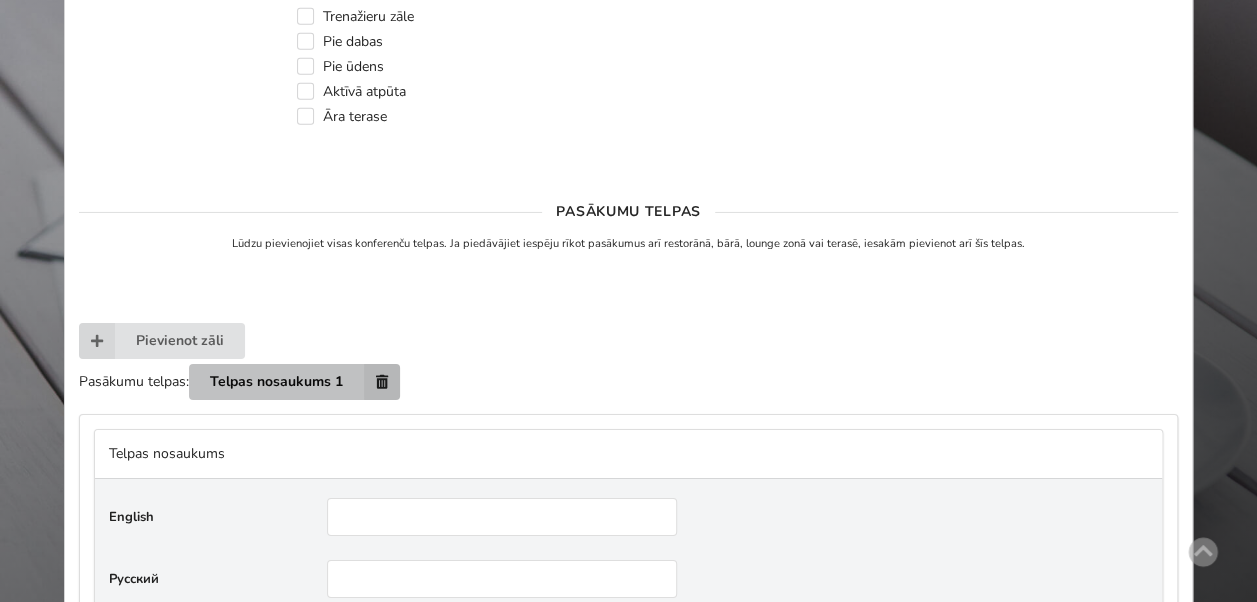 click on "Telpas nosaukums 1" at bounding box center [294, 382] 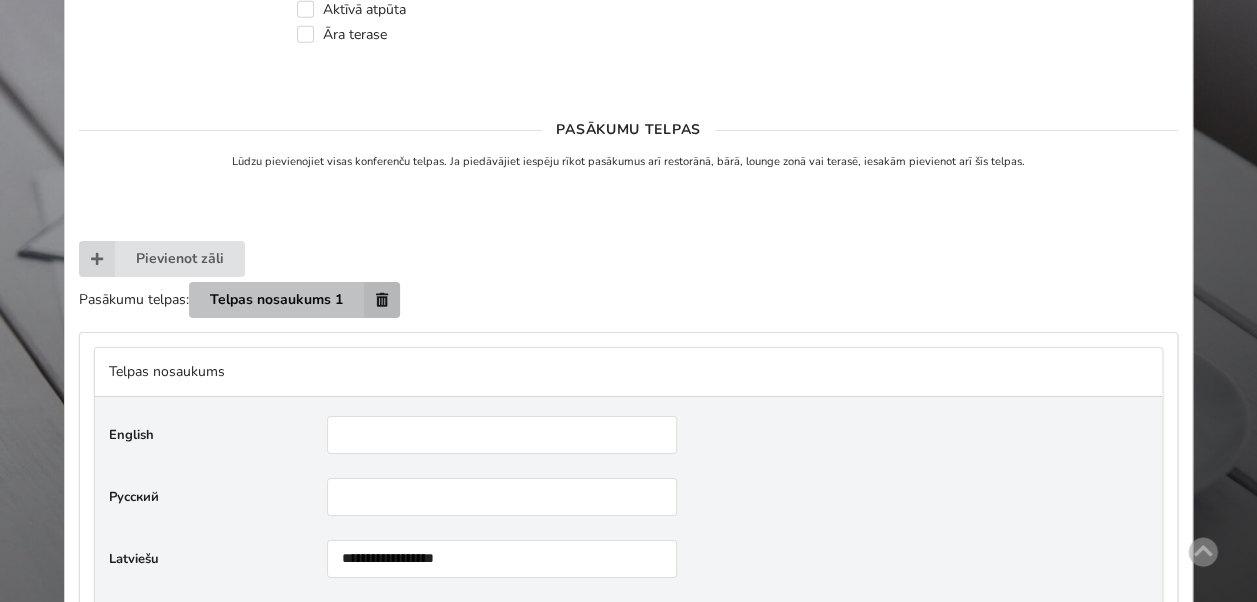 scroll, scrollTop: 3375, scrollLeft: 0, axis: vertical 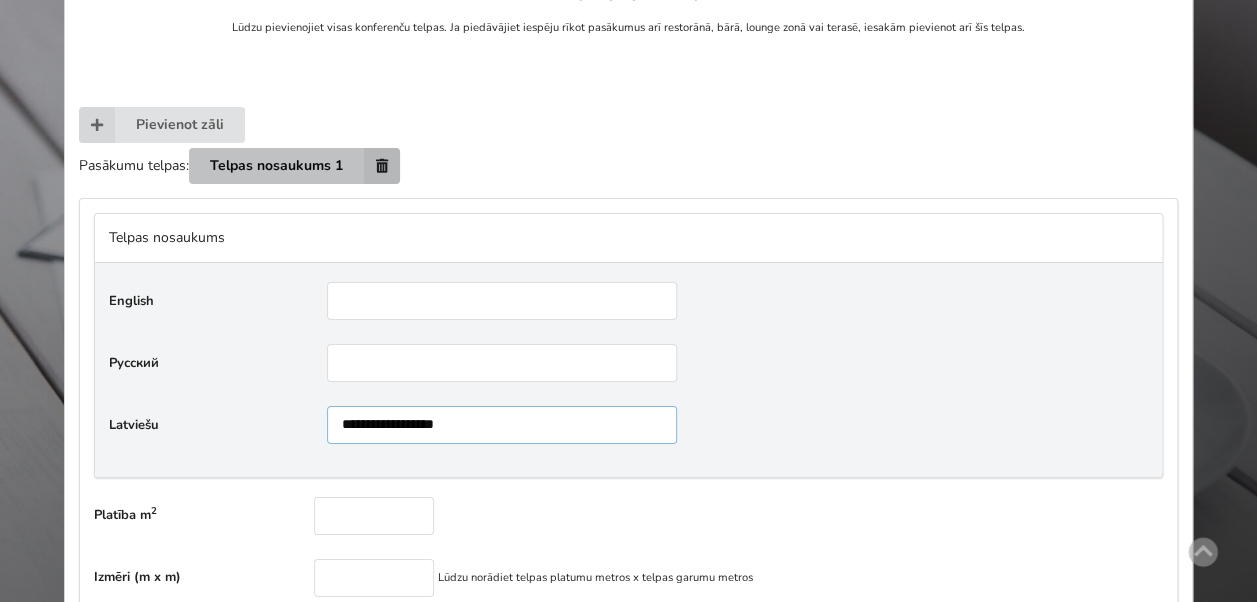 drag, startPoint x: 489, startPoint y: 396, endPoint x: 296, endPoint y: 391, distance: 193.06476 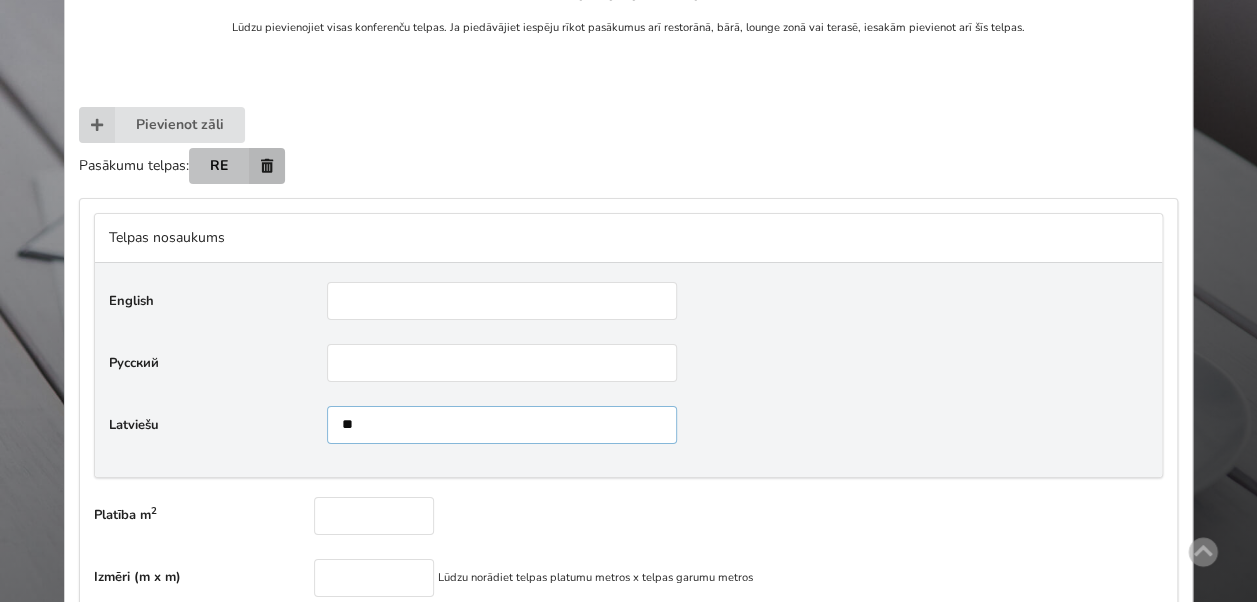 type on "*" 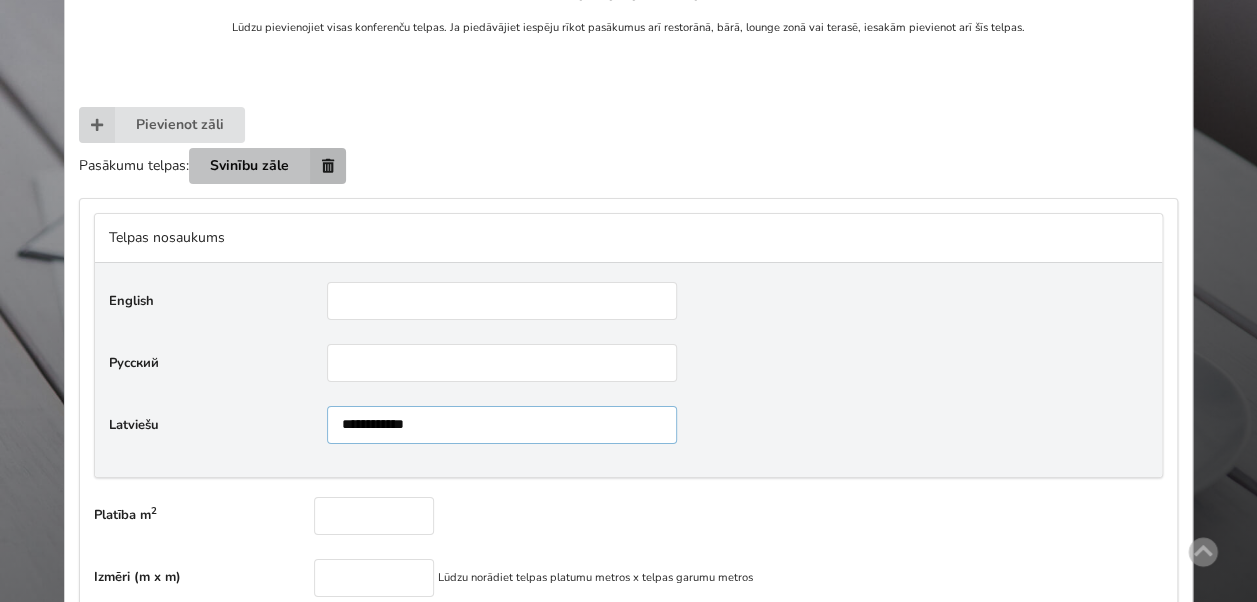 drag, startPoint x: 444, startPoint y: 386, endPoint x: 326, endPoint y: 399, distance: 118.71394 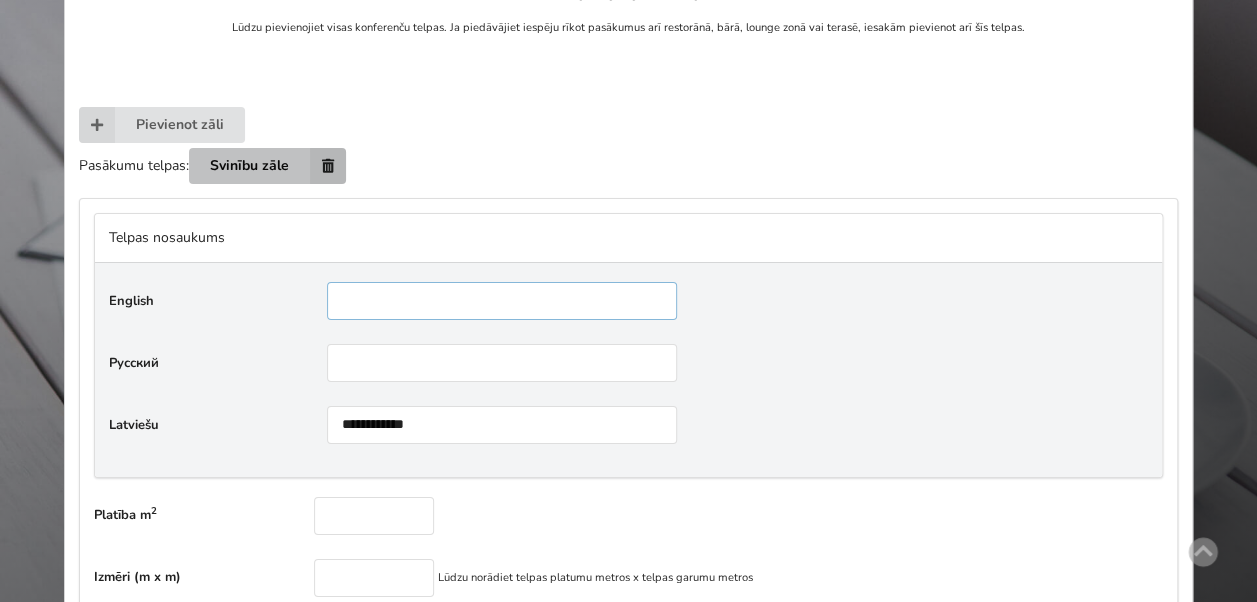 click at bounding box center [502, 301] 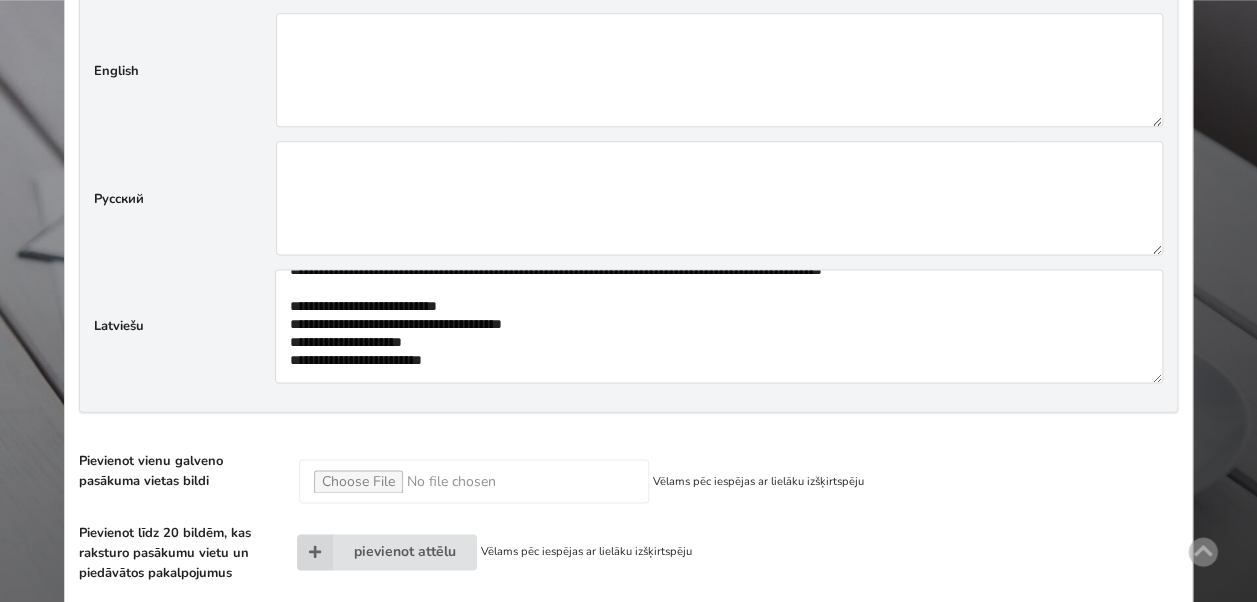 scroll, scrollTop: 1174, scrollLeft: 0, axis: vertical 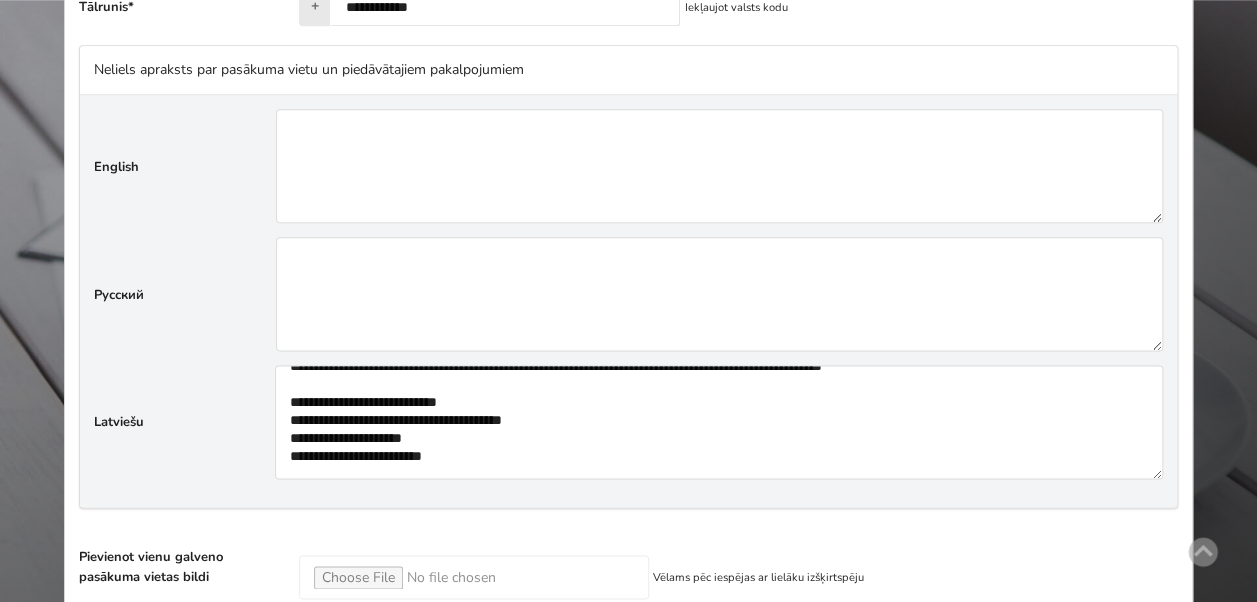 type on "**********" 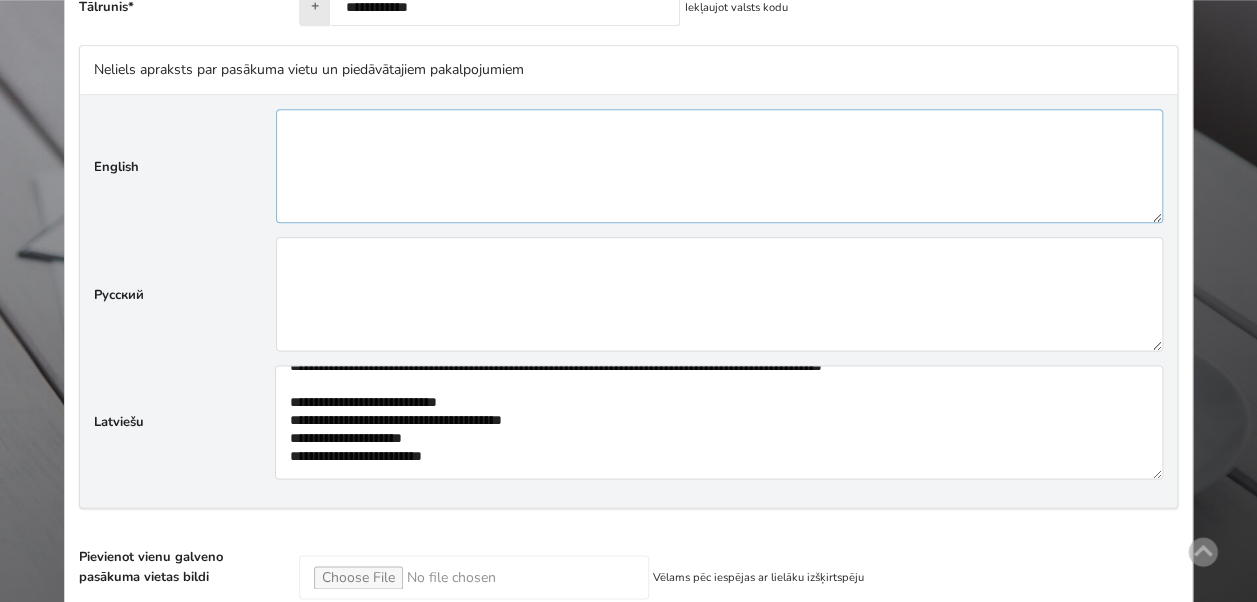 click at bounding box center (719, 166) 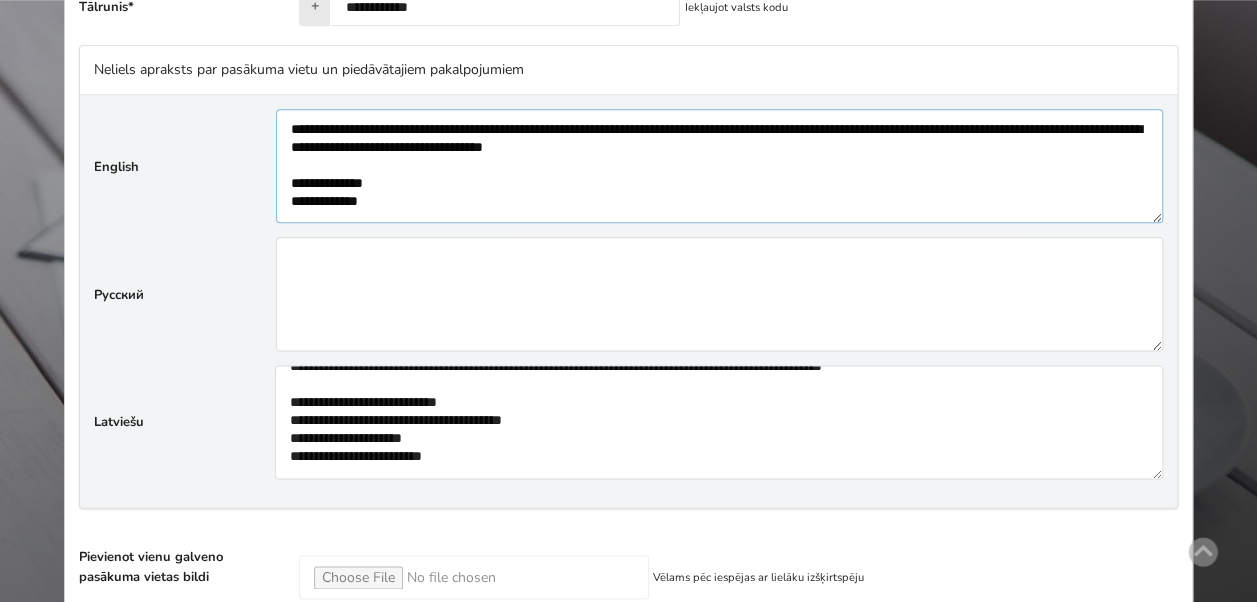 scroll, scrollTop: 744, scrollLeft: 0, axis: vertical 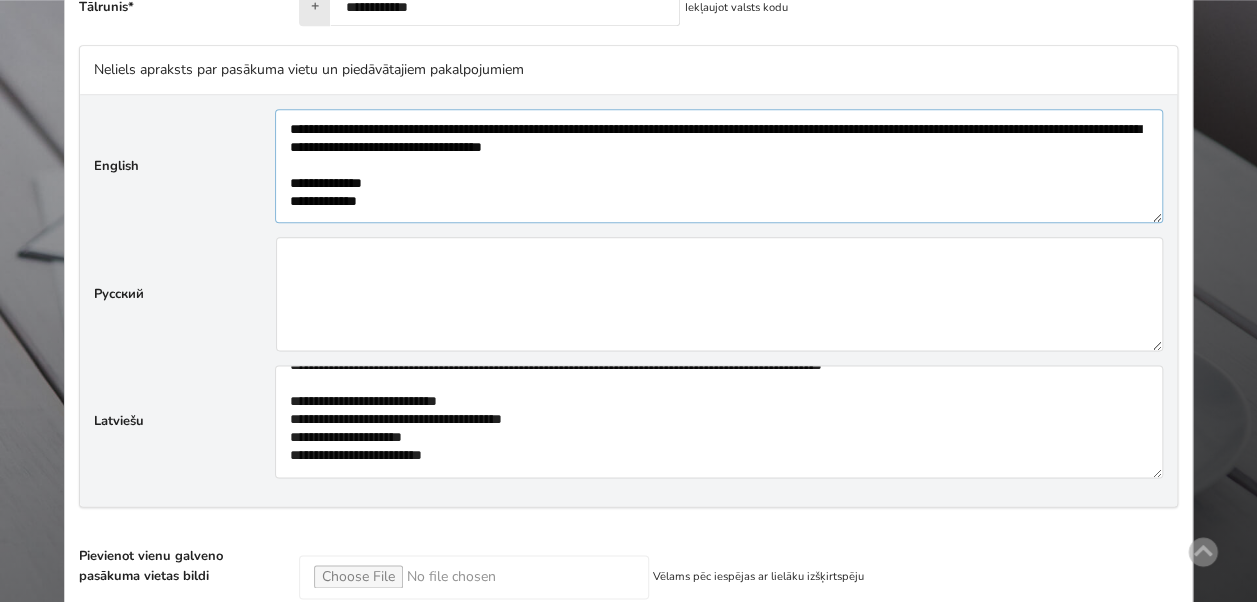 drag, startPoint x: 526, startPoint y: 117, endPoint x: 494, endPoint y: 114, distance: 32.140316 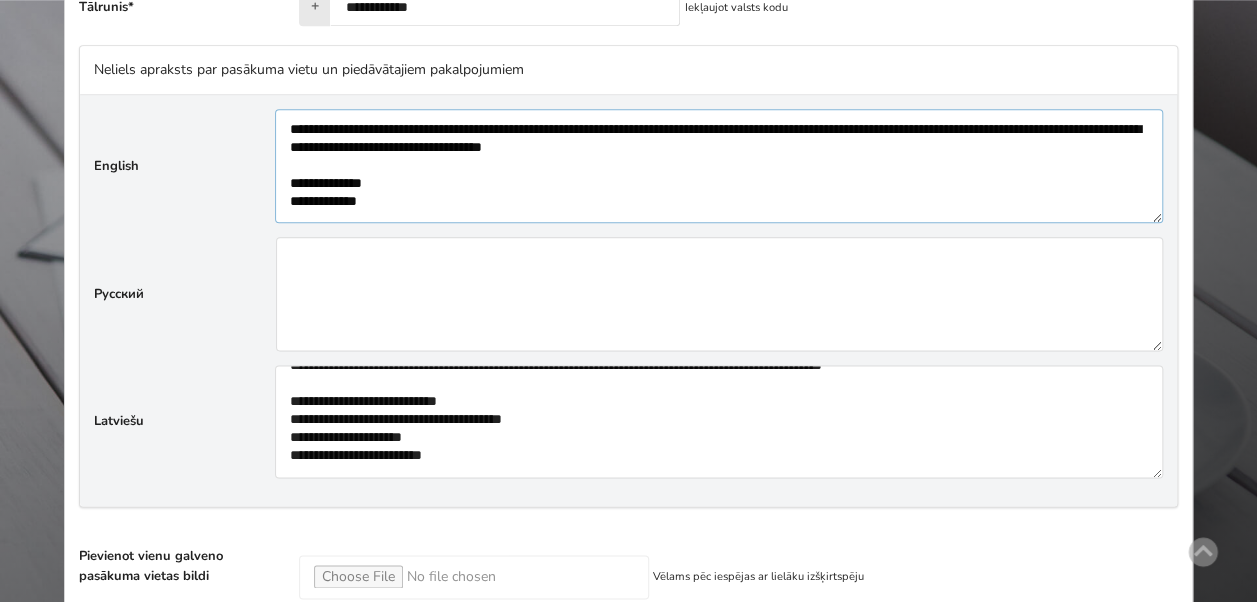 click at bounding box center [719, 165] 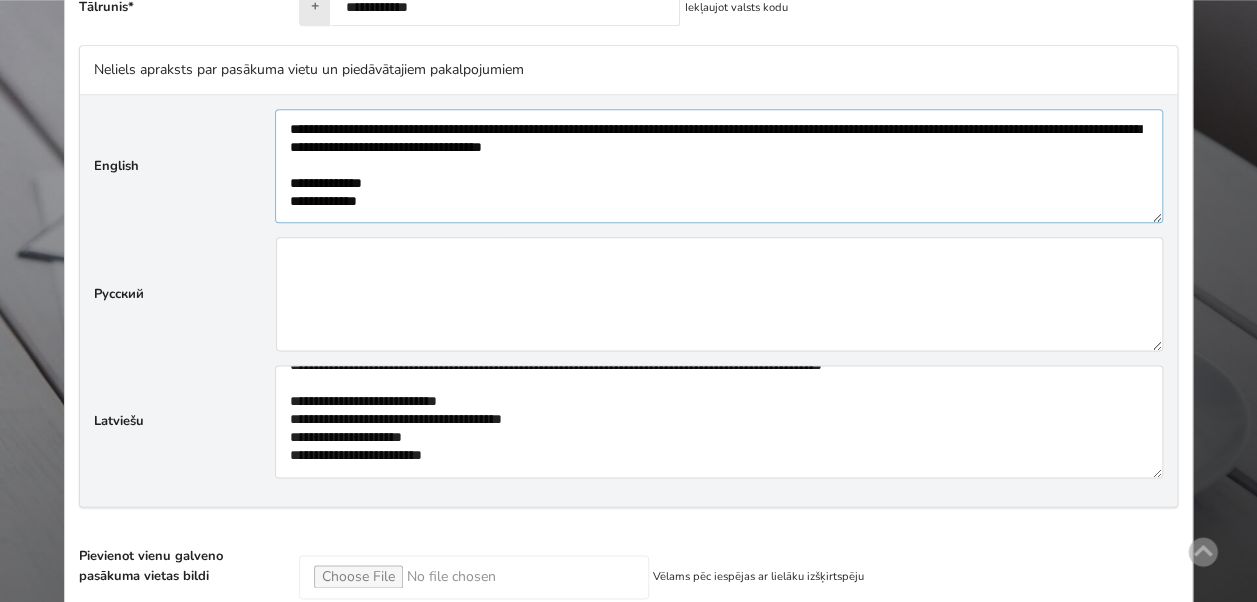 drag, startPoint x: 585, startPoint y: 138, endPoint x: 564, endPoint y: 137, distance: 21.023796 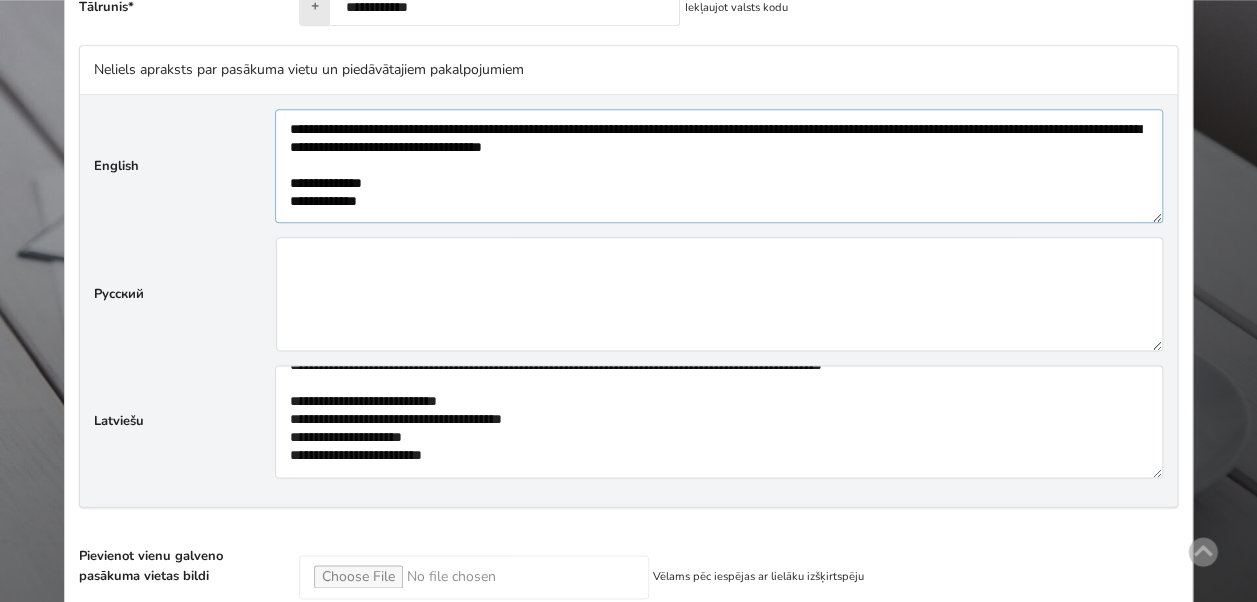 click at bounding box center (719, 165) 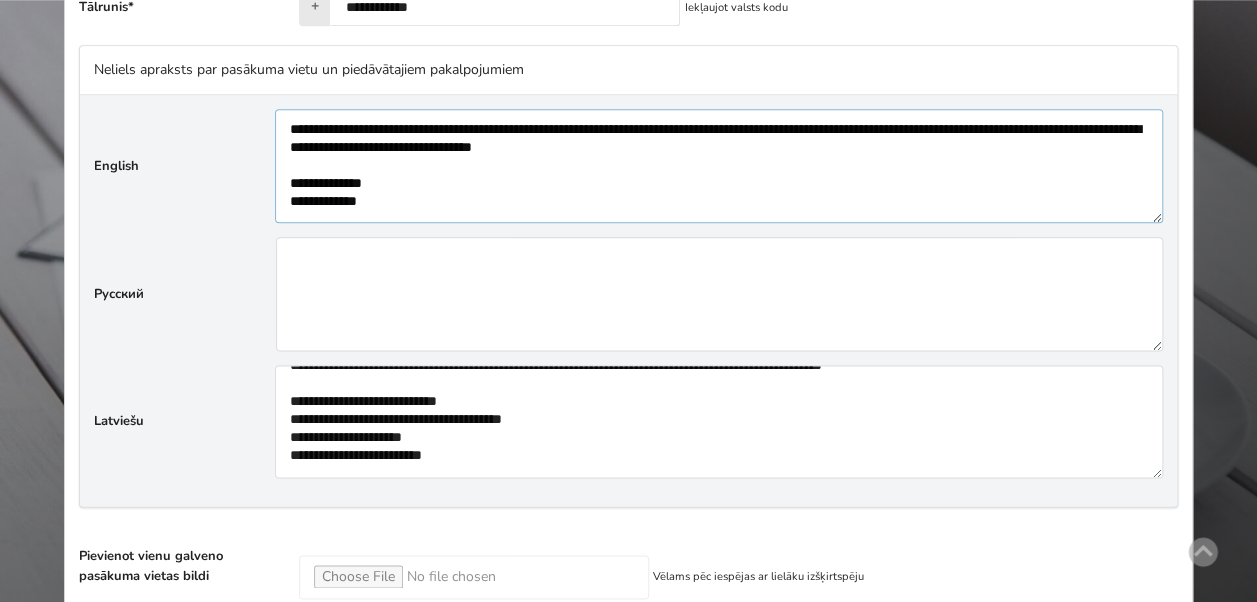 click at bounding box center [719, 165] 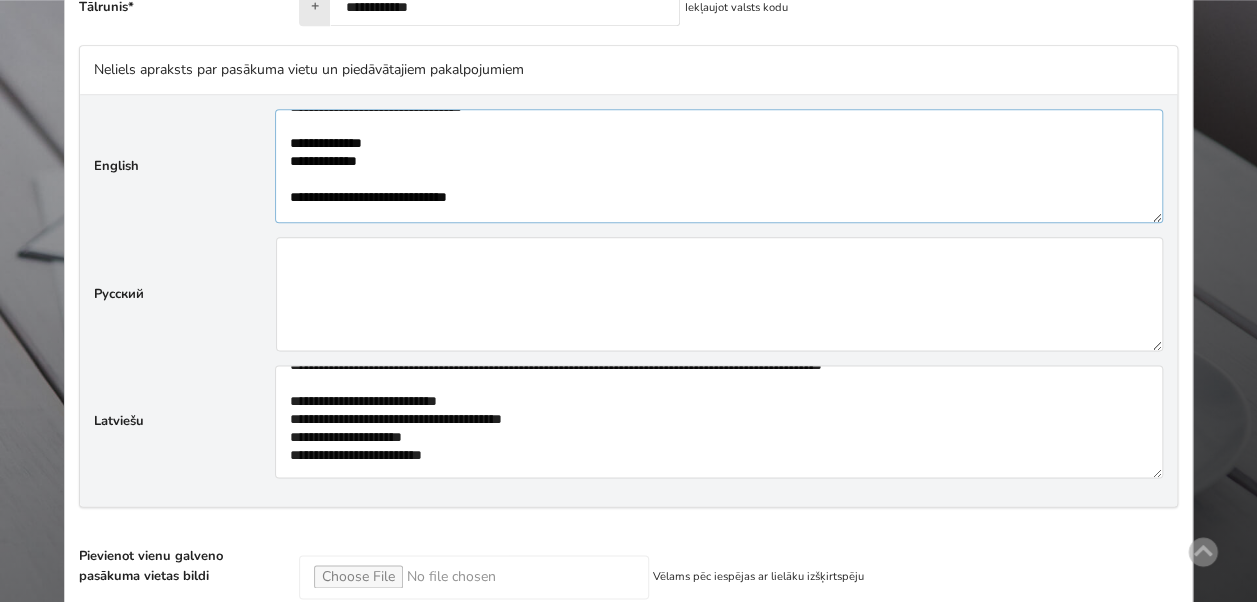 scroll, scrollTop: 80, scrollLeft: 0, axis: vertical 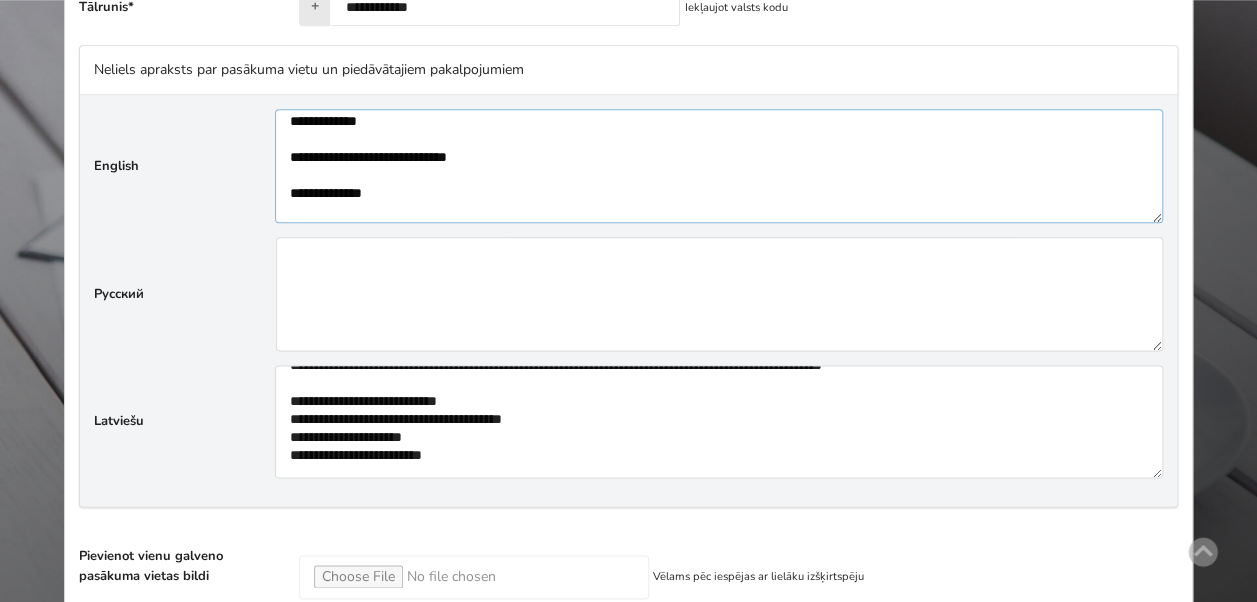 click at bounding box center (719, 165) 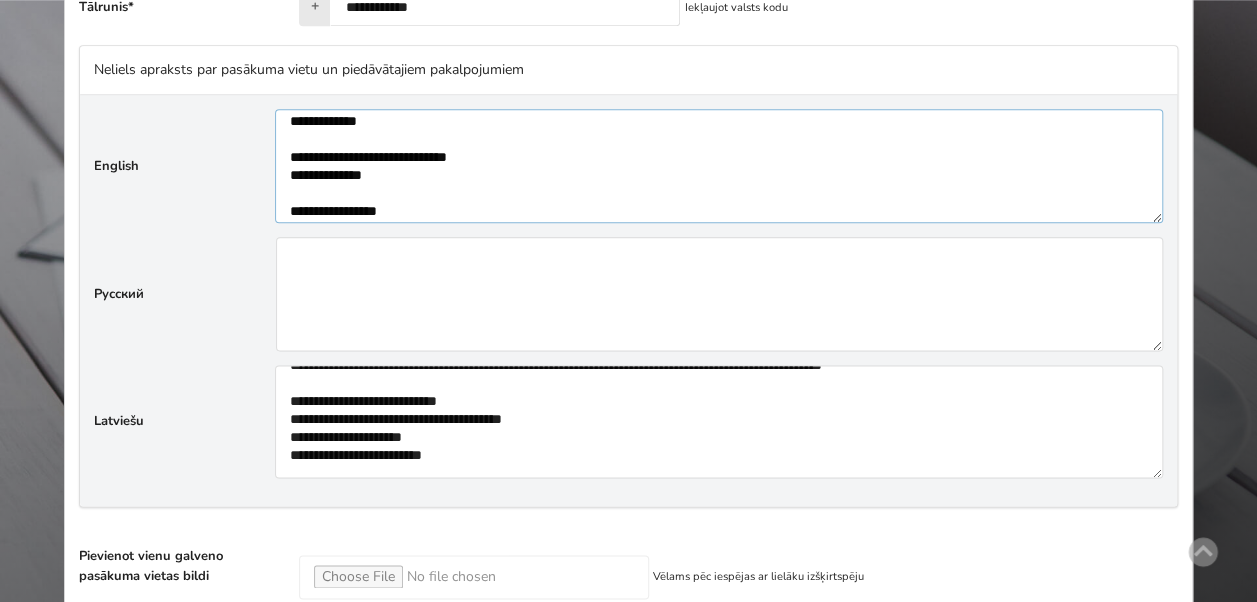 click at bounding box center [719, 165] 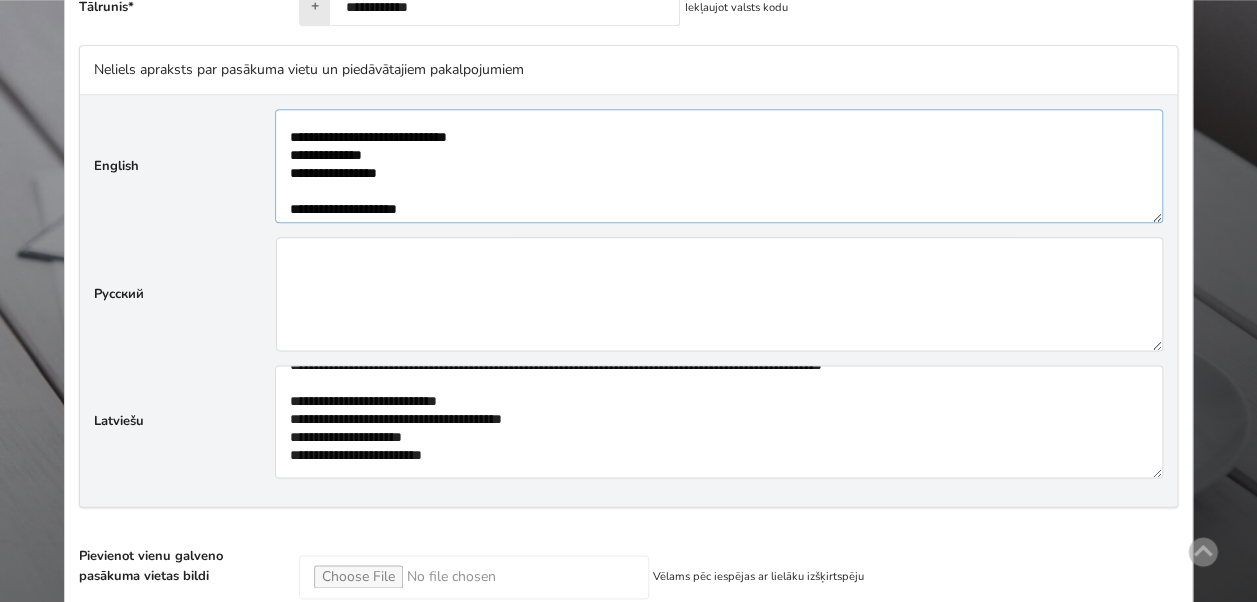 scroll, scrollTop: 120, scrollLeft: 0, axis: vertical 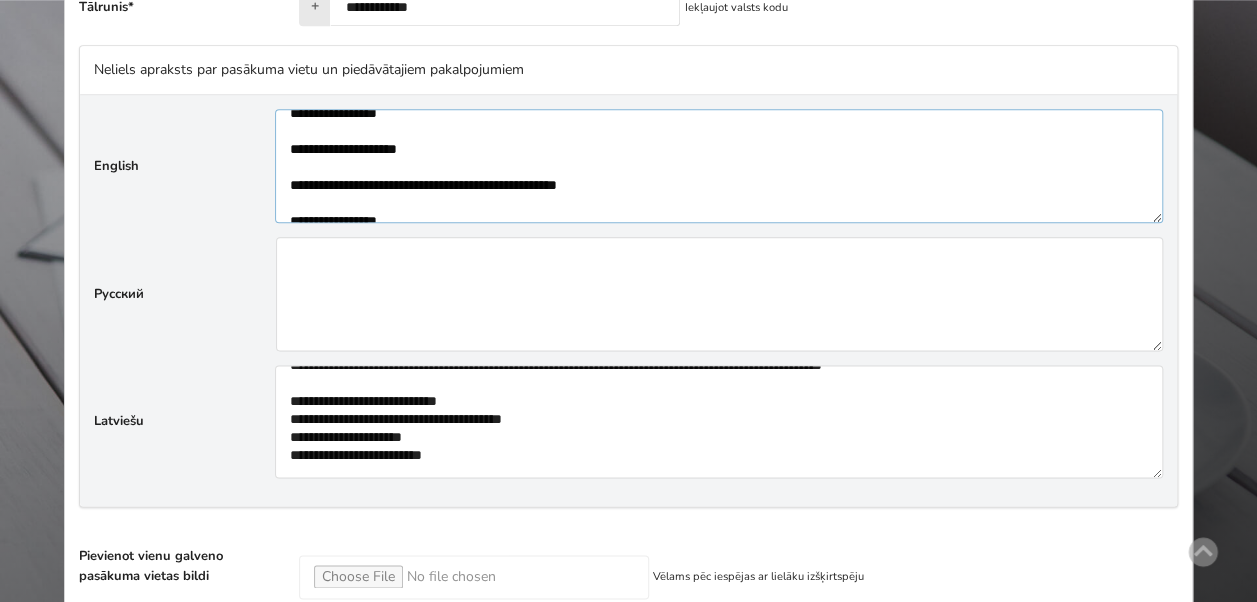 click at bounding box center (719, 165) 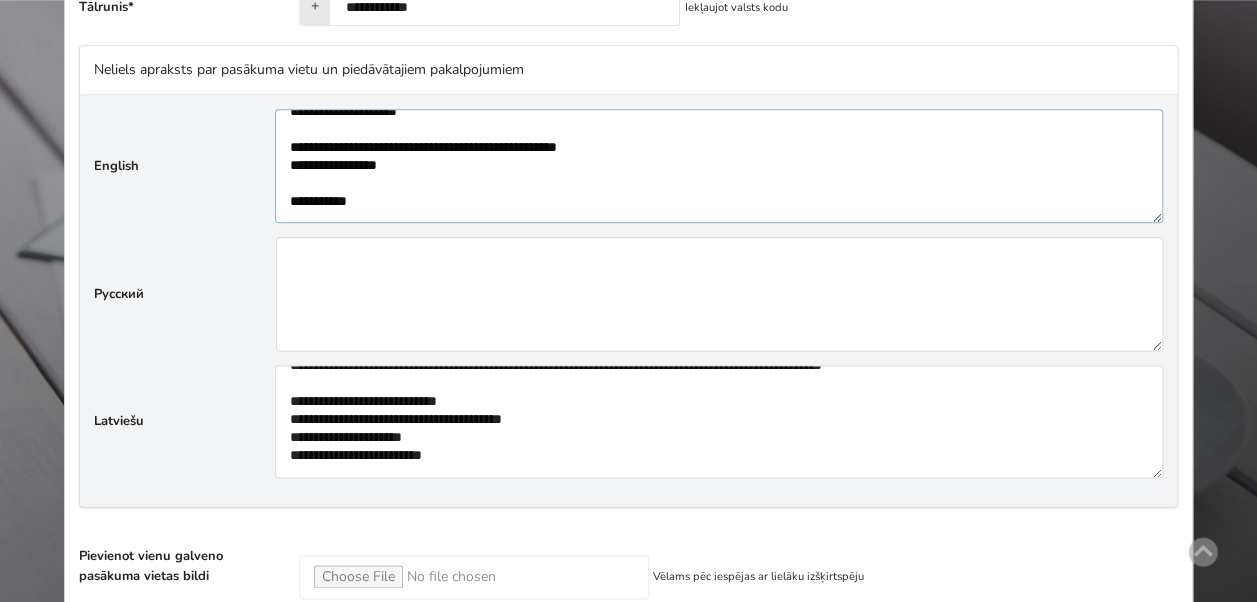 scroll, scrollTop: 240, scrollLeft: 0, axis: vertical 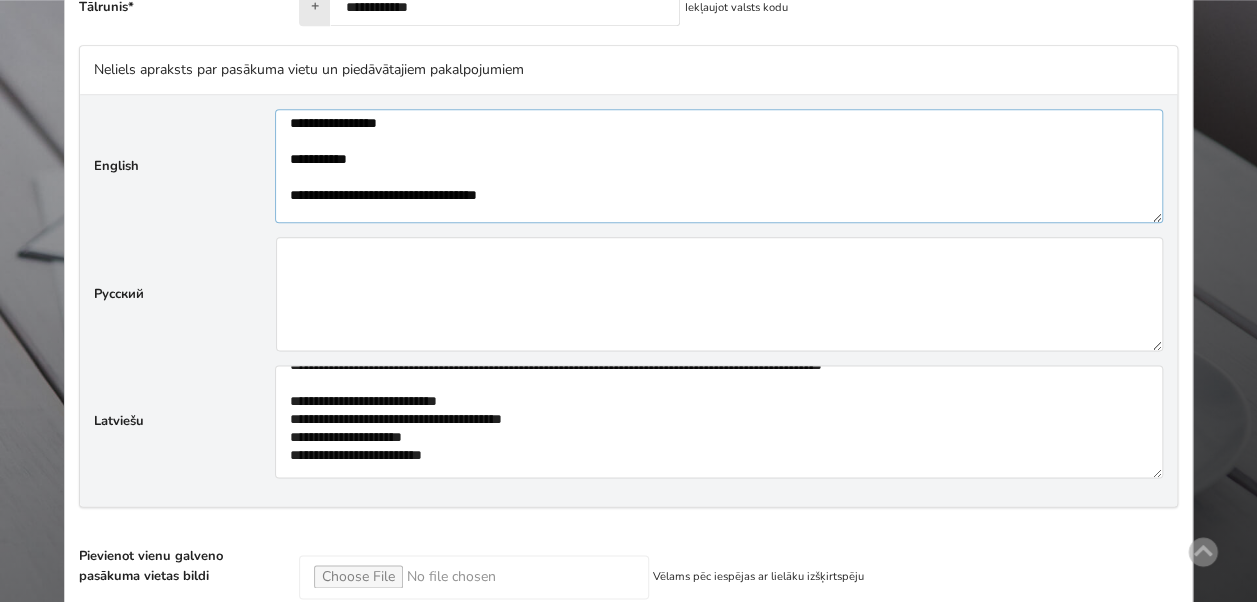 click at bounding box center (719, 165) 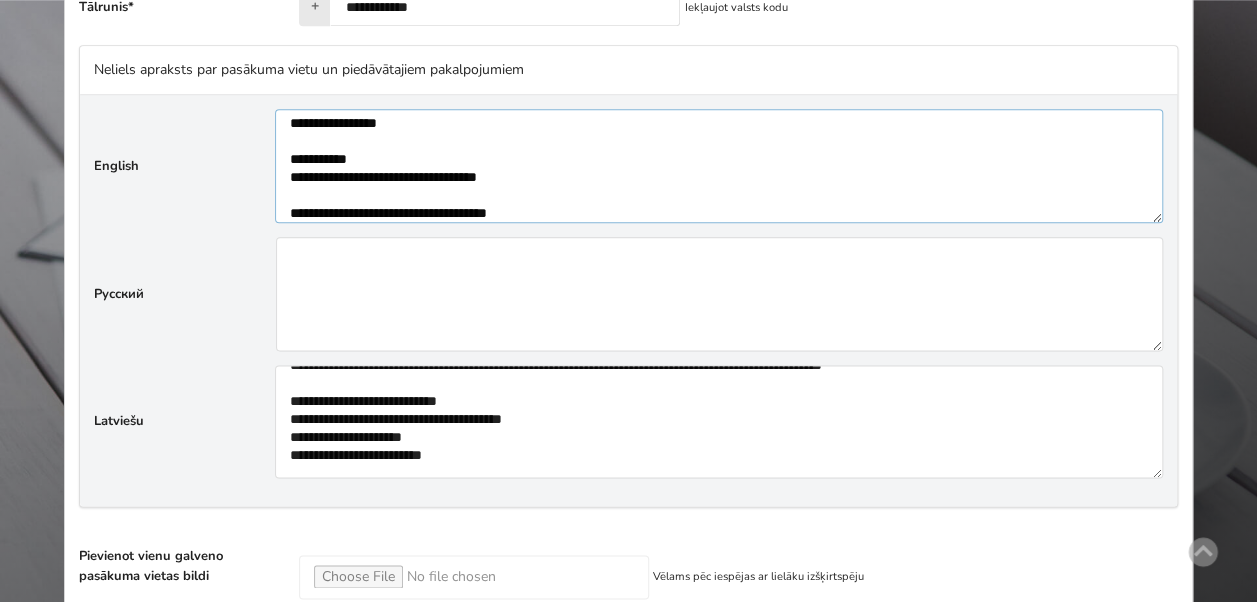 click at bounding box center (719, 165) 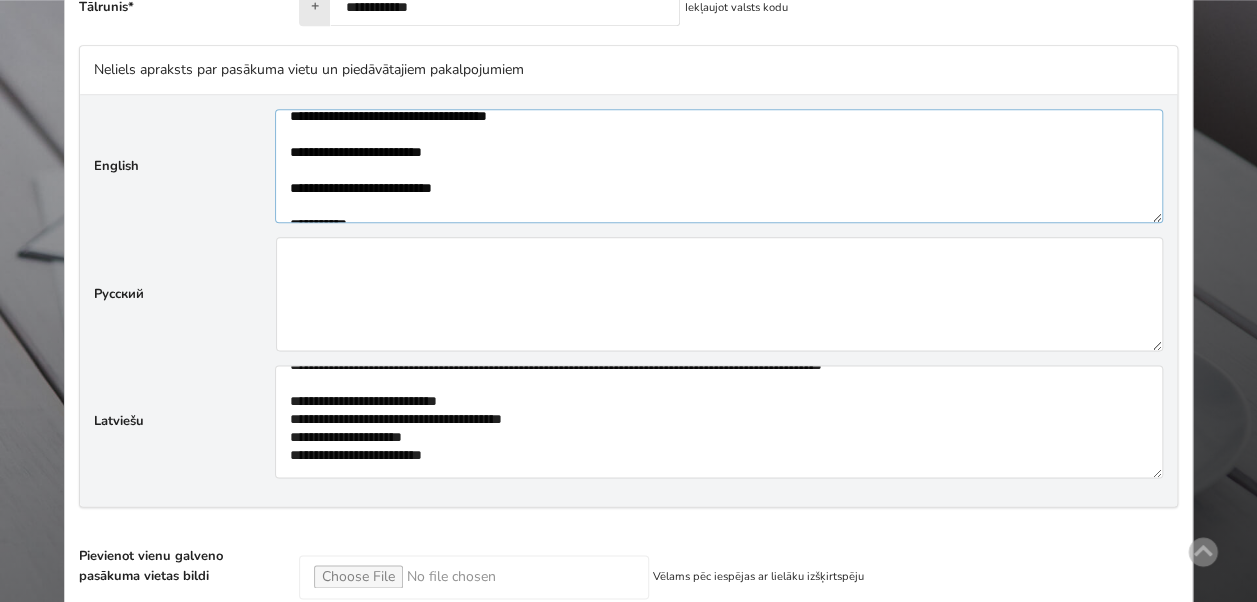 scroll, scrollTop: 320, scrollLeft: 0, axis: vertical 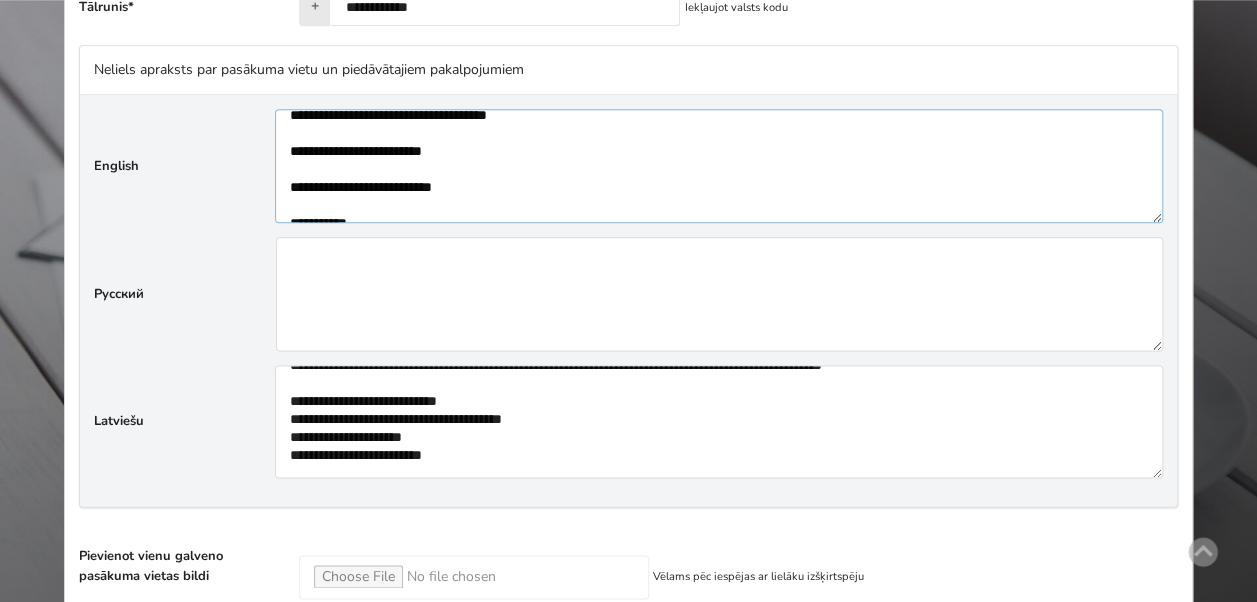 click at bounding box center (719, 165) 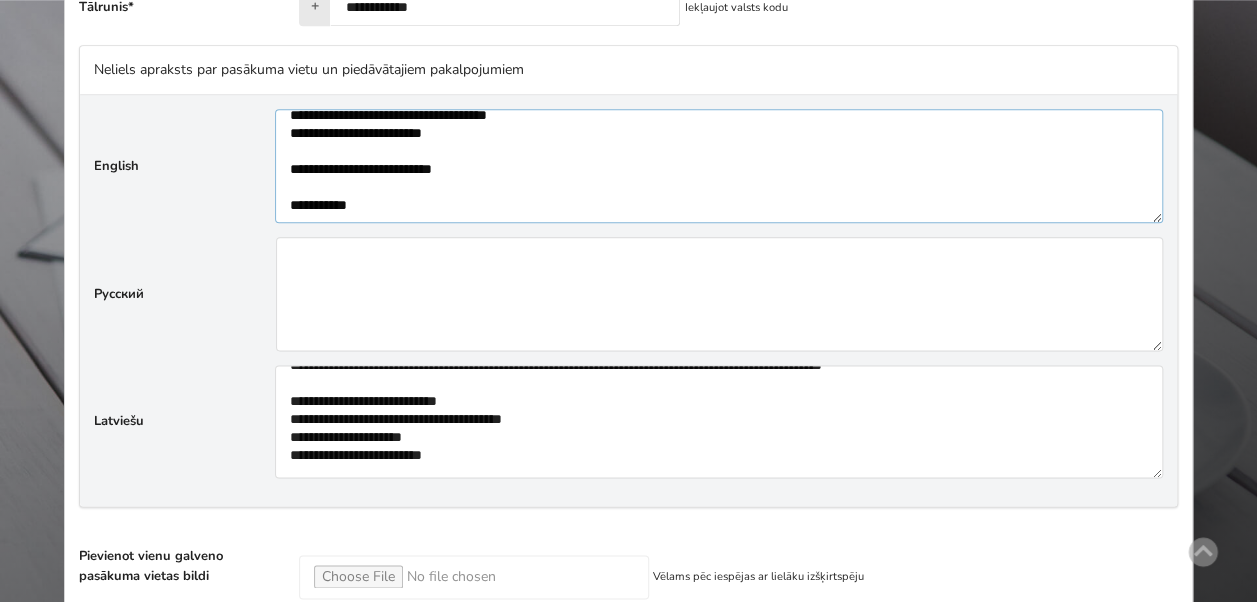 click at bounding box center [719, 165] 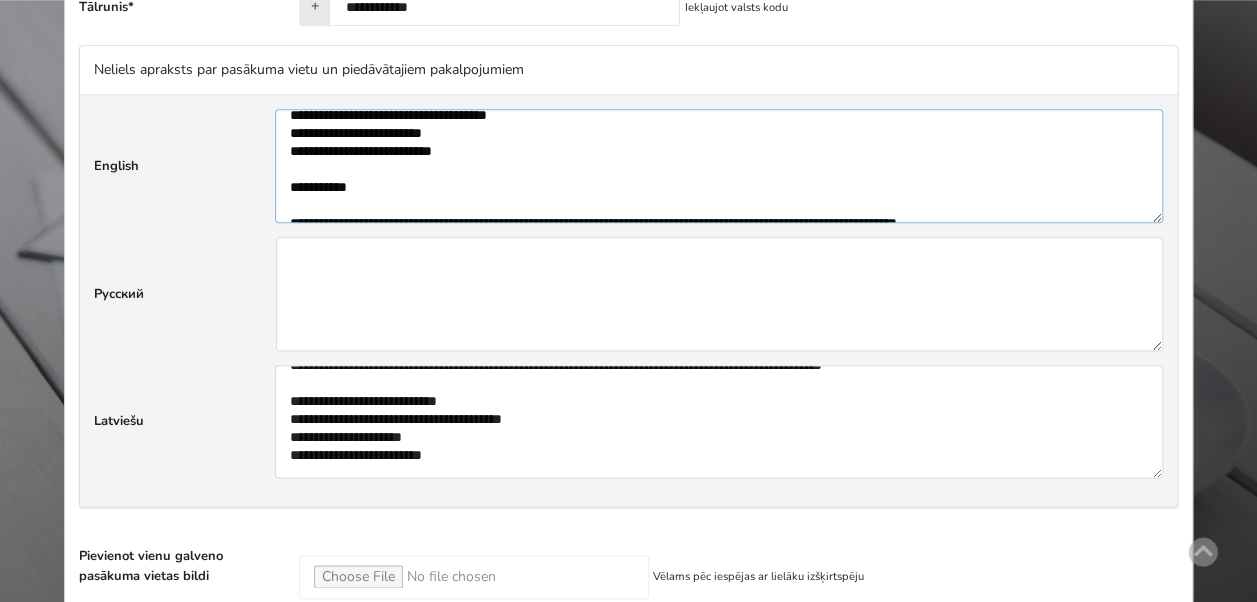 drag, startPoint x: 434, startPoint y: 142, endPoint x: 400, endPoint y: 146, distance: 34.234486 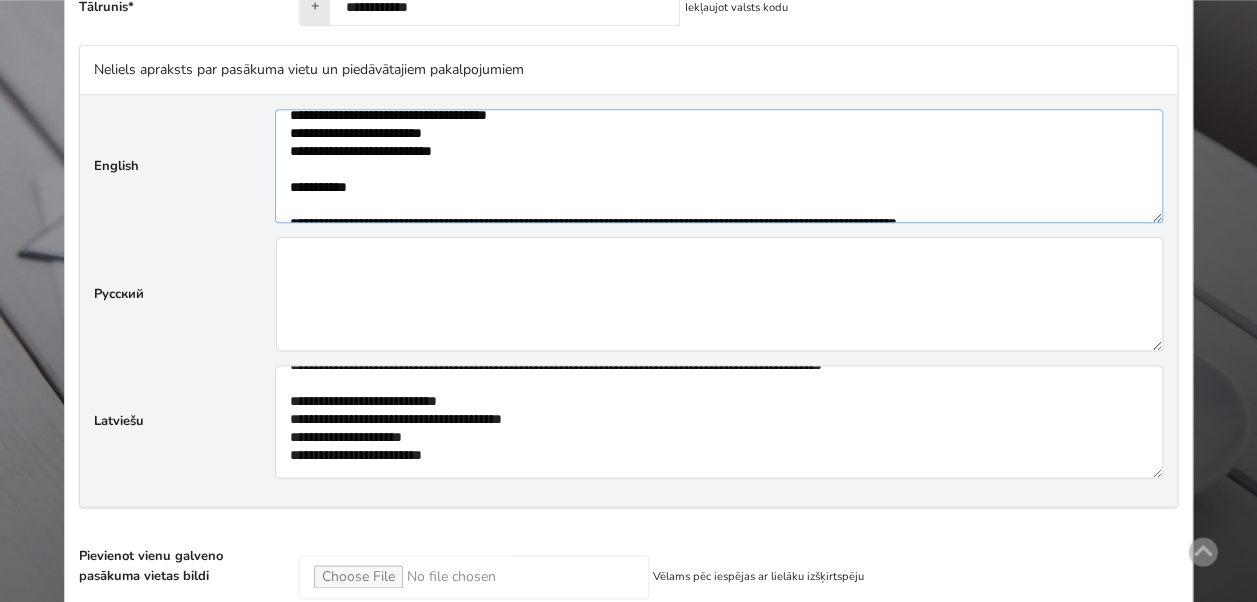 click at bounding box center (719, 165) 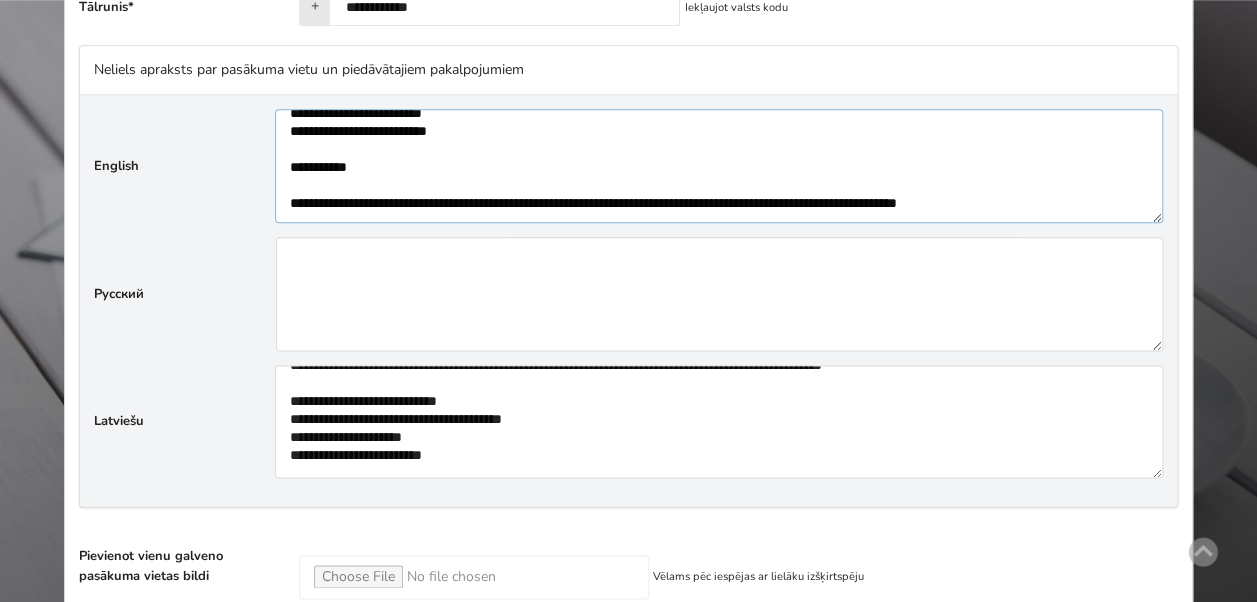 scroll, scrollTop: 360, scrollLeft: 0, axis: vertical 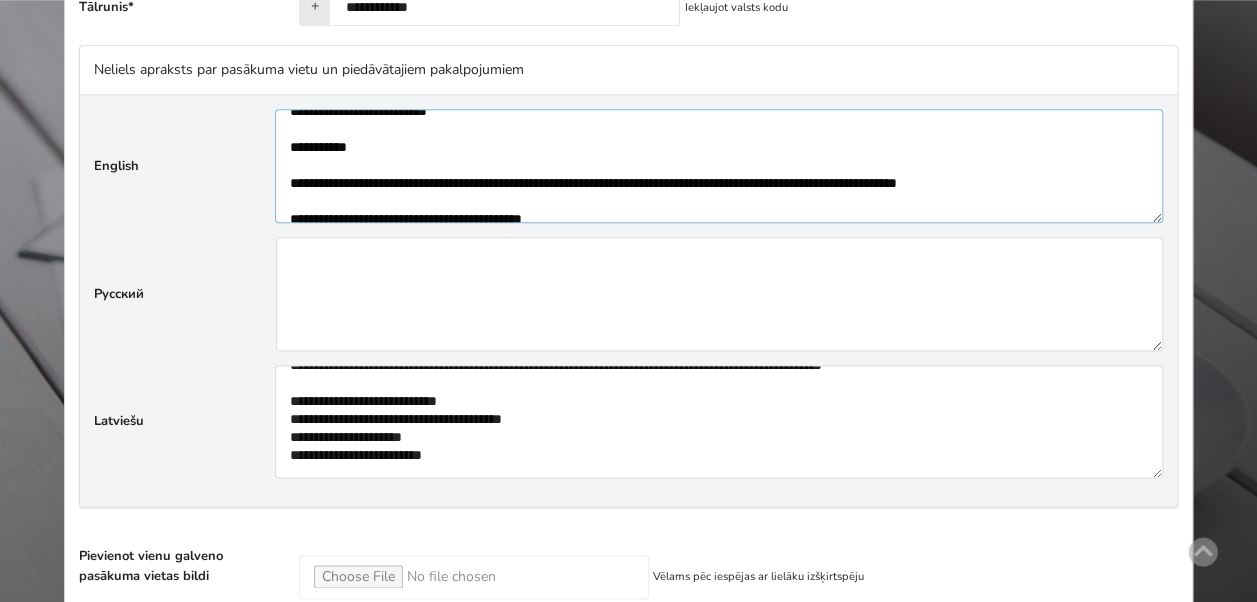 click at bounding box center (719, 165) 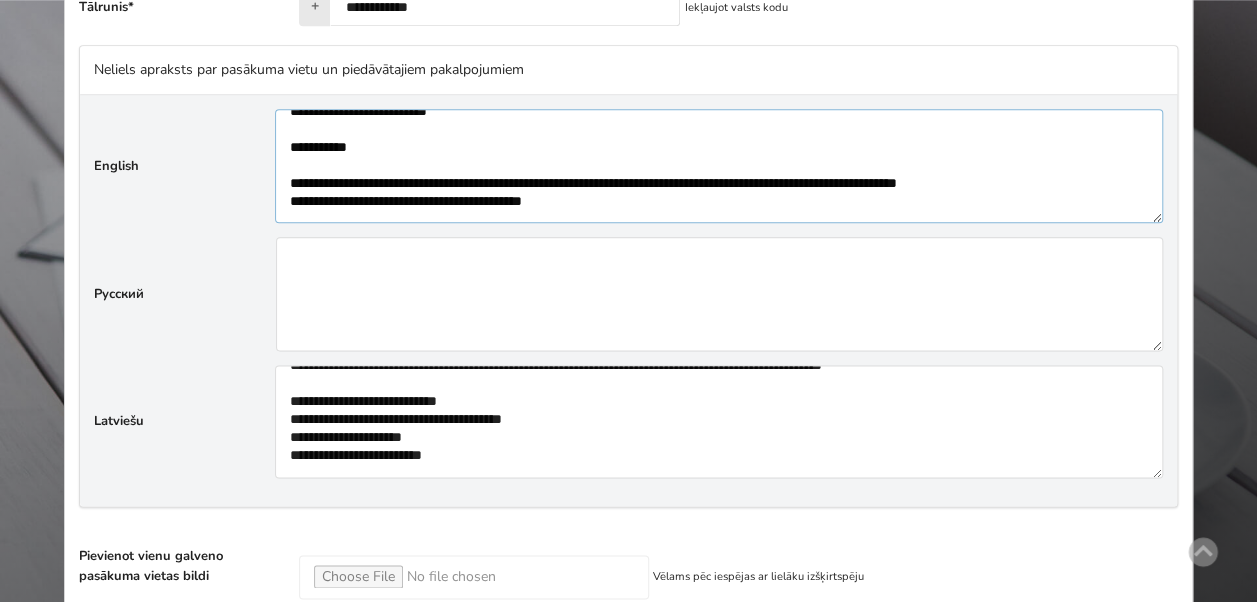 scroll, scrollTop: 400, scrollLeft: 0, axis: vertical 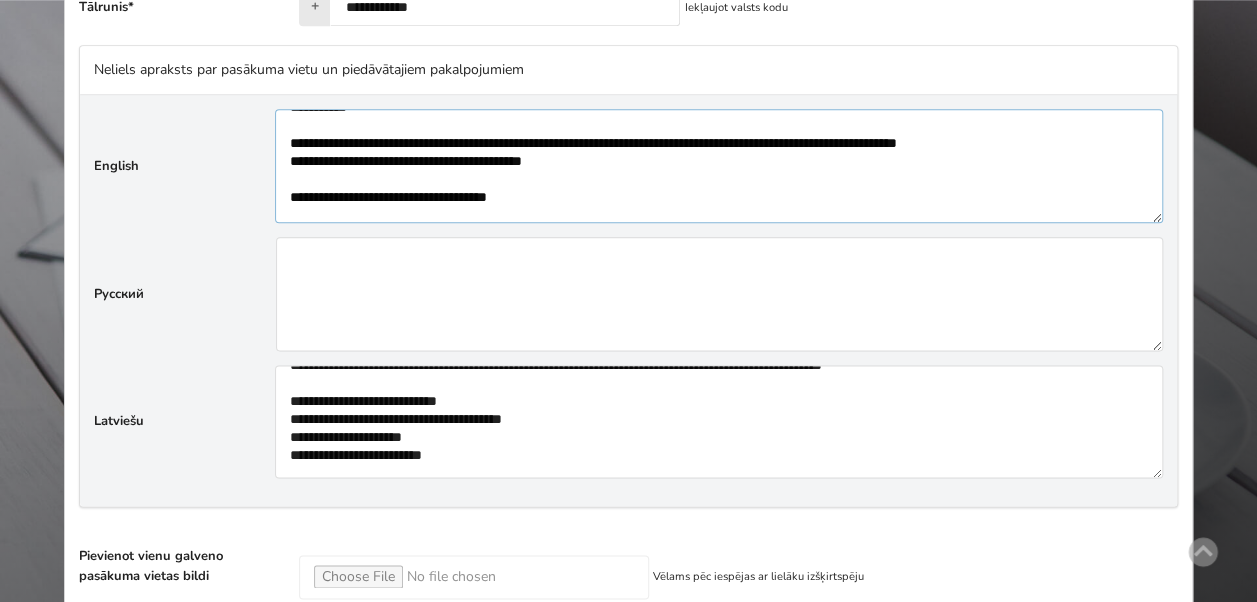 click at bounding box center [719, 165] 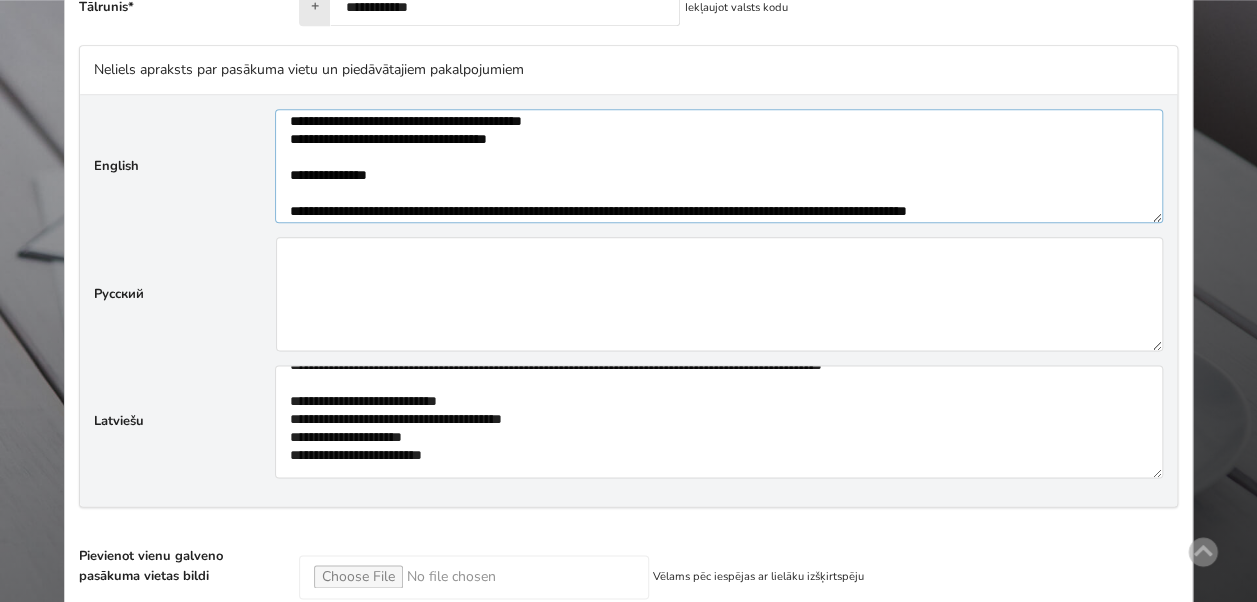 scroll, scrollTop: 480, scrollLeft: 0, axis: vertical 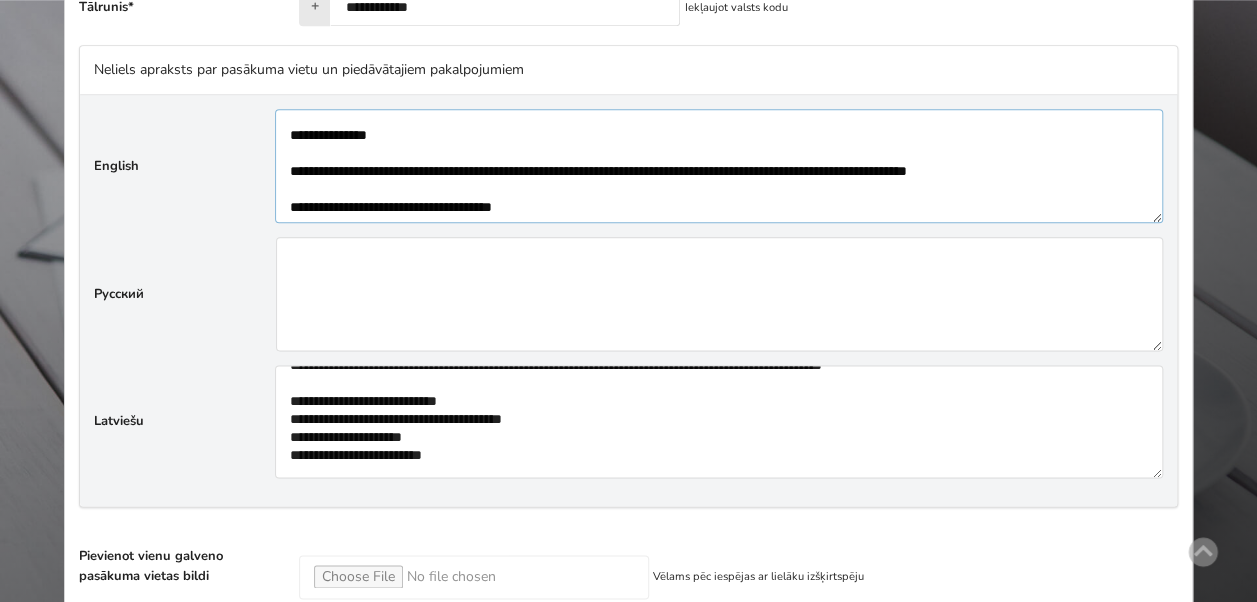 click at bounding box center (719, 165) 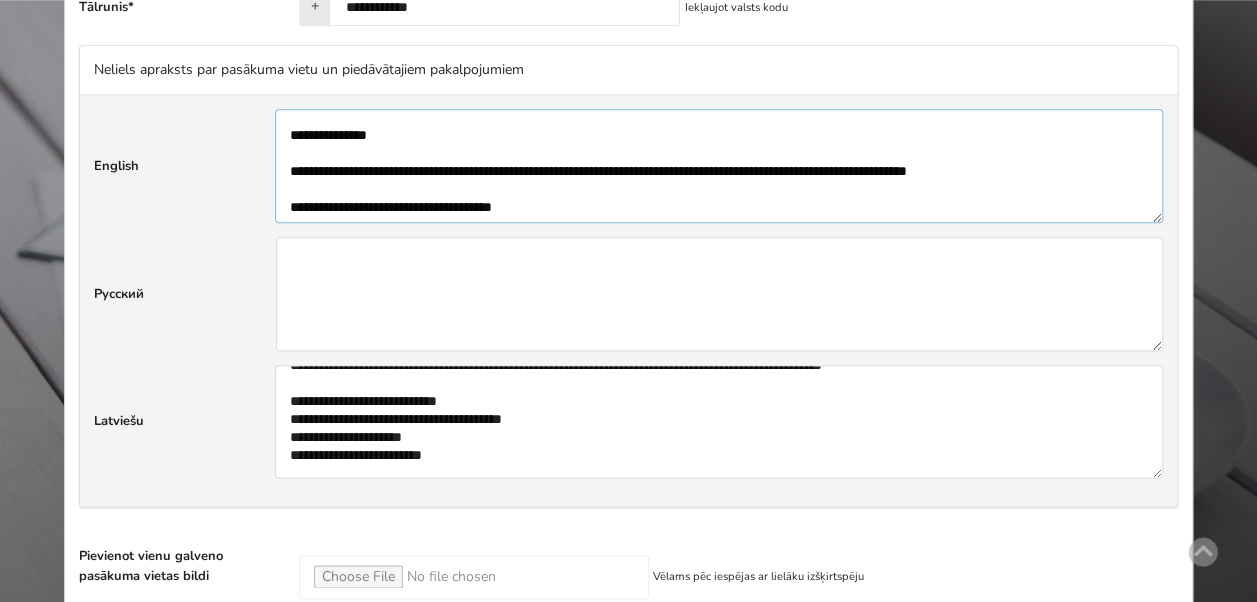 click at bounding box center (719, 165) 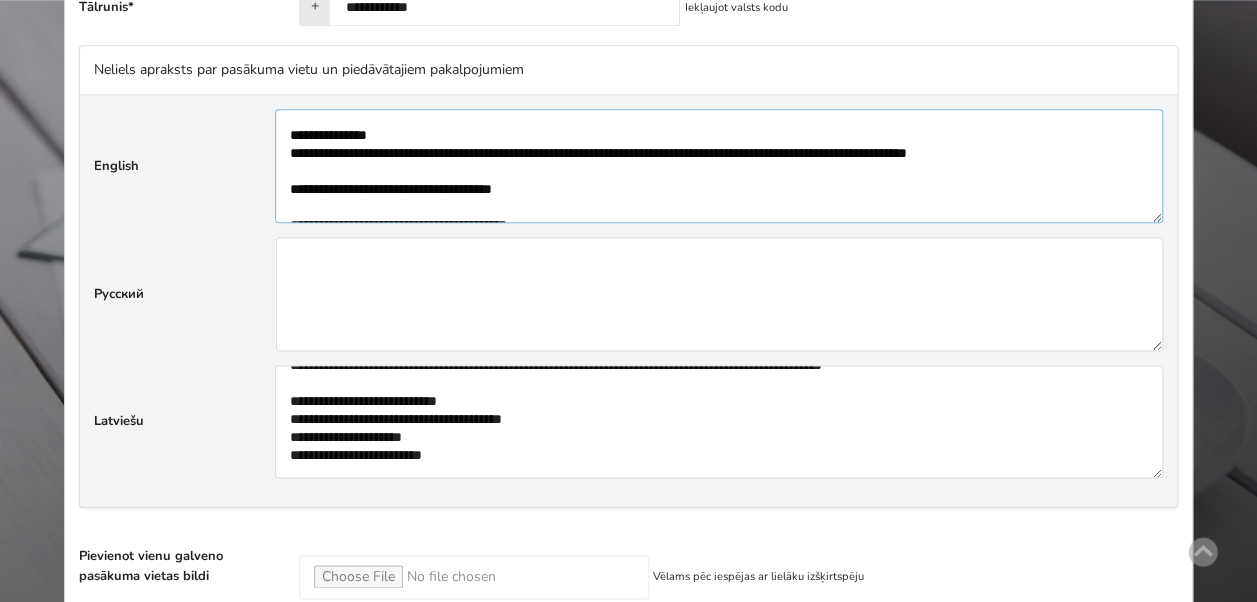 click at bounding box center (719, 165) 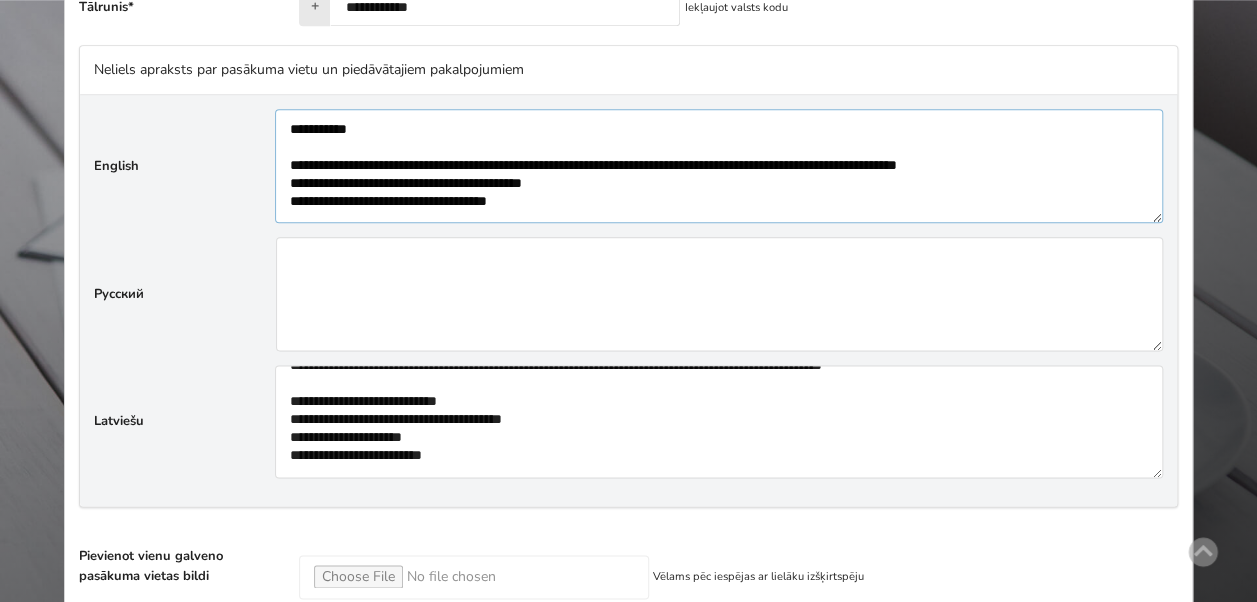 scroll, scrollTop: 360, scrollLeft: 0, axis: vertical 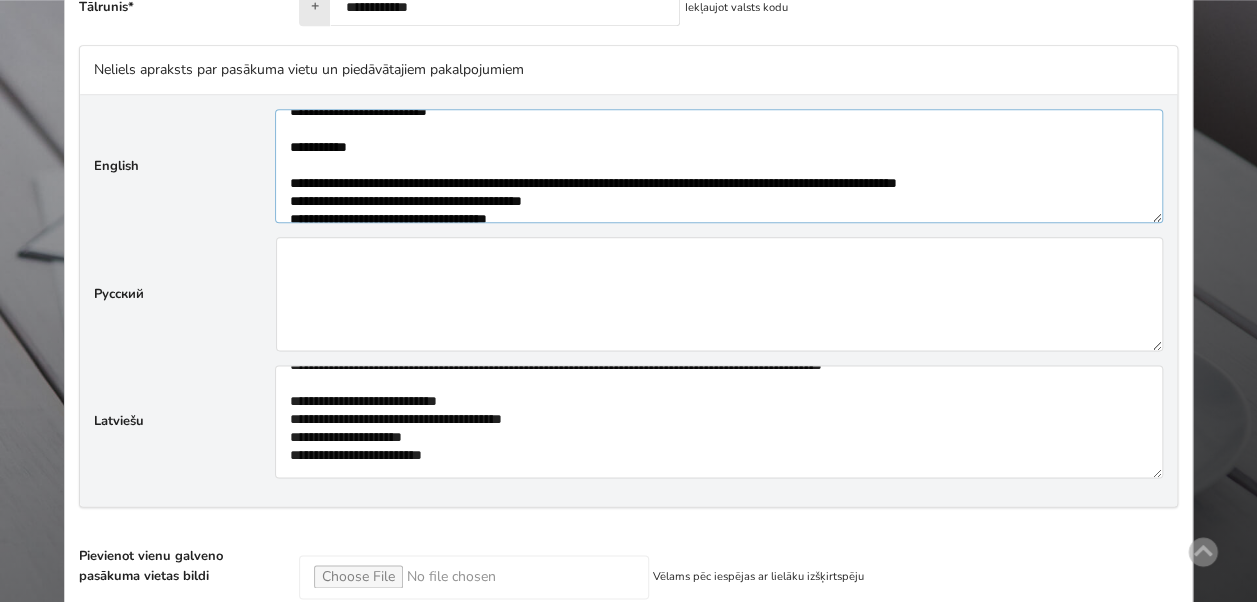 click at bounding box center [719, 165] 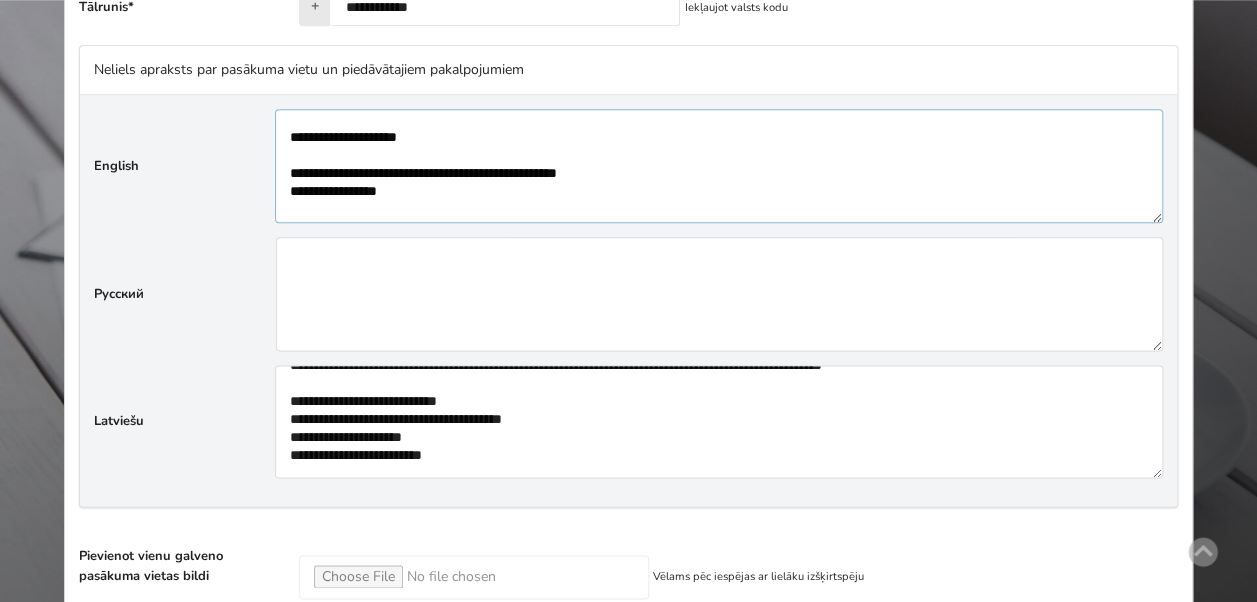 scroll, scrollTop: 160, scrollLeft: 0, axis: vertical 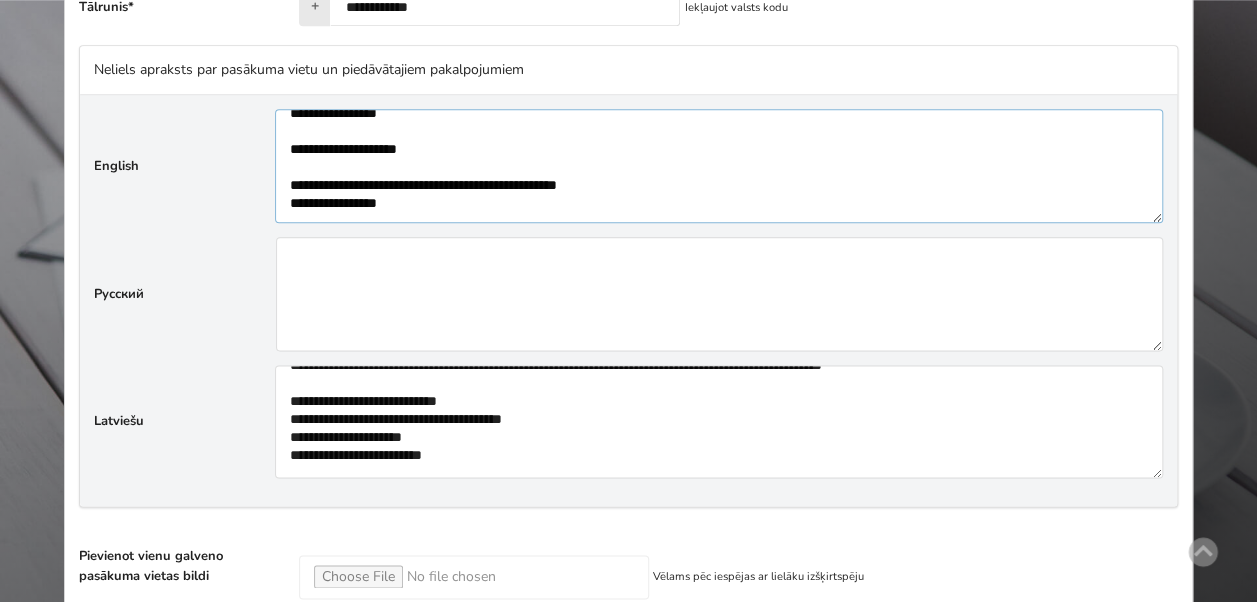 click at bounding box center (719, 165) 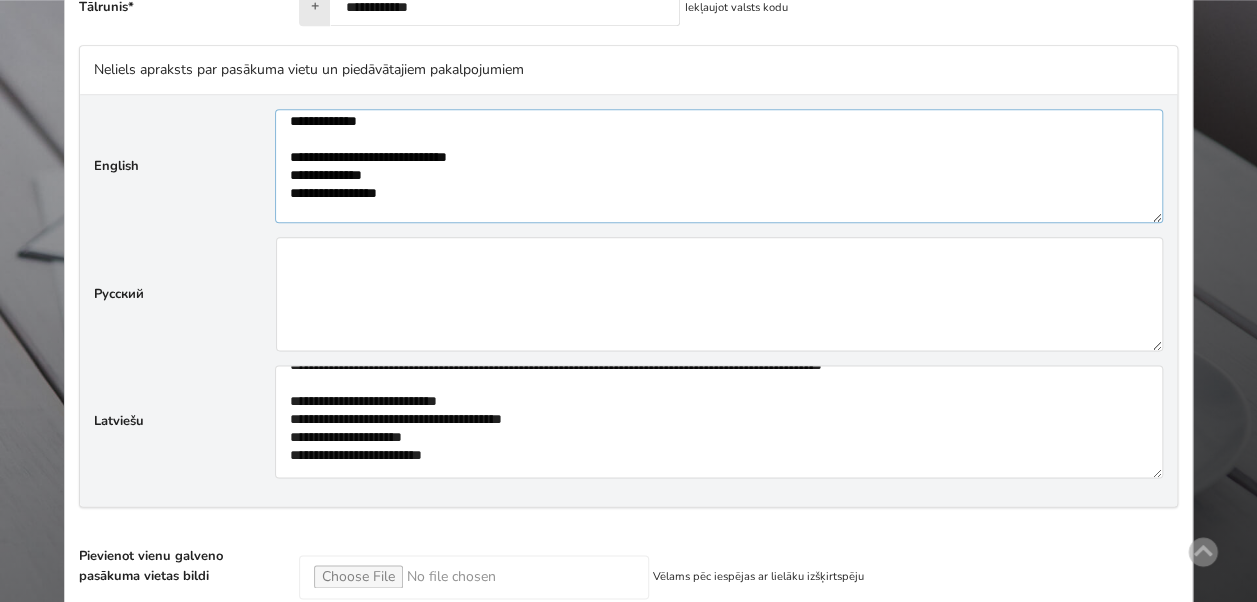 scroll, scrollTop: 40, scrollLeft: 0, axis: vertical 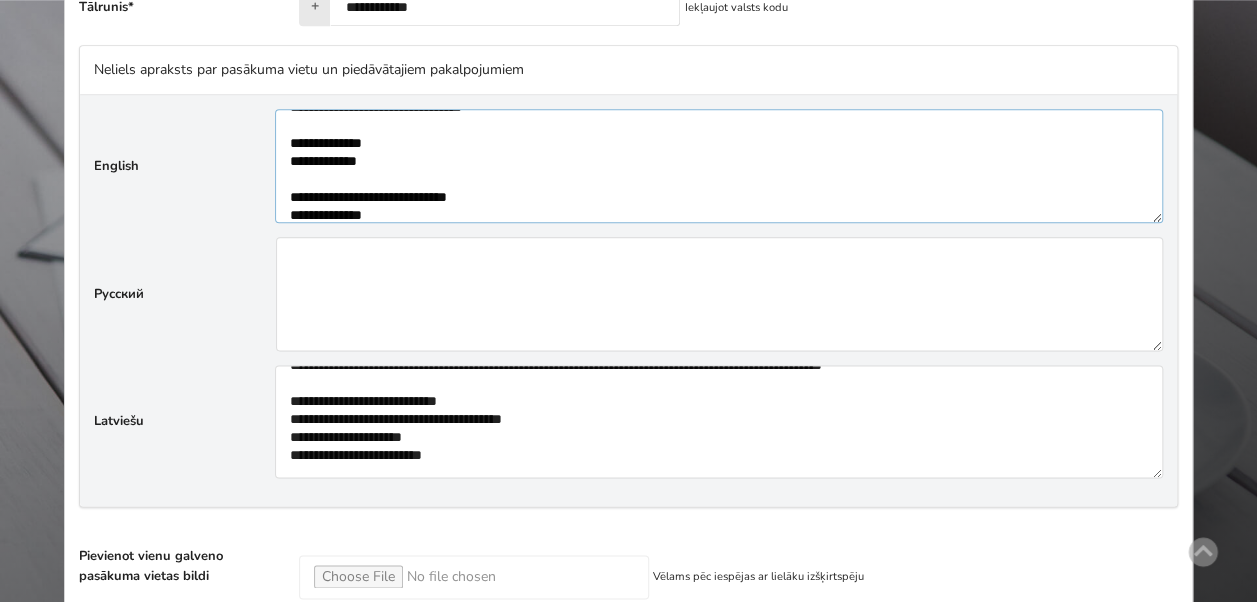click at bounding box center (719, 165) 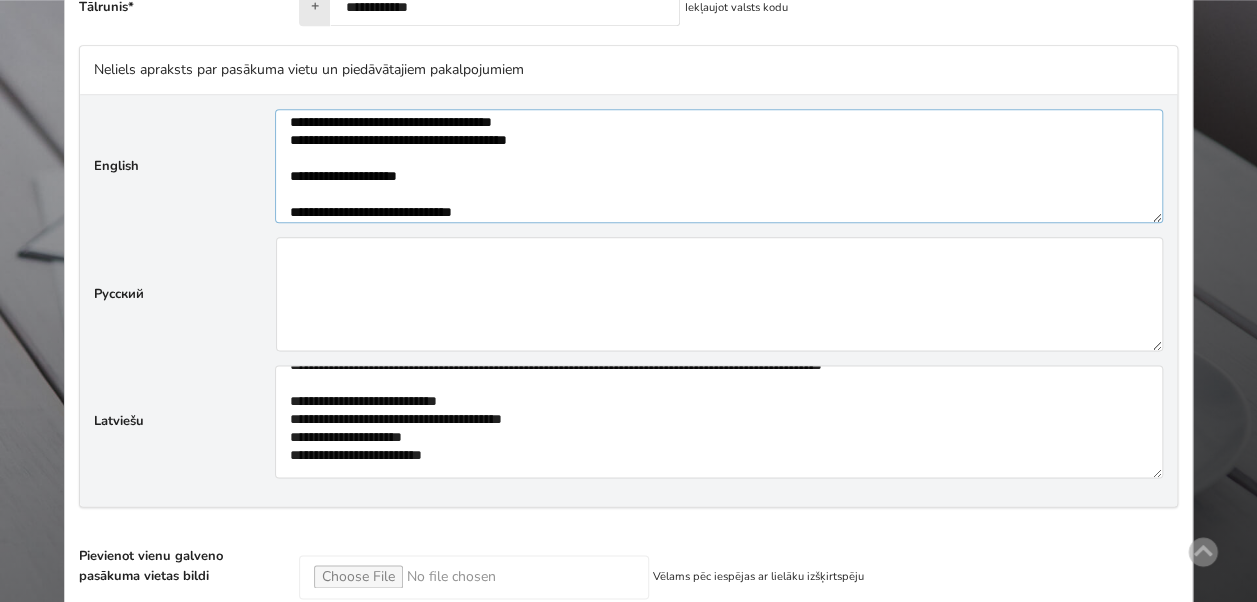 scroll, scrollTop: 503, scrollLeft: 0, axis: vertical 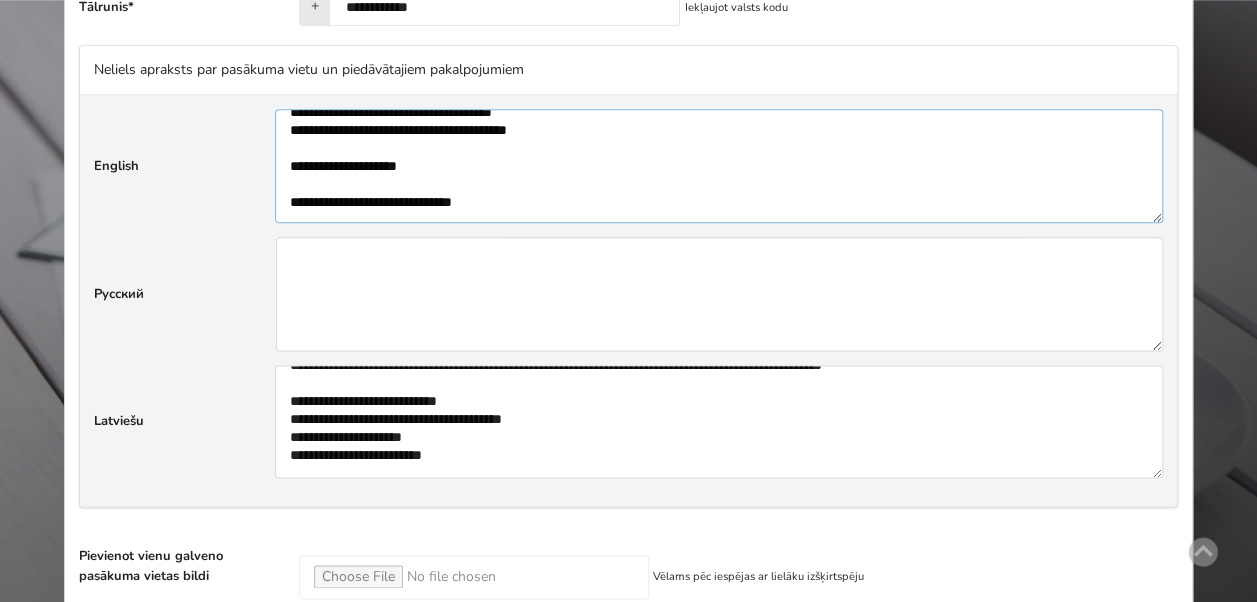 click at bounding box center [719, 165] 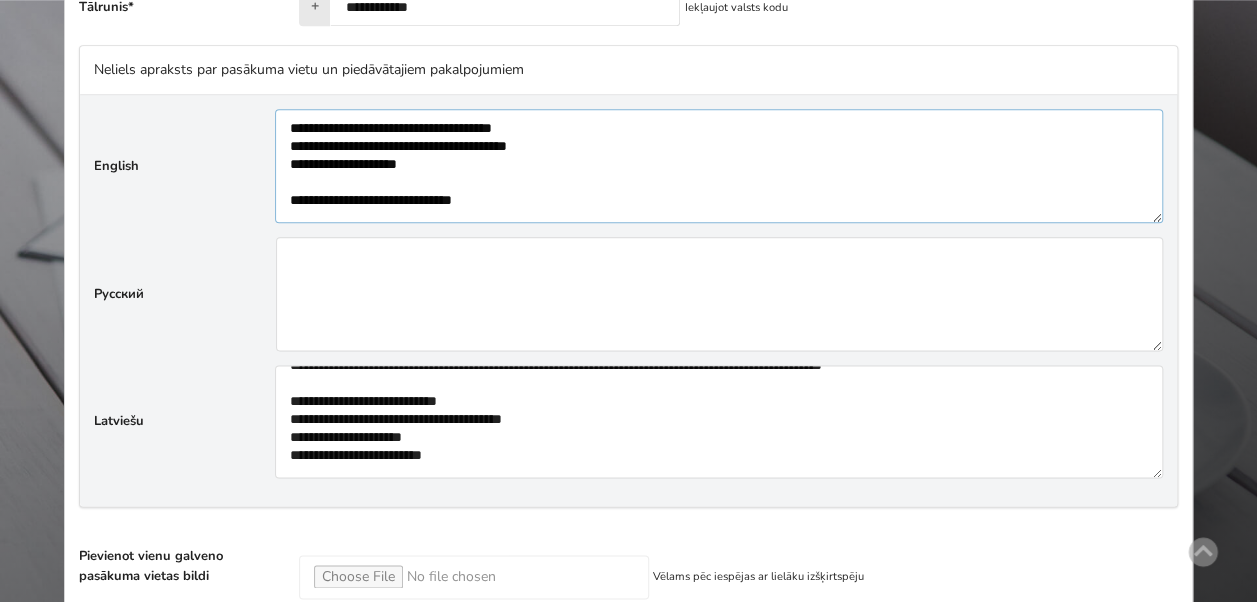 scroll, scrollTop: 486, scrollLeft: 0, axis: vertical 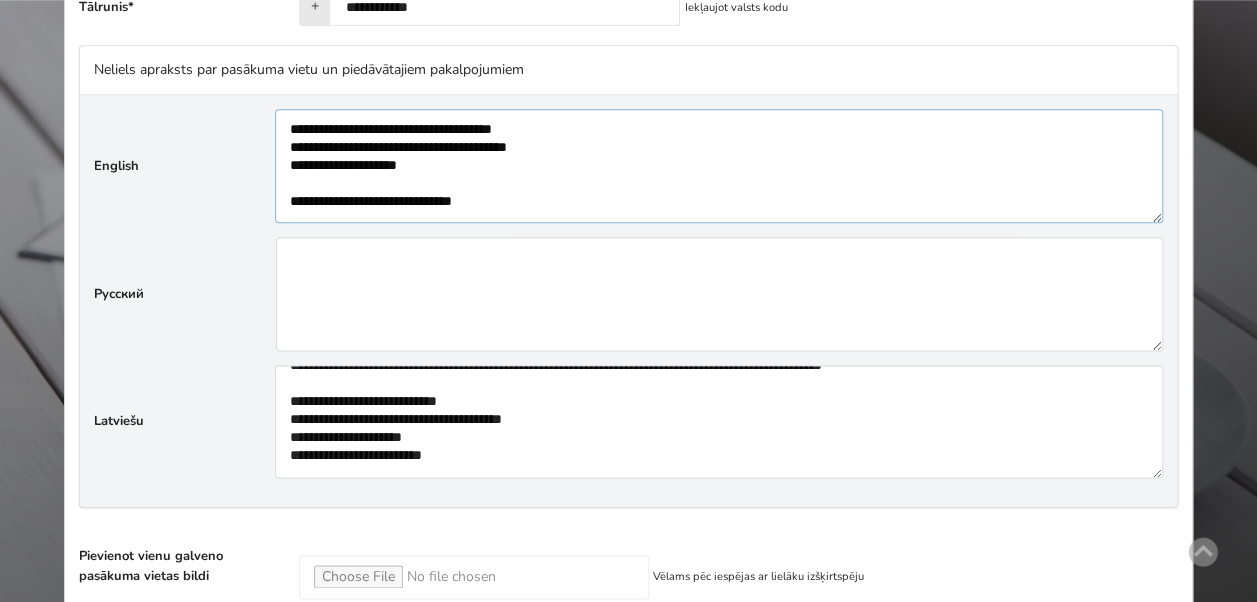 click at bounding box center (719, 165) 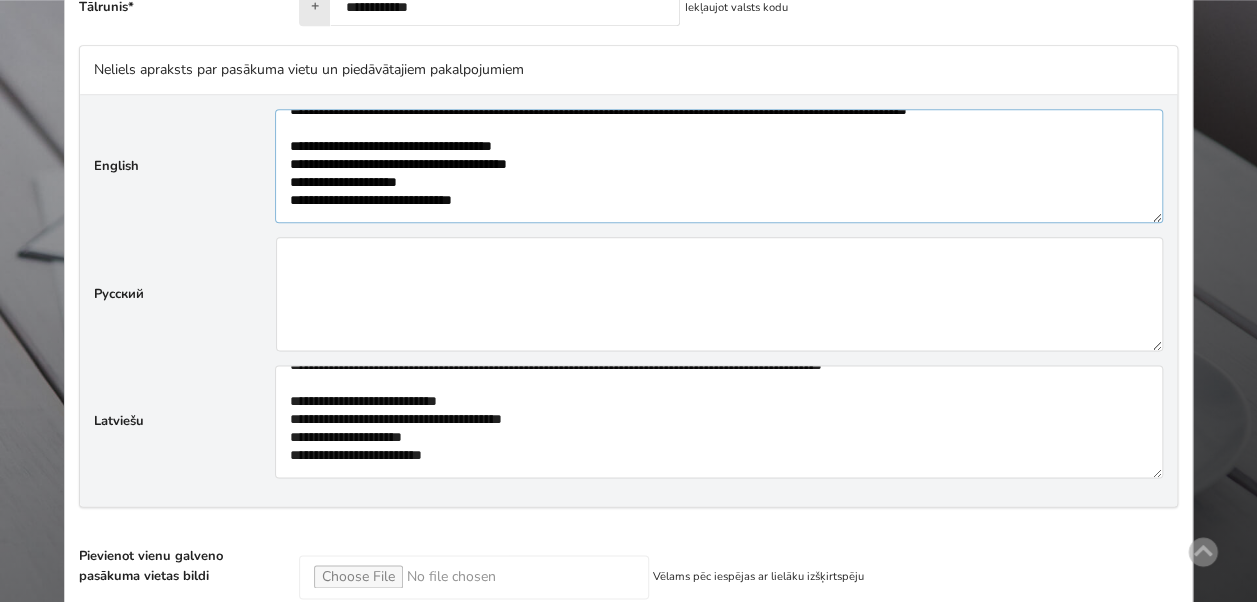 scroll, scrollTop: 468, scrollLeft: 0, axis: vertical 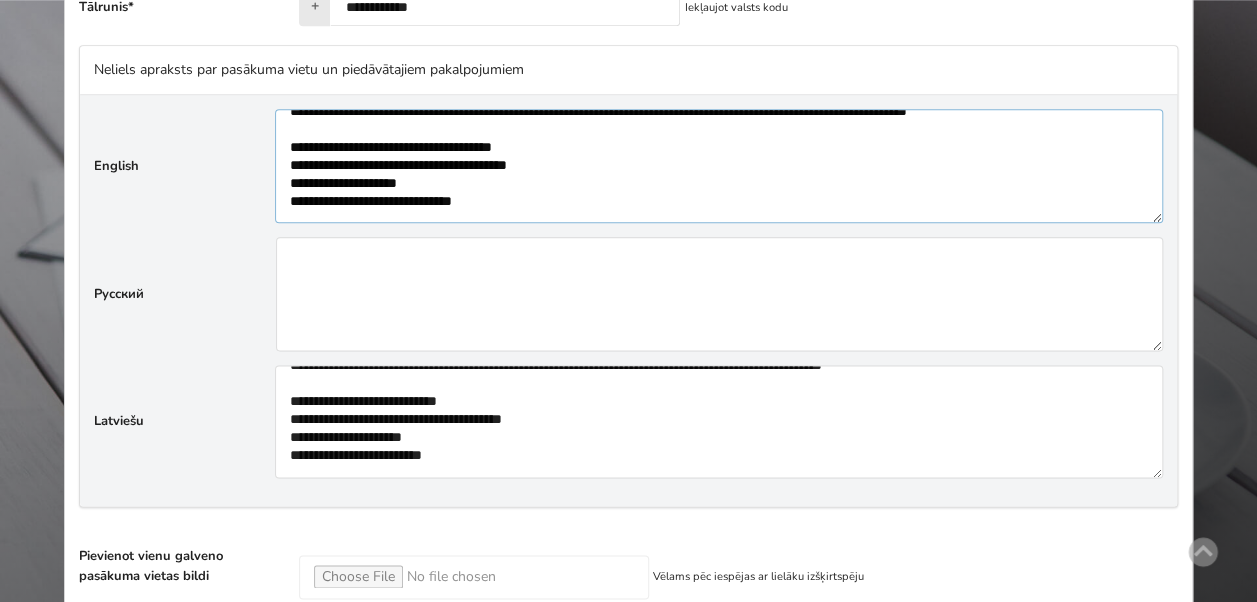 type on "**********" 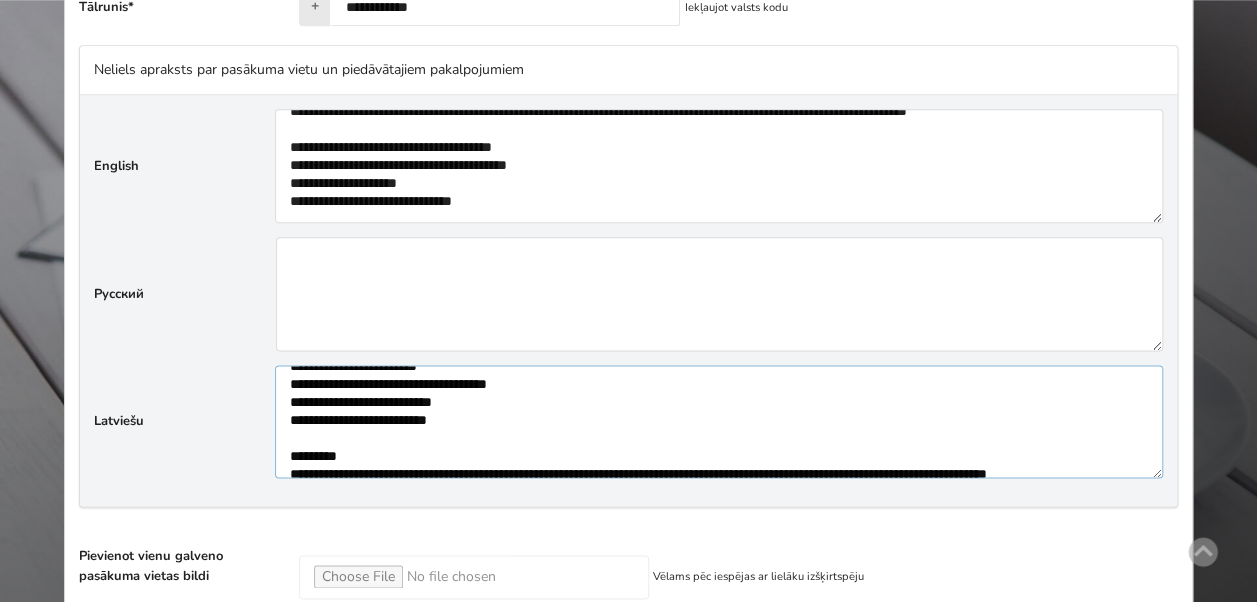 scroll, scrollTop: 246, scrollLeft: 0, axis: vertical 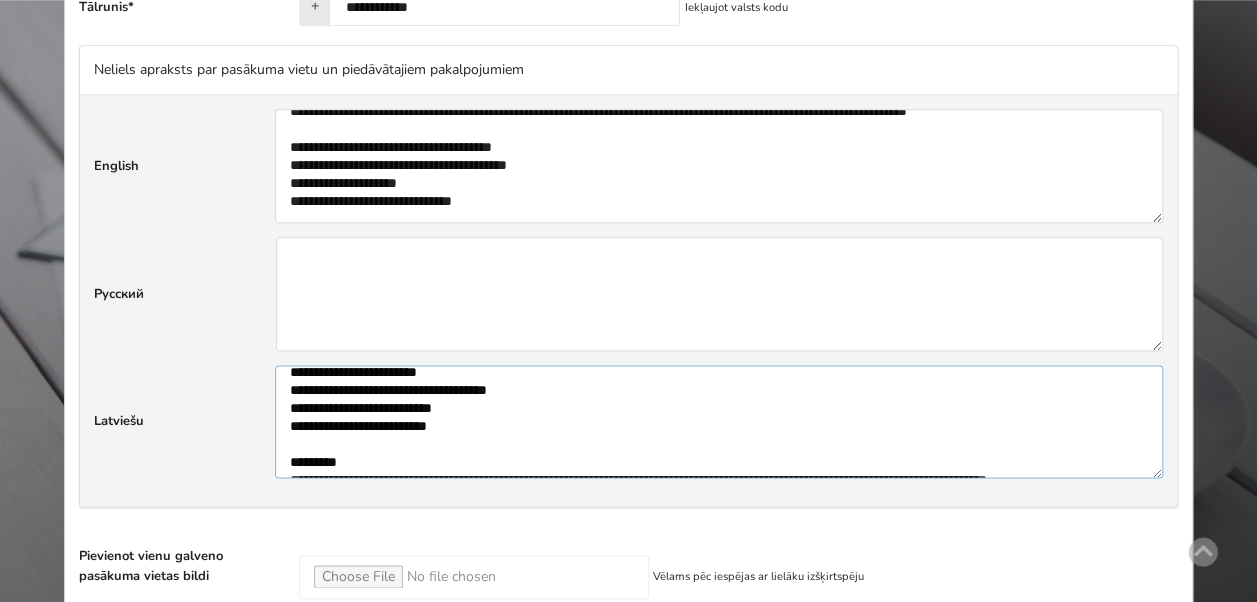 drag, startPoint x: 415, startPoint y: 432, endPoint x: 386, endPoint y: 434, distance: 29.068884 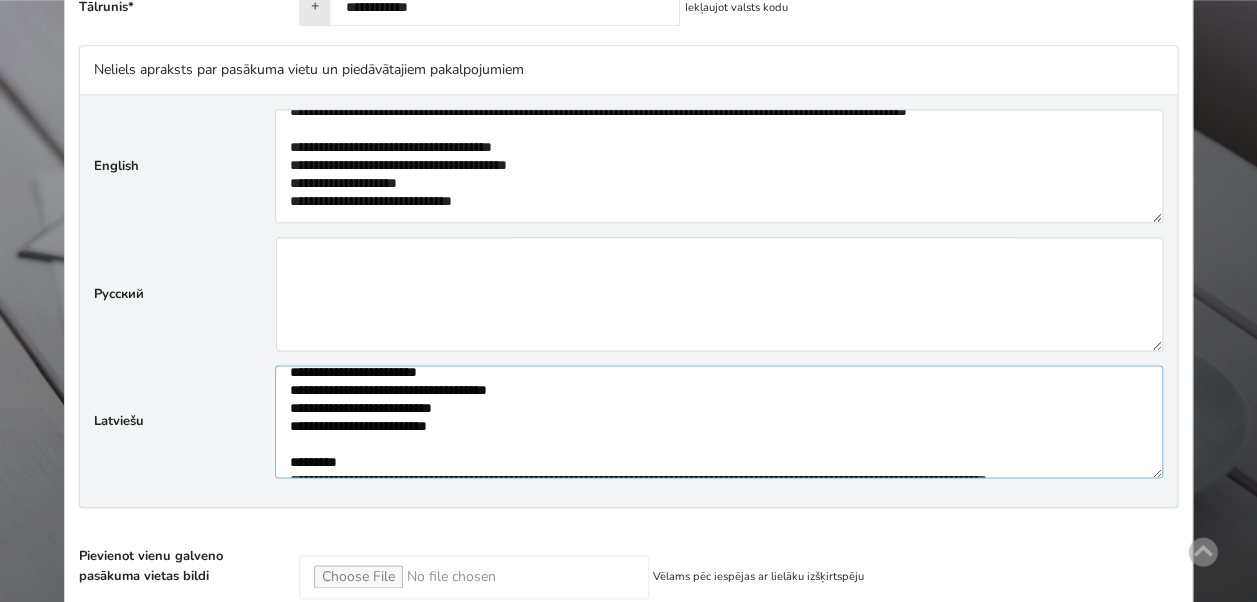 click on "**********" at bounding box center (719, 421) 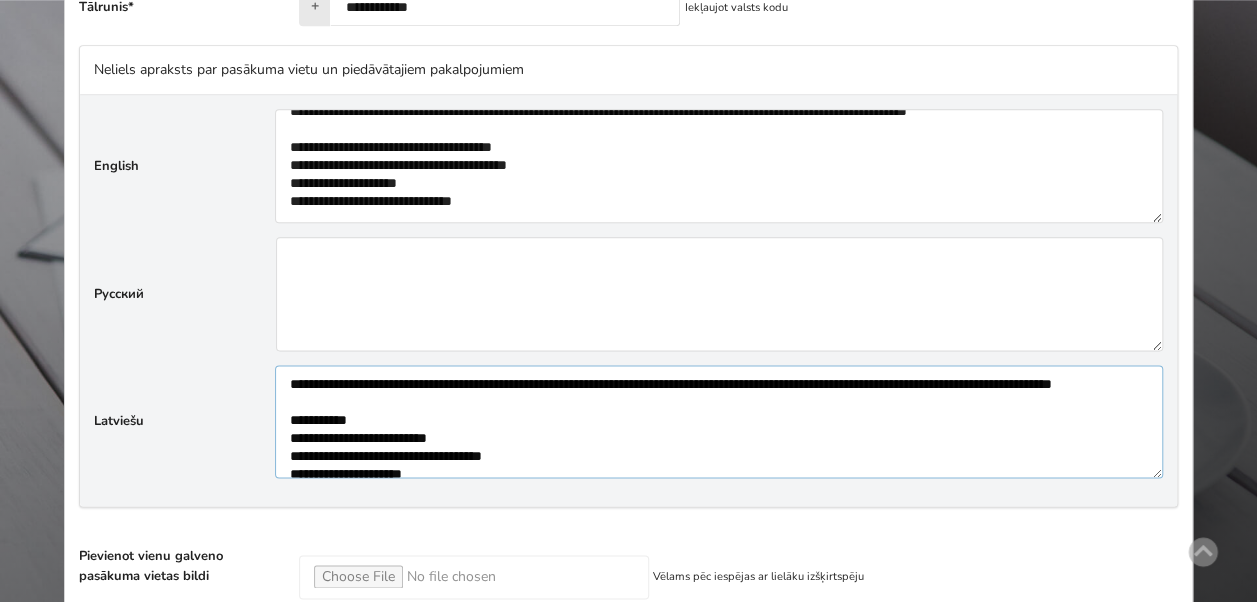 scroll, scrollTop: 0, scrollLeft: 0, axis: both 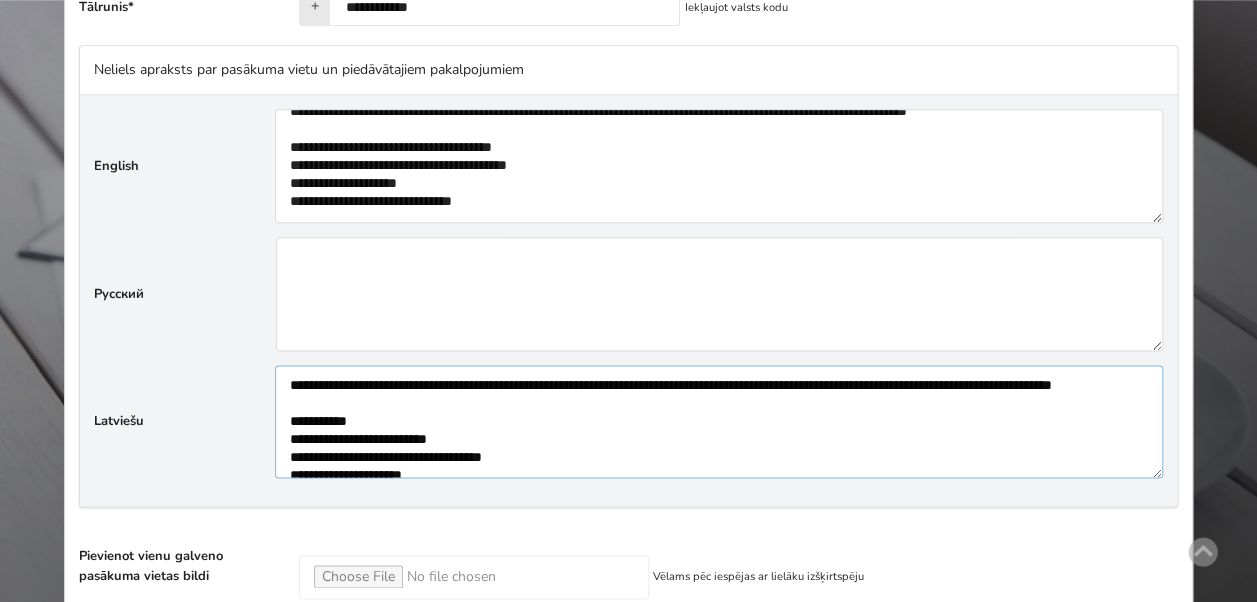 type on "**********" 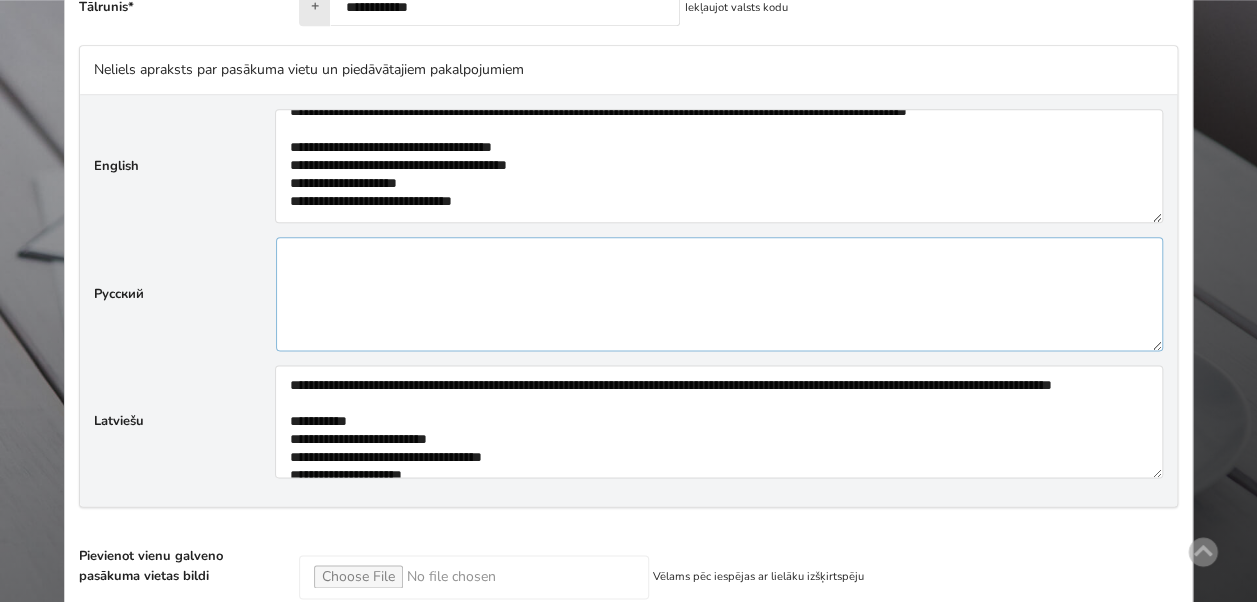 click at bounding box center (719, 294) 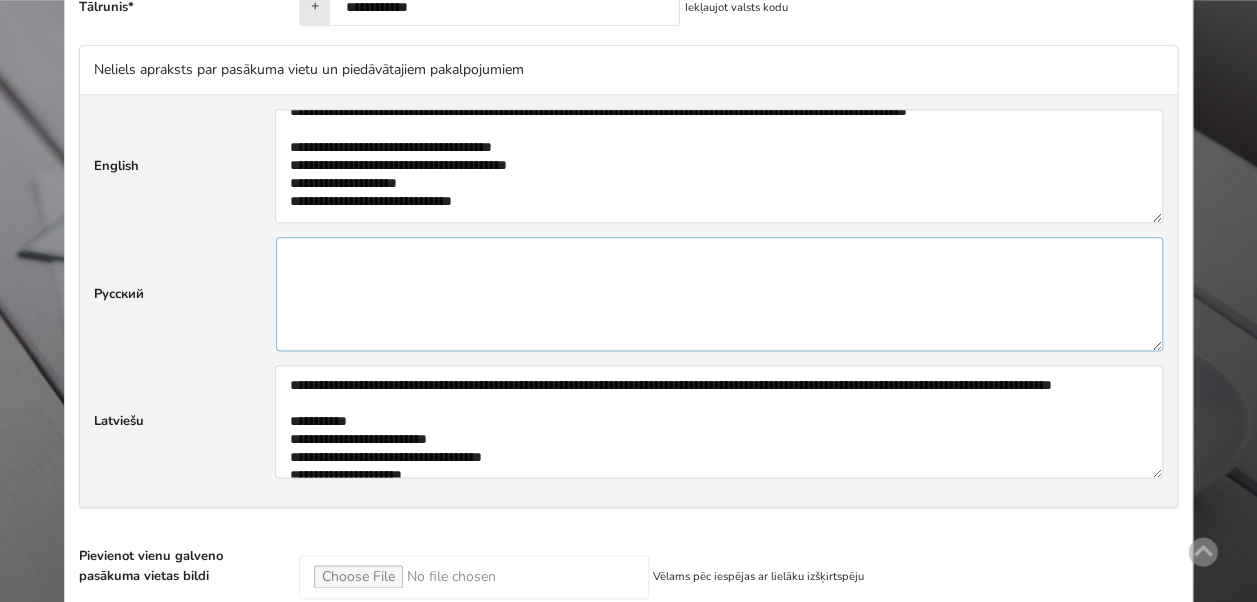 paste on "**********" 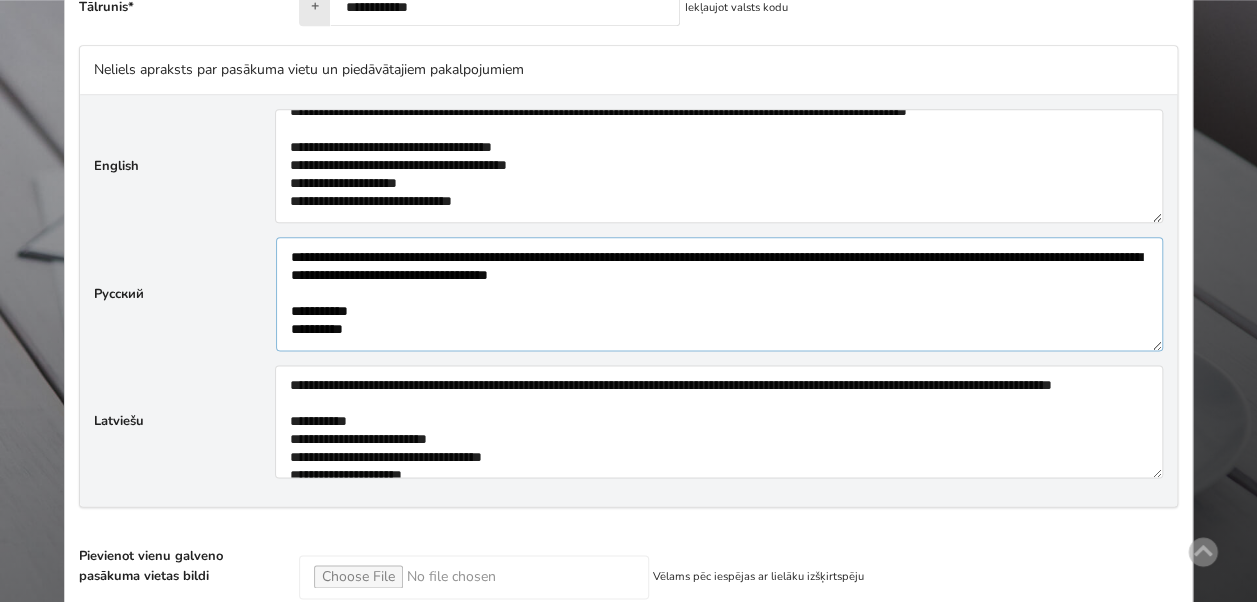 scroll, scrollTop: 762, scrollLeft: 0, axis: vertical 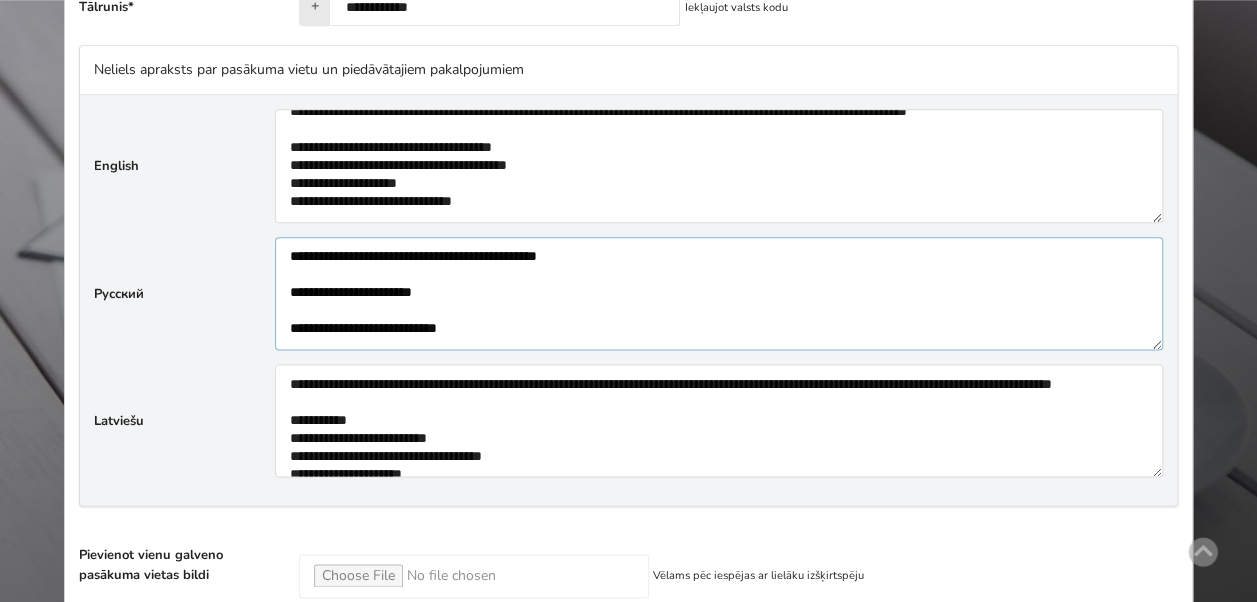 click at bounding box center (719, 293) 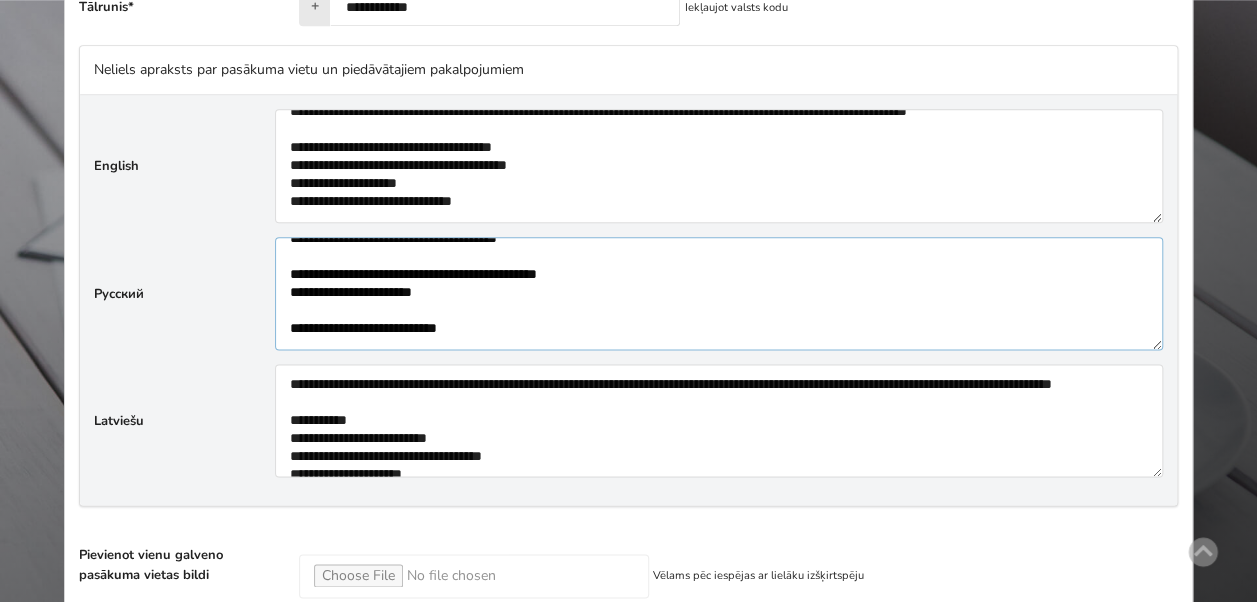 scroll, scrollTop: 755, scrollLeft: 0, axis: vertical 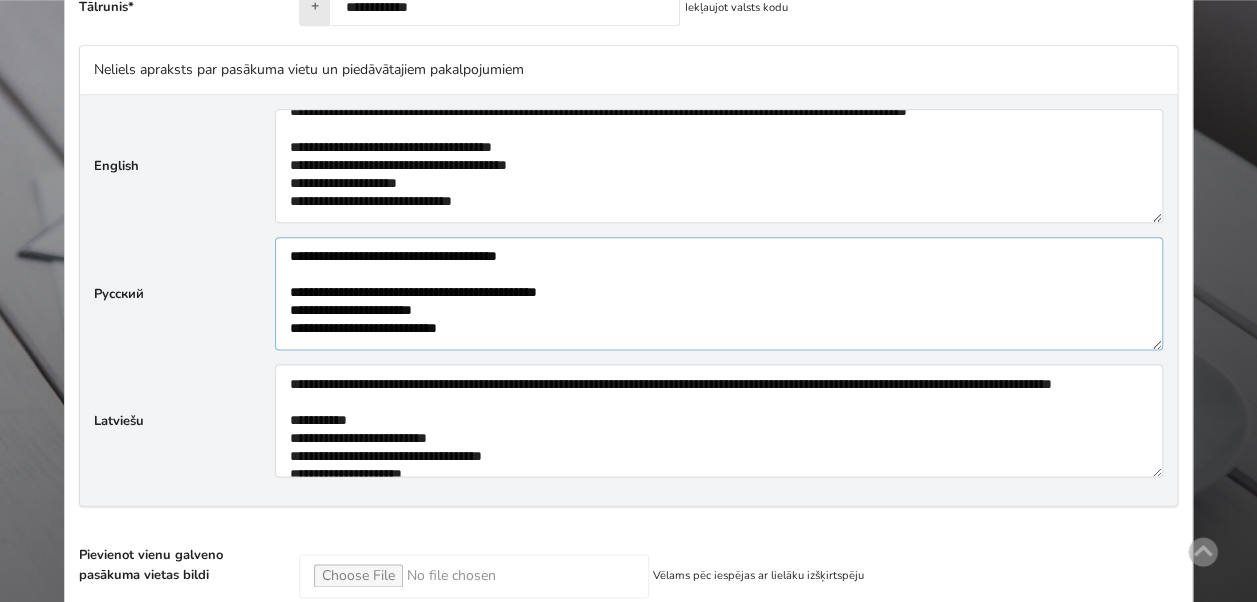 click at bounding box center [719, 293] 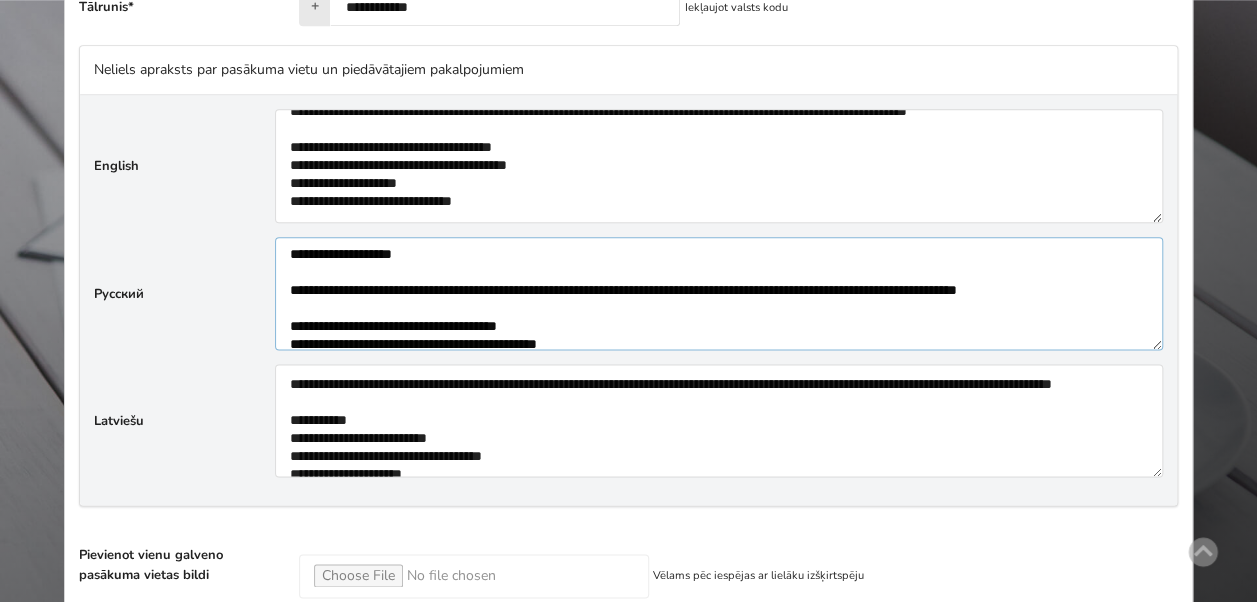 scroll, scrollTop: 639, scrollLeft: 0, axis: vertical 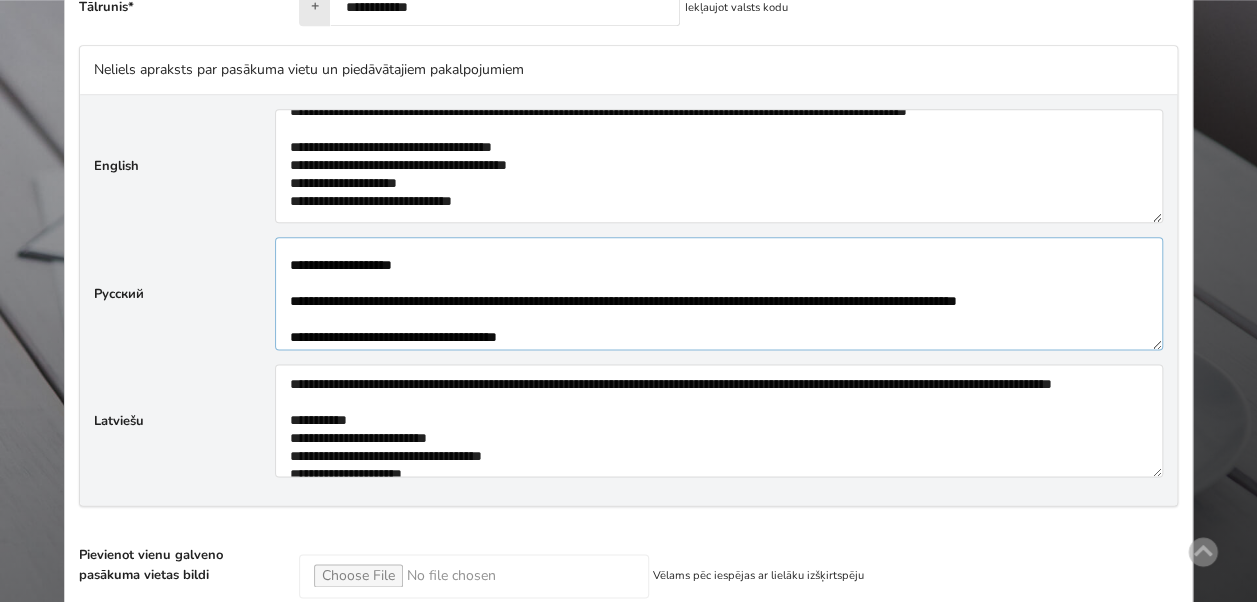 click at bounding box center (719, 293) 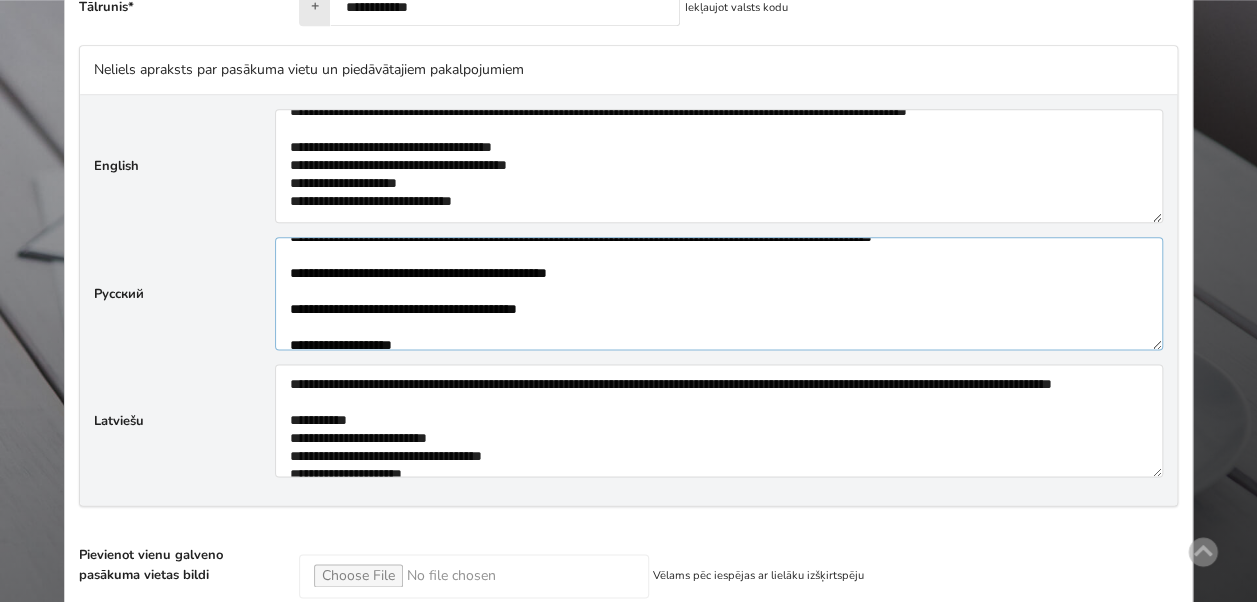 scroll, scrollTop: 519, scrollLeft: 0, axis: vertical 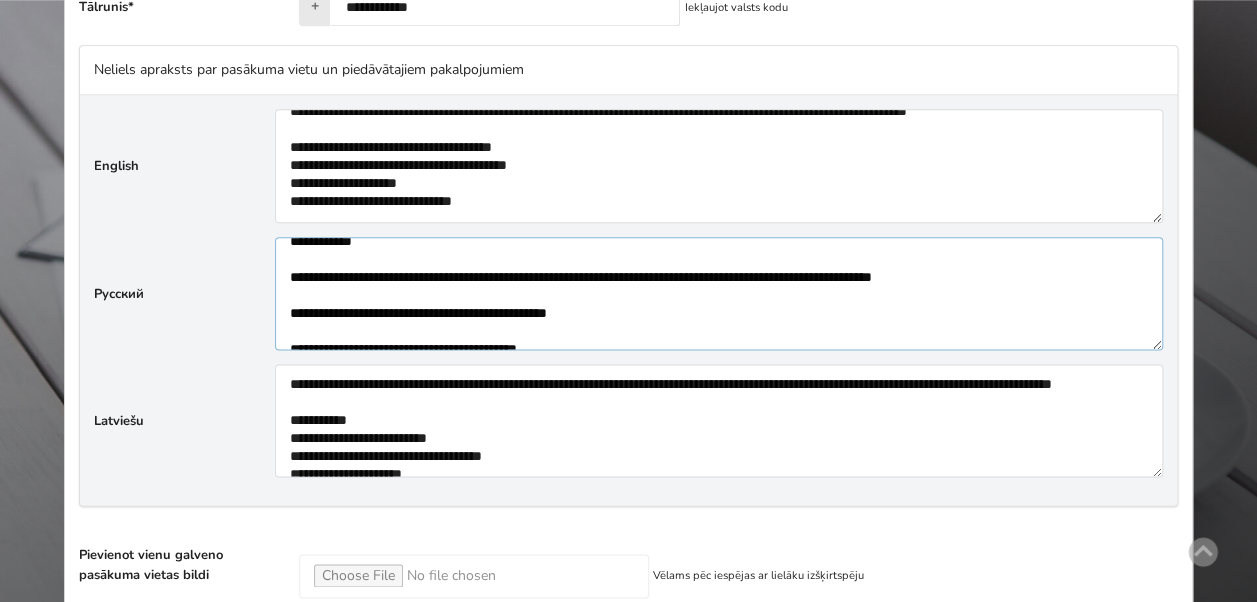 click at bounding box center [719, 293] 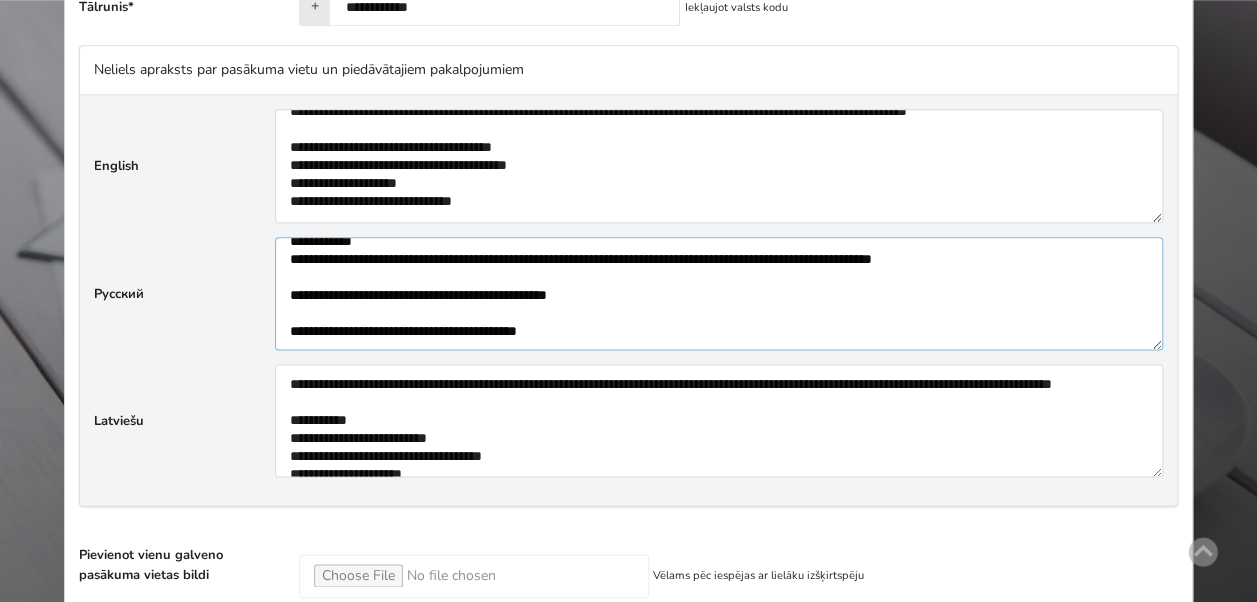 click at bounding box center [719, 293] 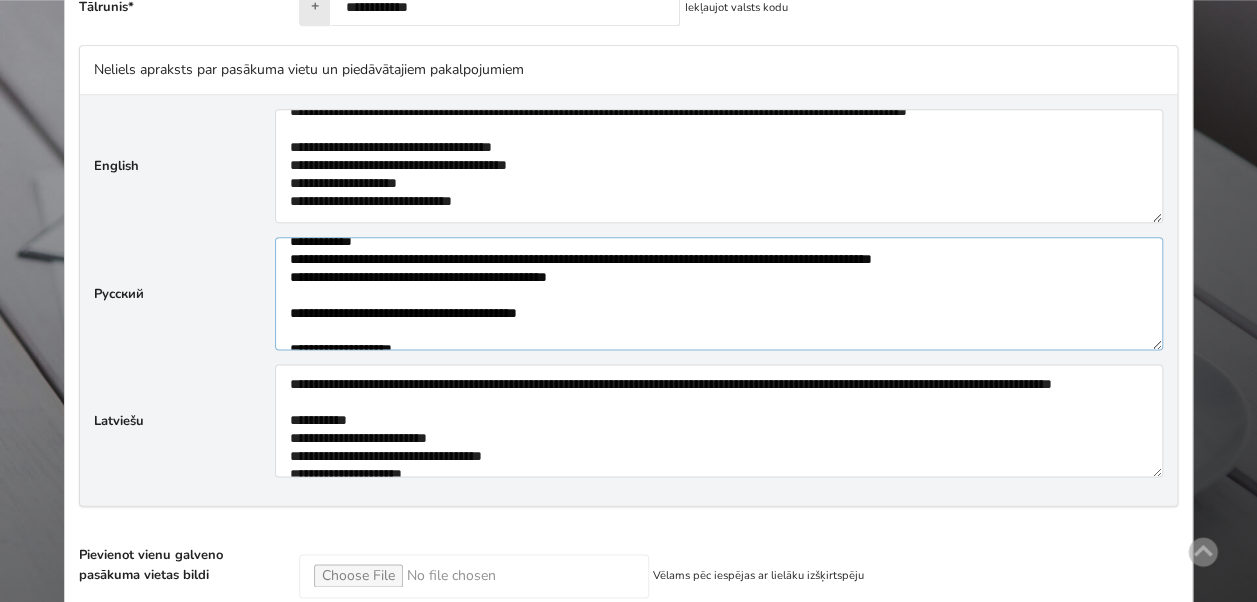 click at bounding box center (719, 293) 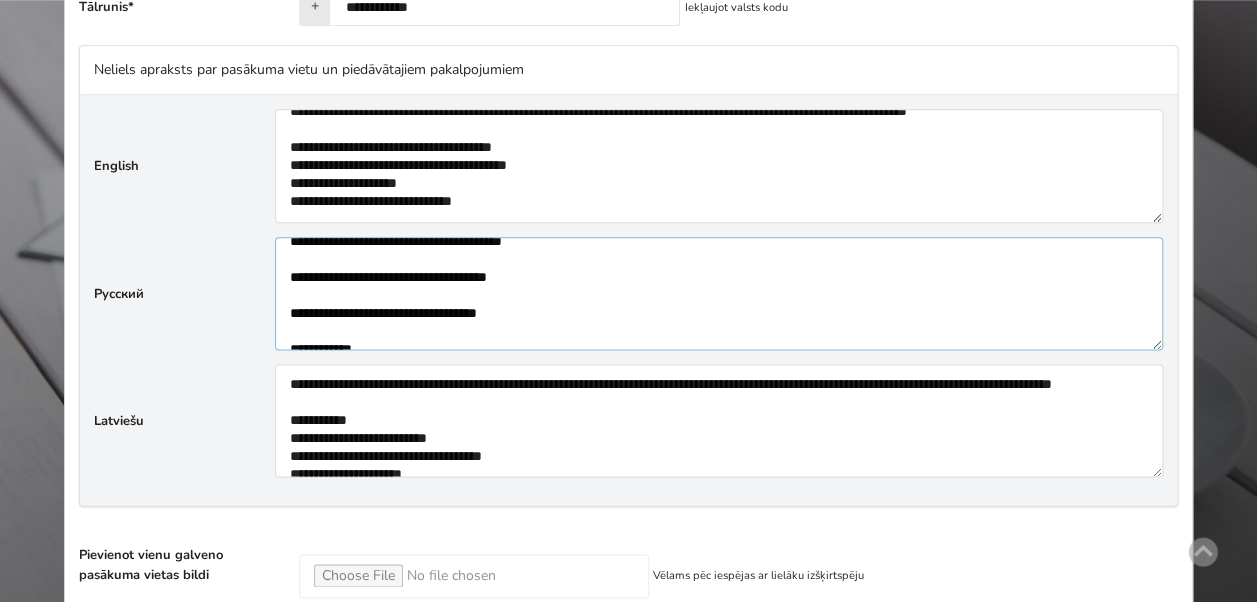 scroll, scrollTop: 399, scrollLeft: 0, axis: vertical 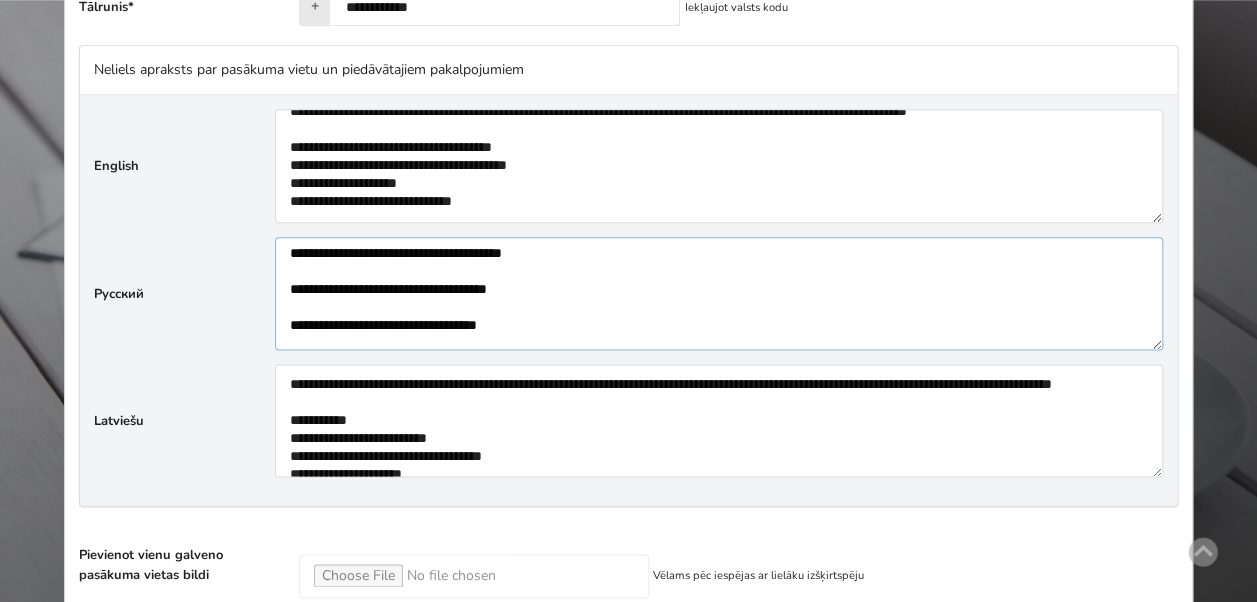 click at bounding box center (719, 293) 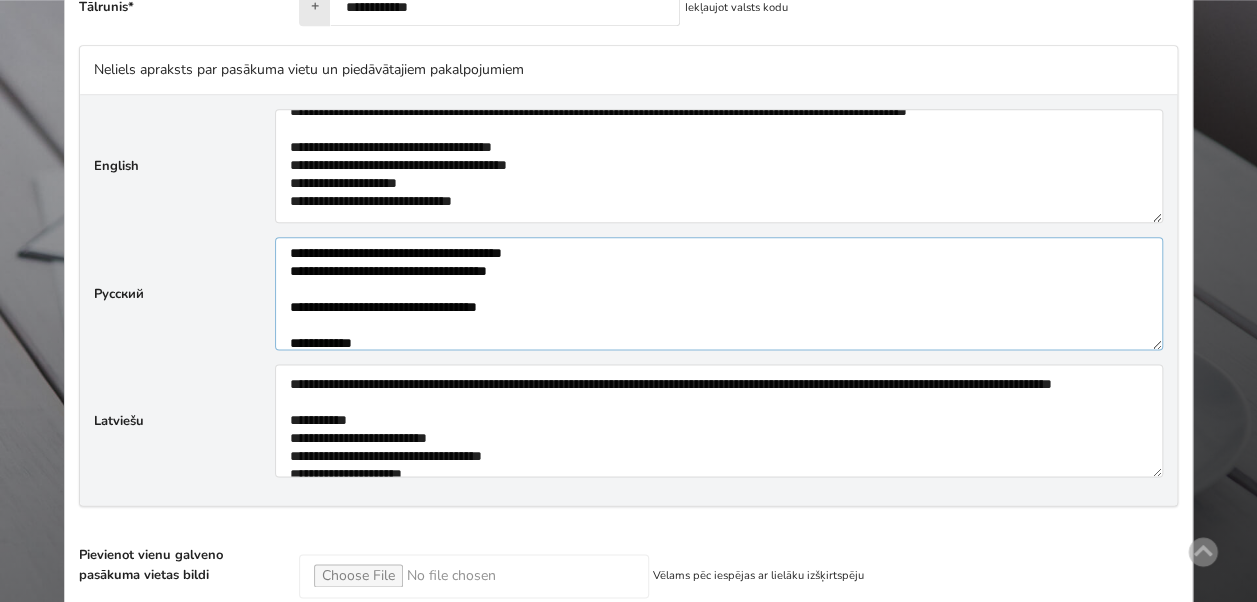 click at bounding box center [719, 293] 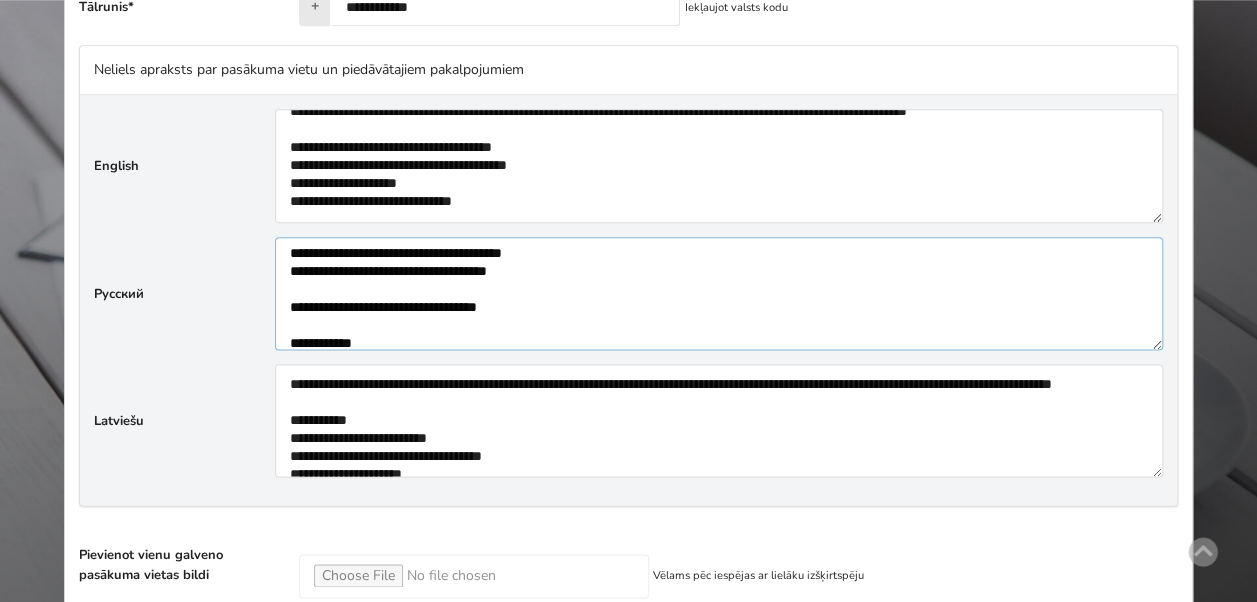 click at bounding box center [719, 293] 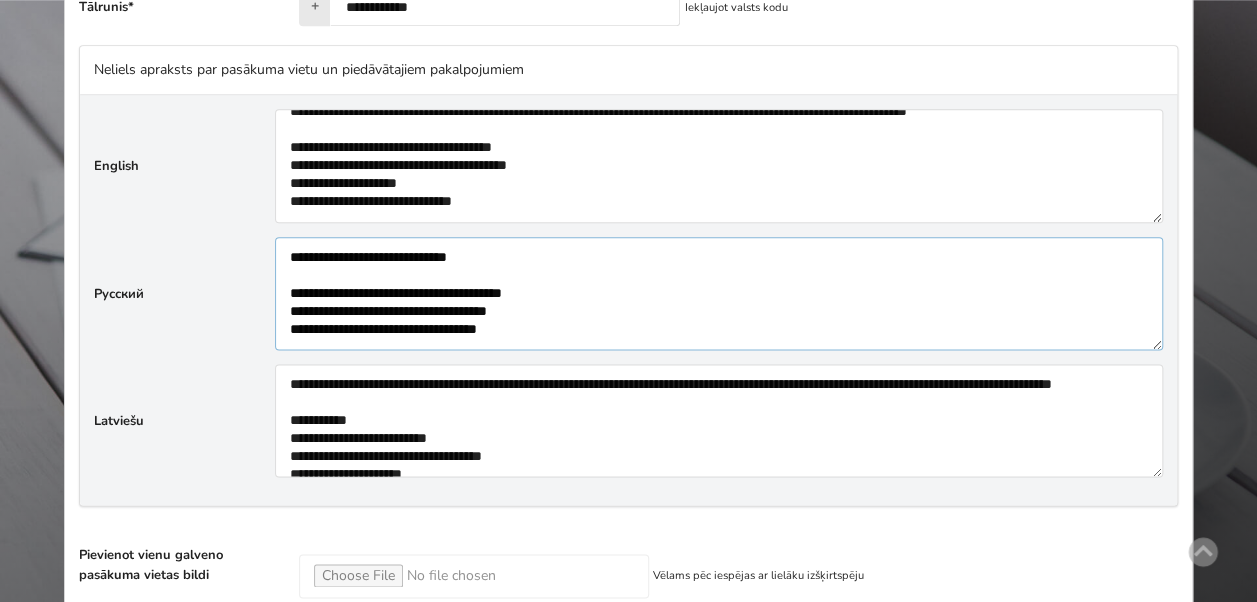 scroll, scrollTop: 319, scrollLeft: 0, axis: vertical 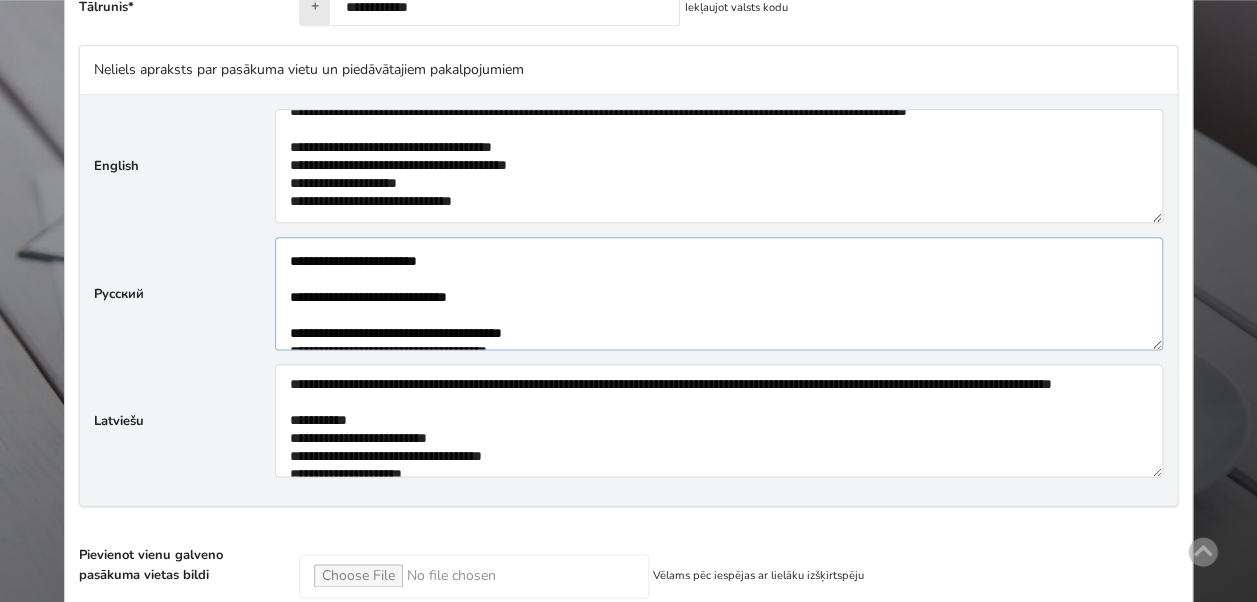 click at bounding box center (719, 293) 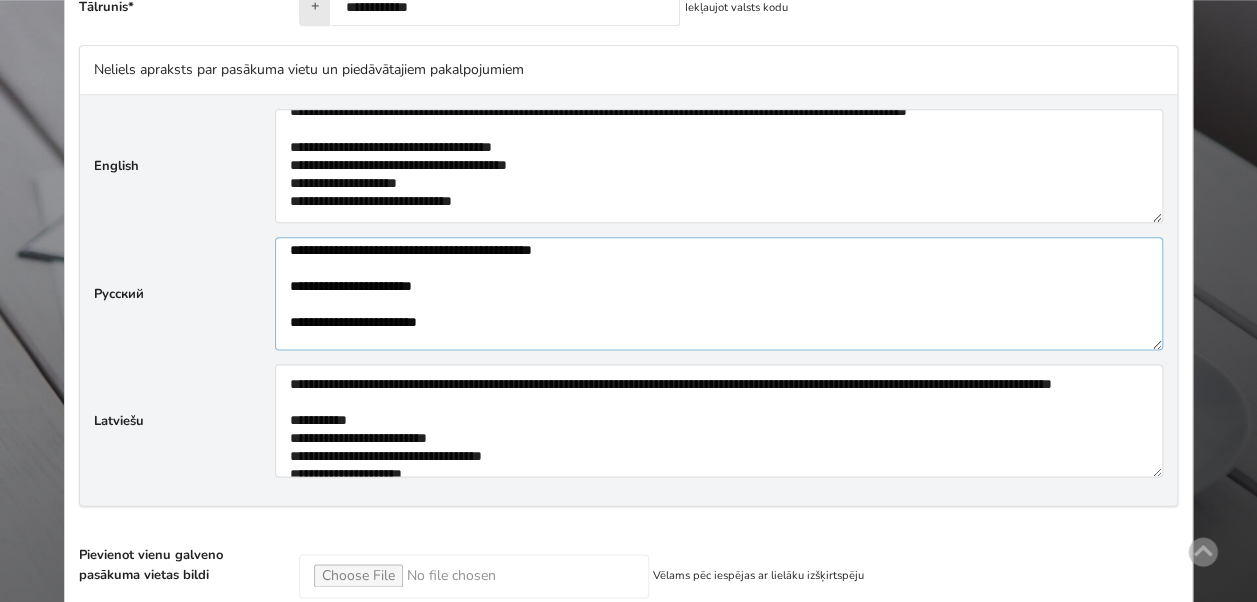 scroll, scrollTop: 239, scrollLeft: 0, axis: vertical 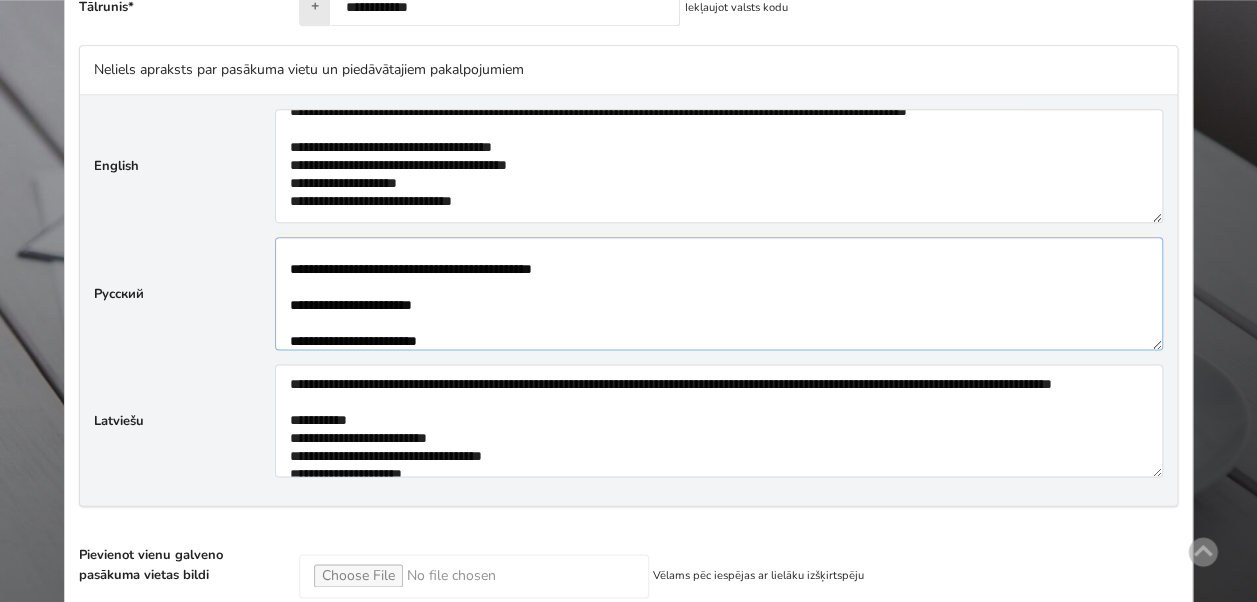 click at bounding box center [719, 293] 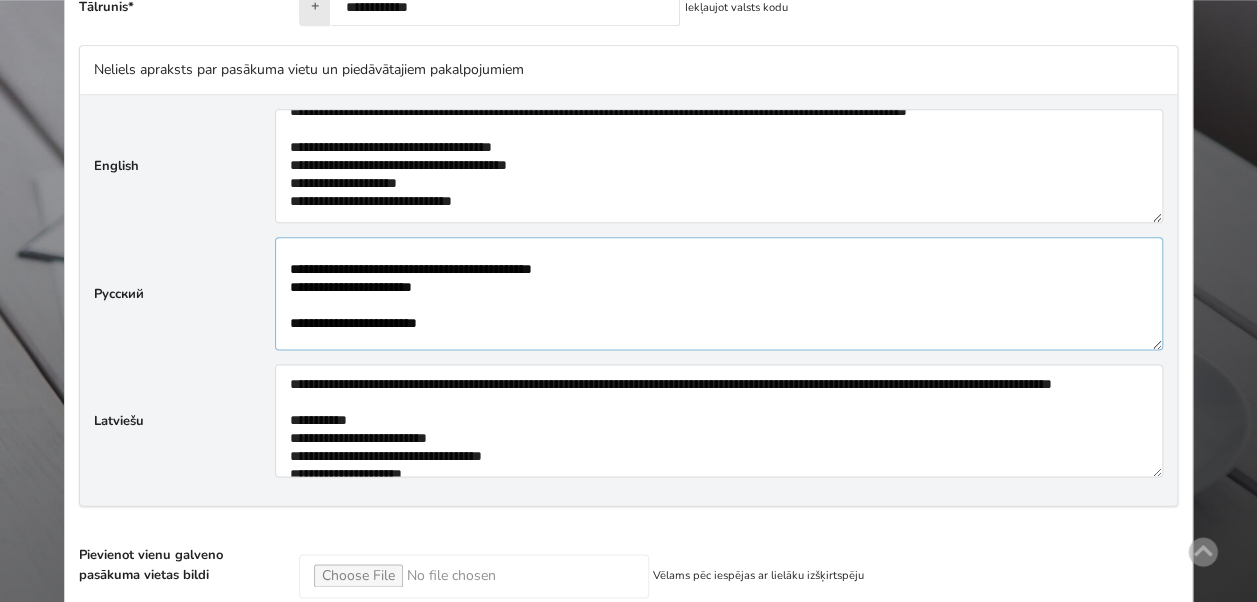 click at bounding box center [719, 293] 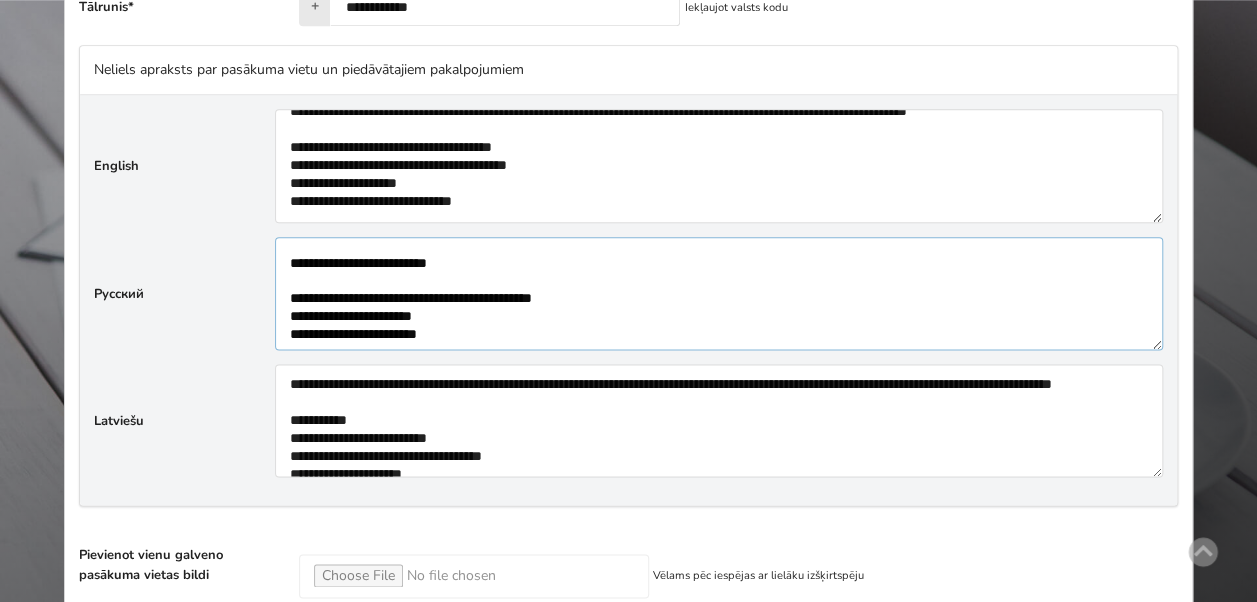 scroll, scrollTop: 199, scrollLeft: 0, axis: vertical 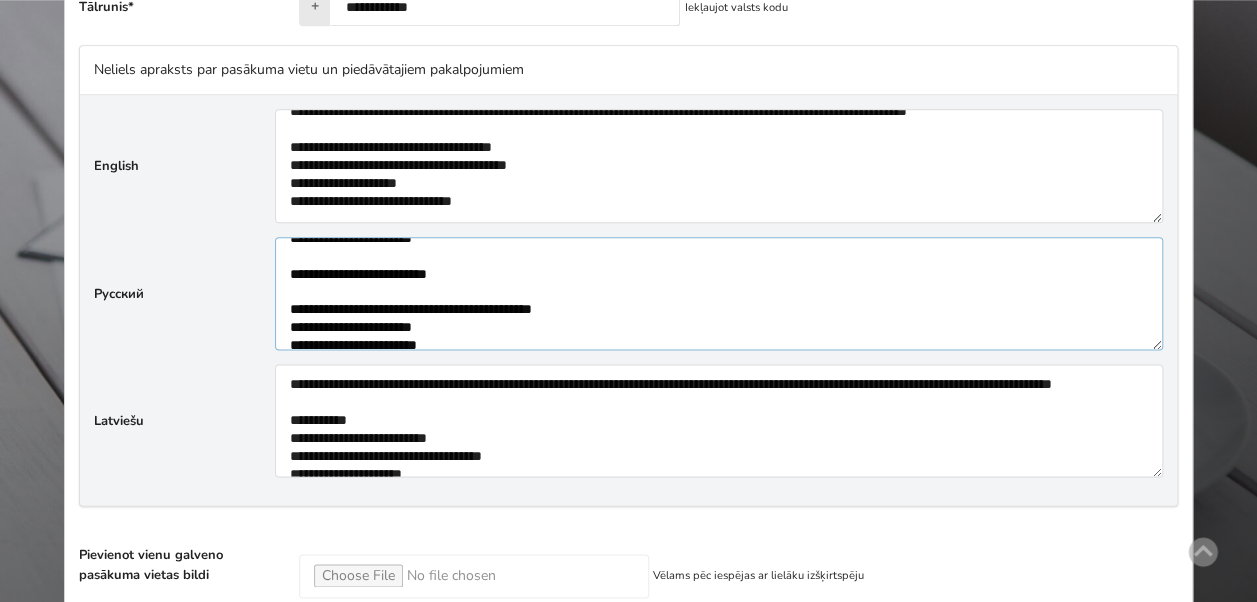 click at bounding box center (719, 293) 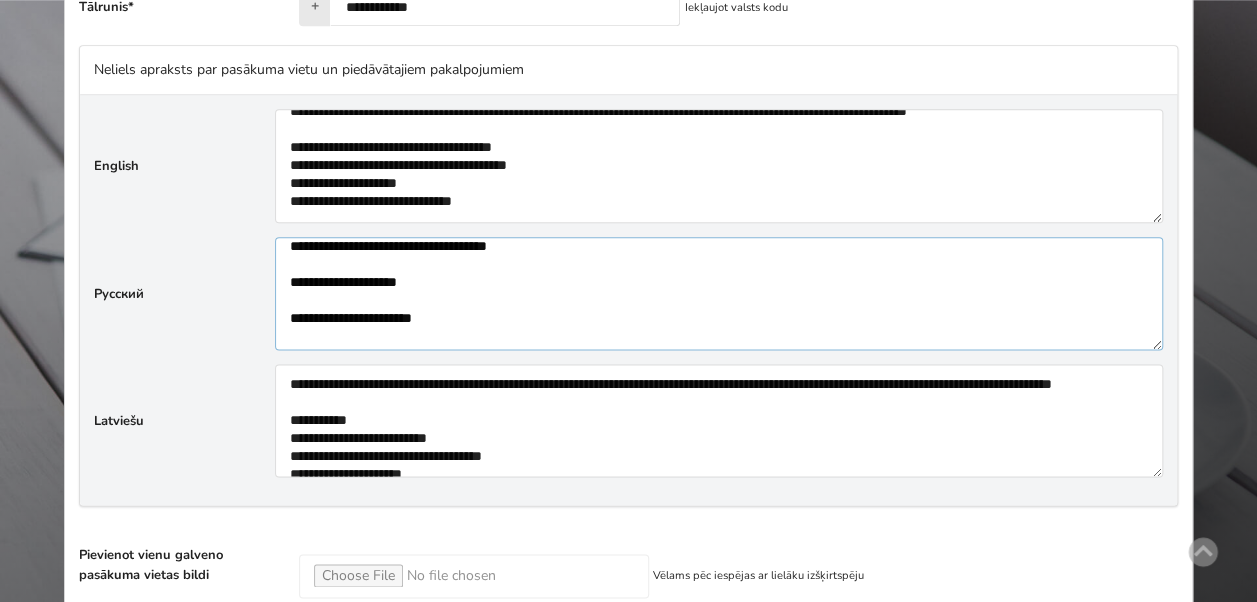 scroll, scrollTop: 79, scrollLeft: 0, axis: vertical 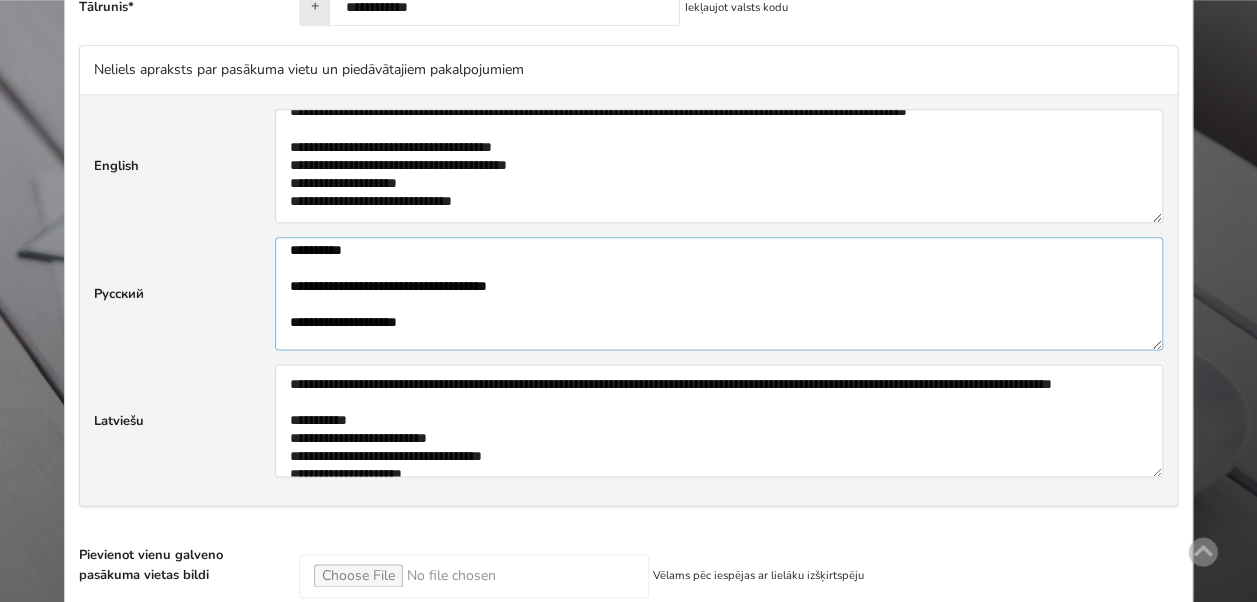 click at bounding box center (719, 293) 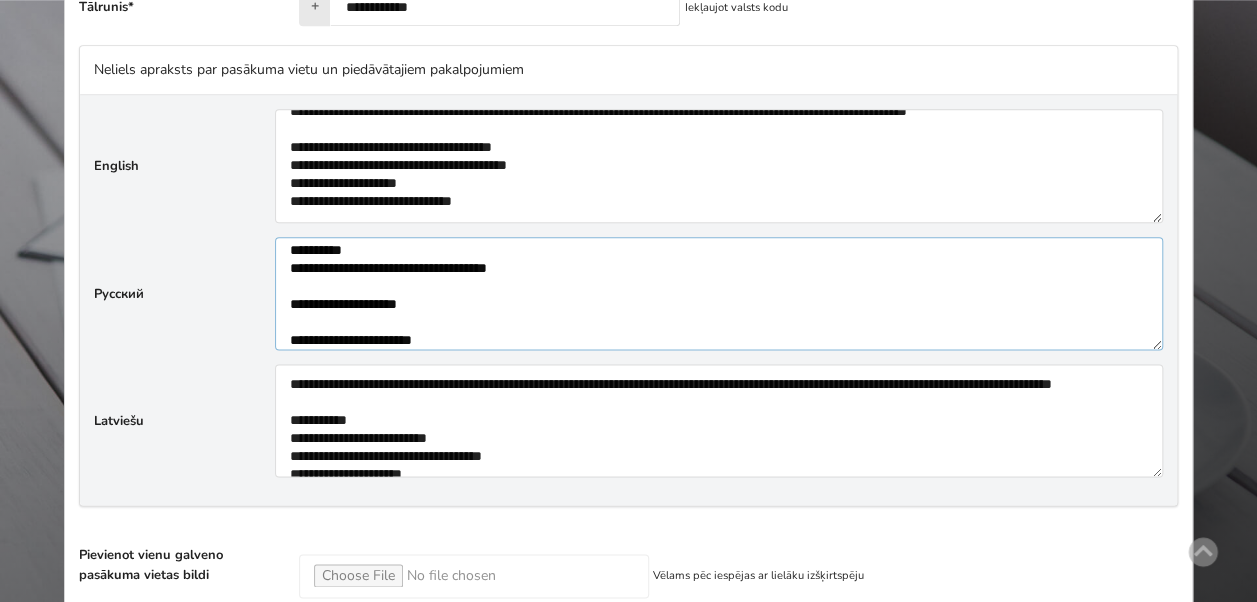 click at bounding box center (719, 293) 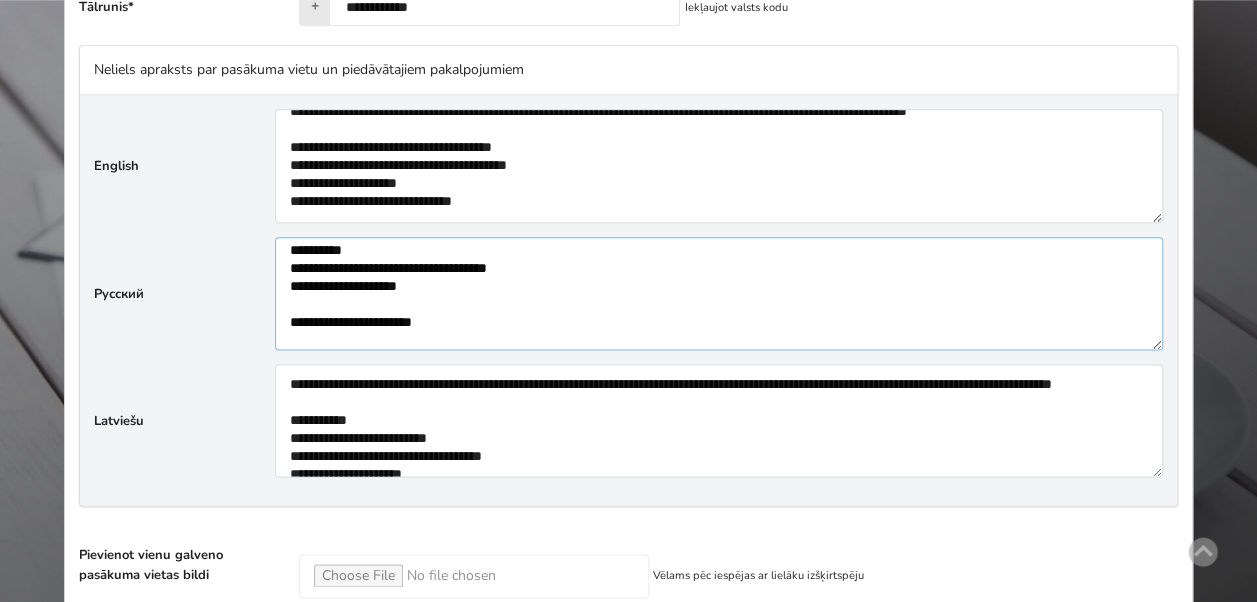 click at bounding box center (719, 293) 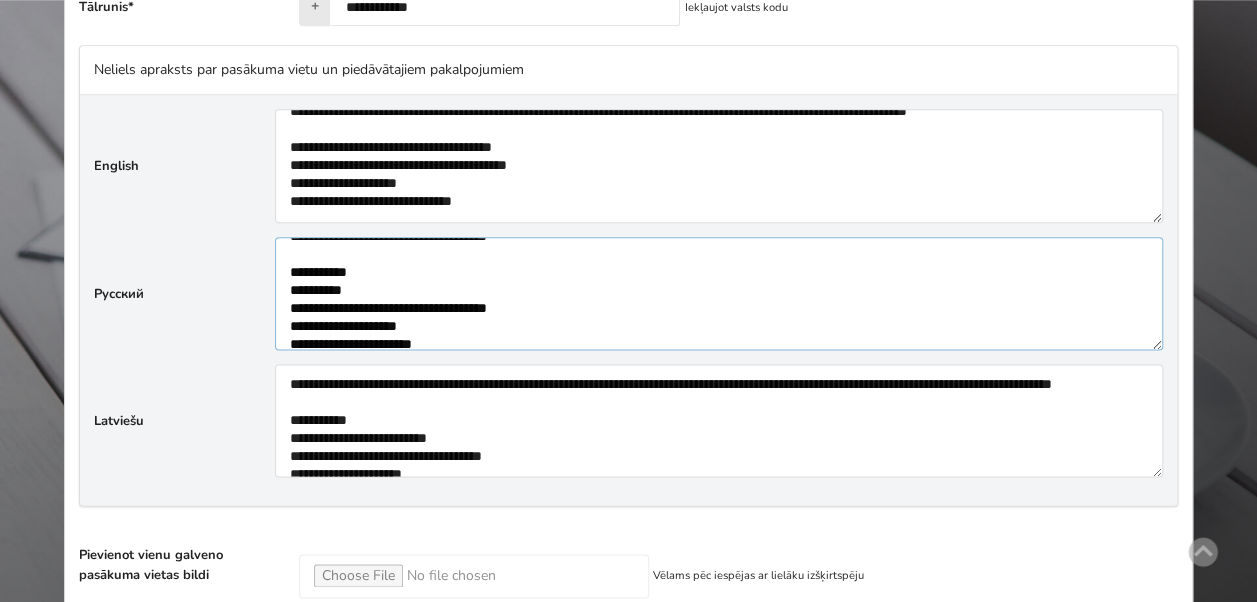 scroll, scrollTop: 0, scrollLeft: 0, axis: both 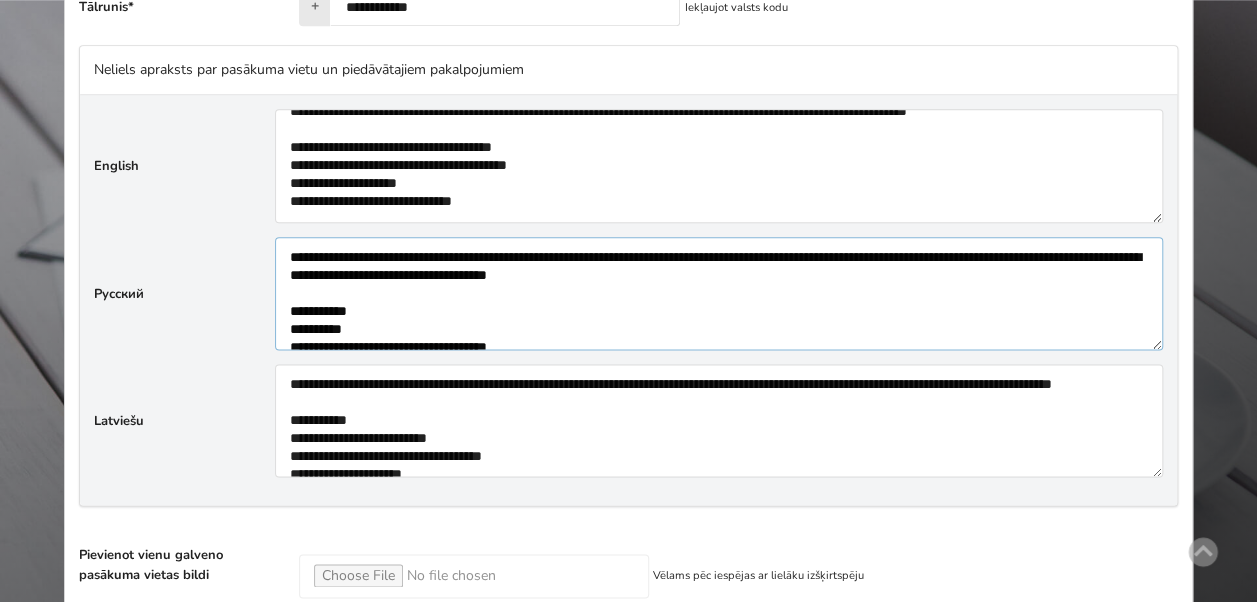 drag, startPoint x: 815, startPoint y: 264, endPoint x: 742, endPoint y: 266, distance: 73.02739 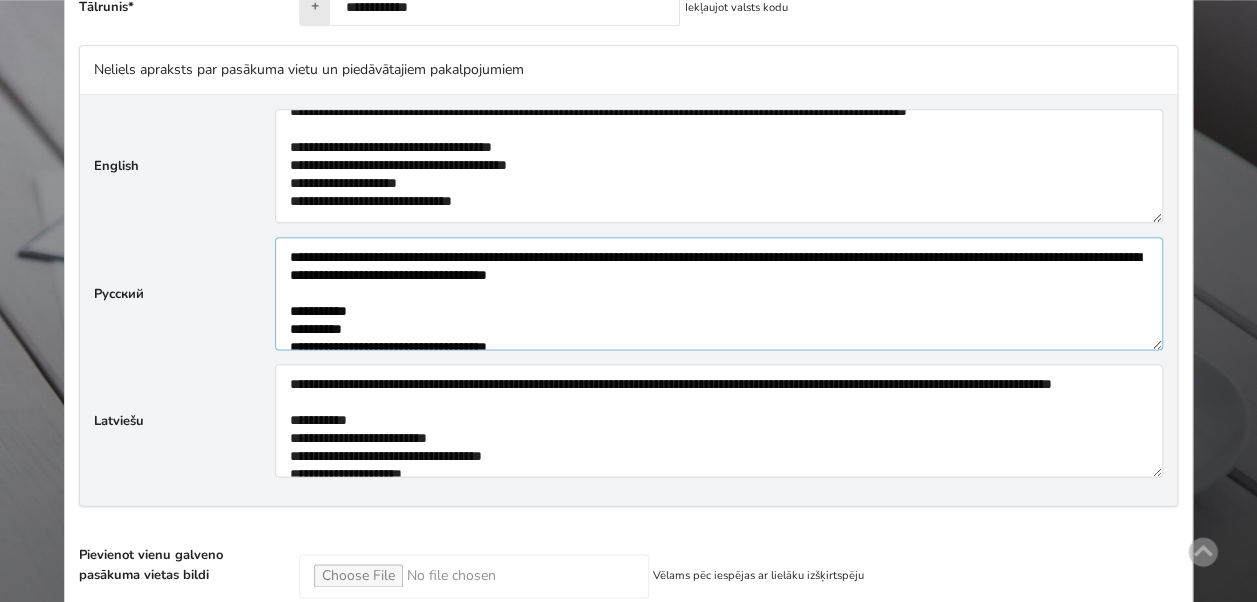 click at bounding box center [719, 293] 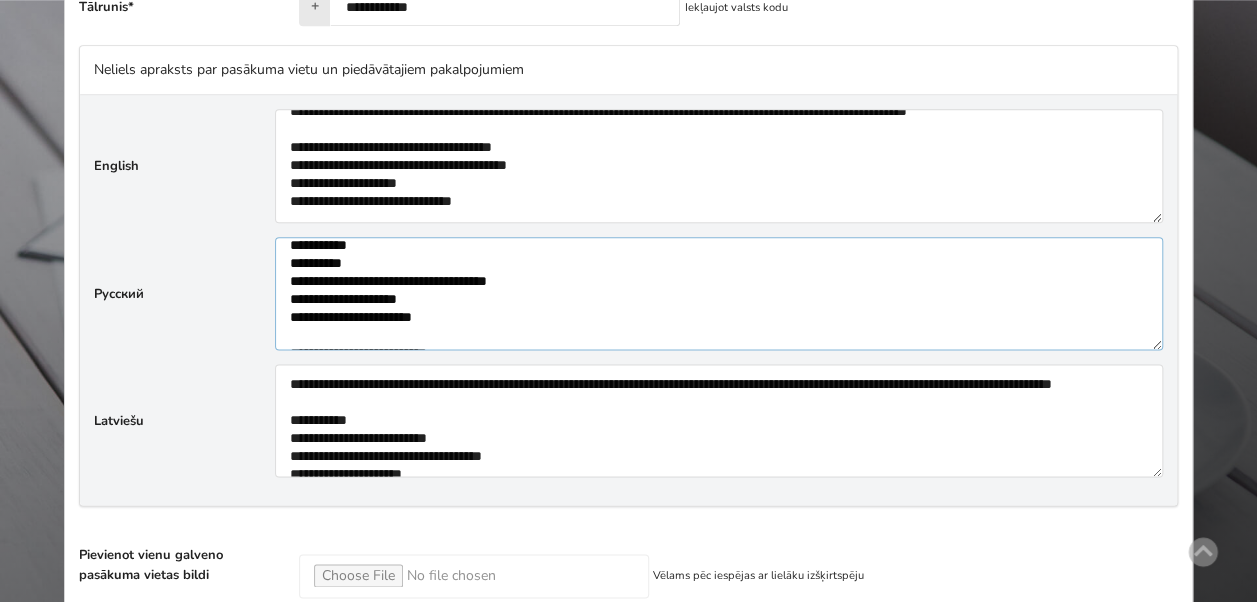 scroll, scrollTop: 80, scrollLeft: 0, axis: vertical 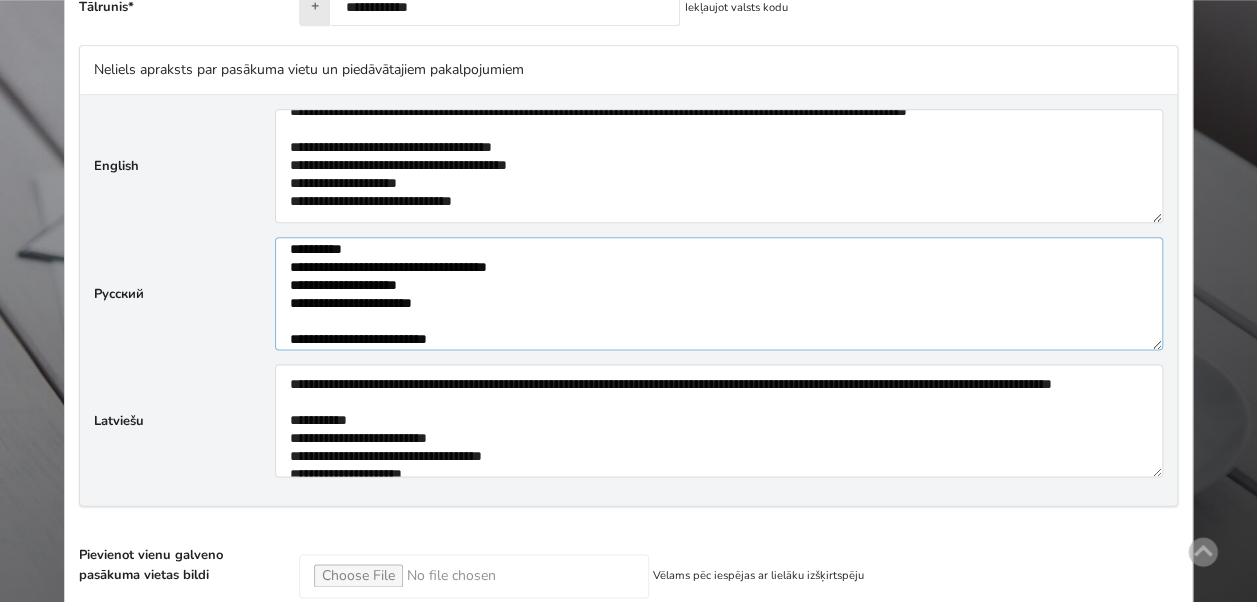 drag, startPoint x: 359, startPoint y: 248, endPoint x: 303, endPoint y: 244, distance: 56.142673 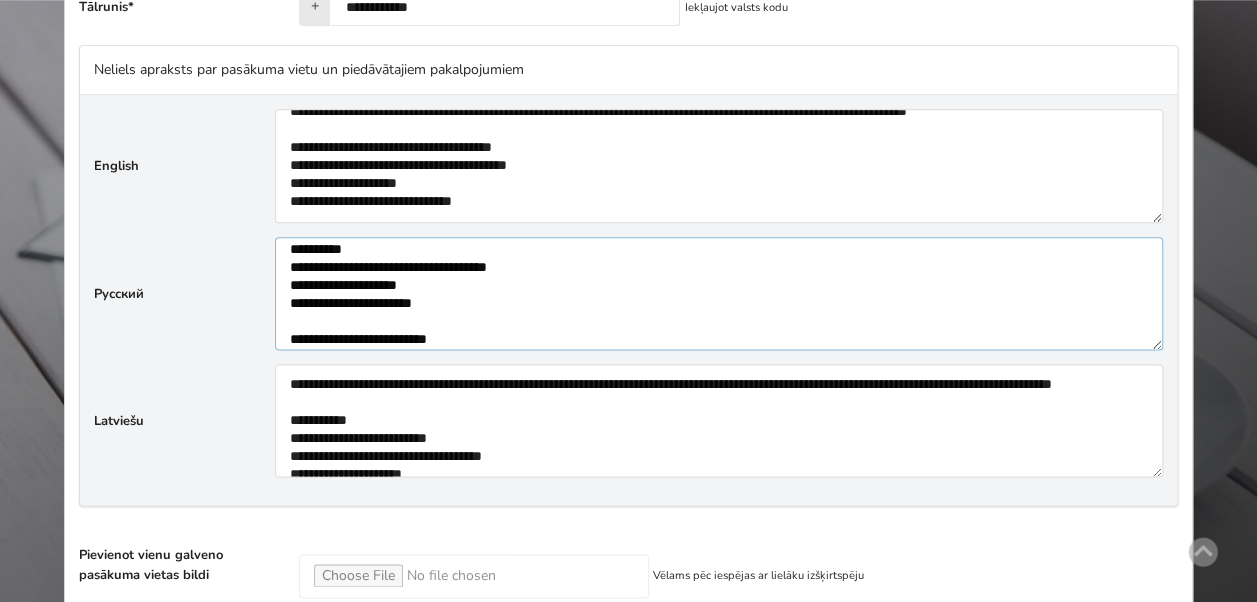 click at bounding box center [719, 293] 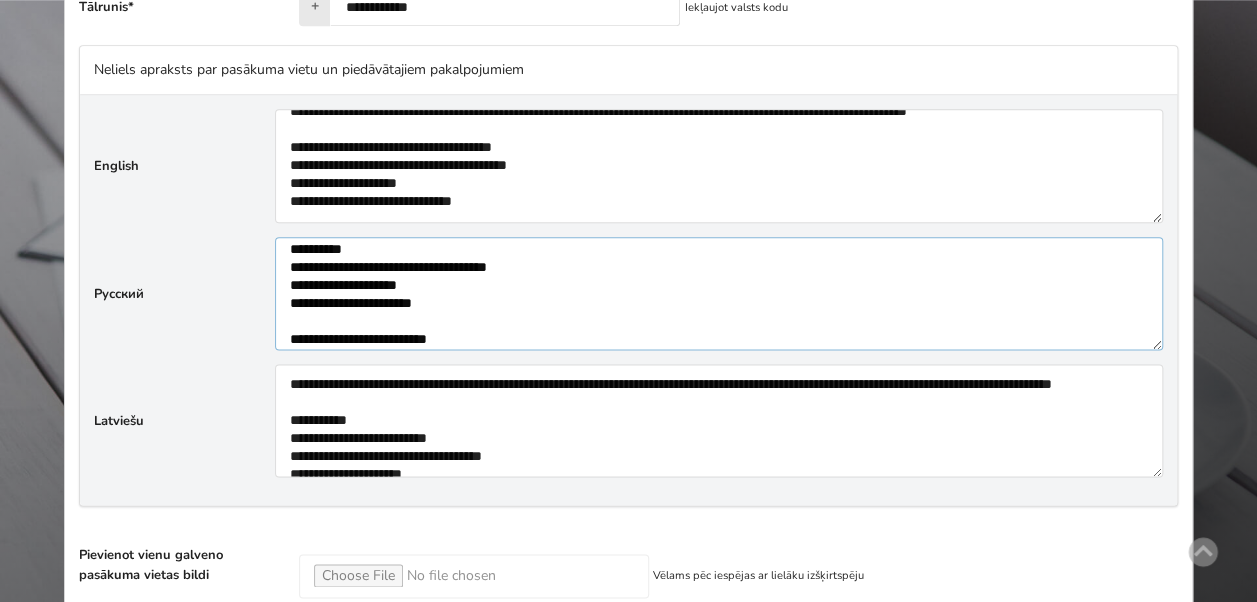 type on "**********" 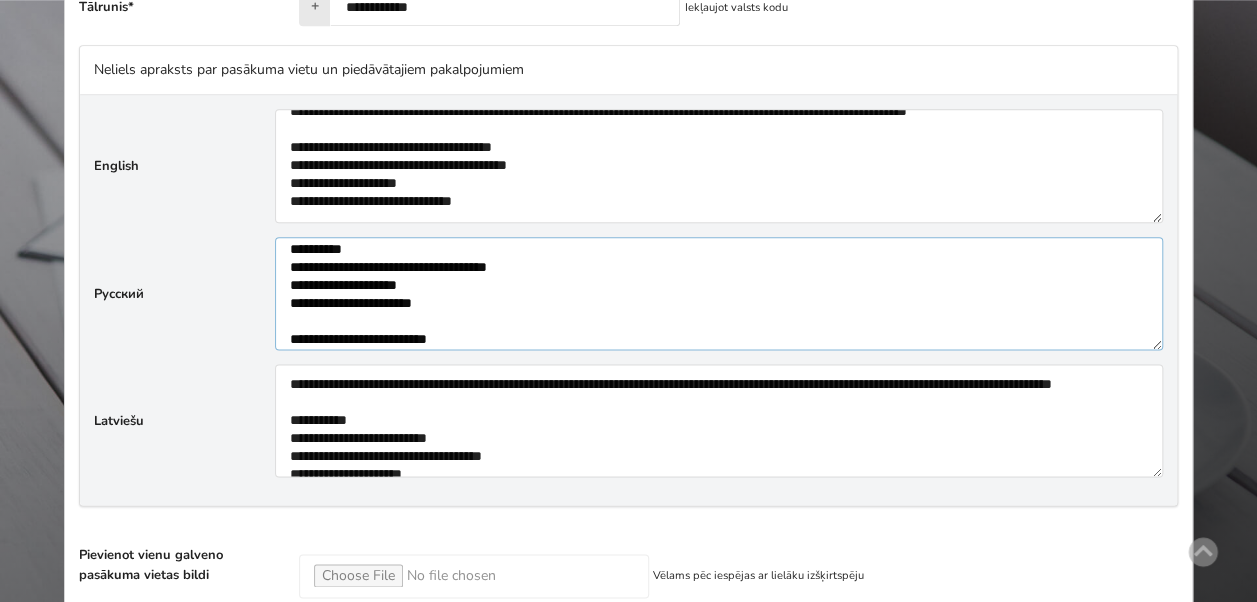 click at bounding box center (719, 293) 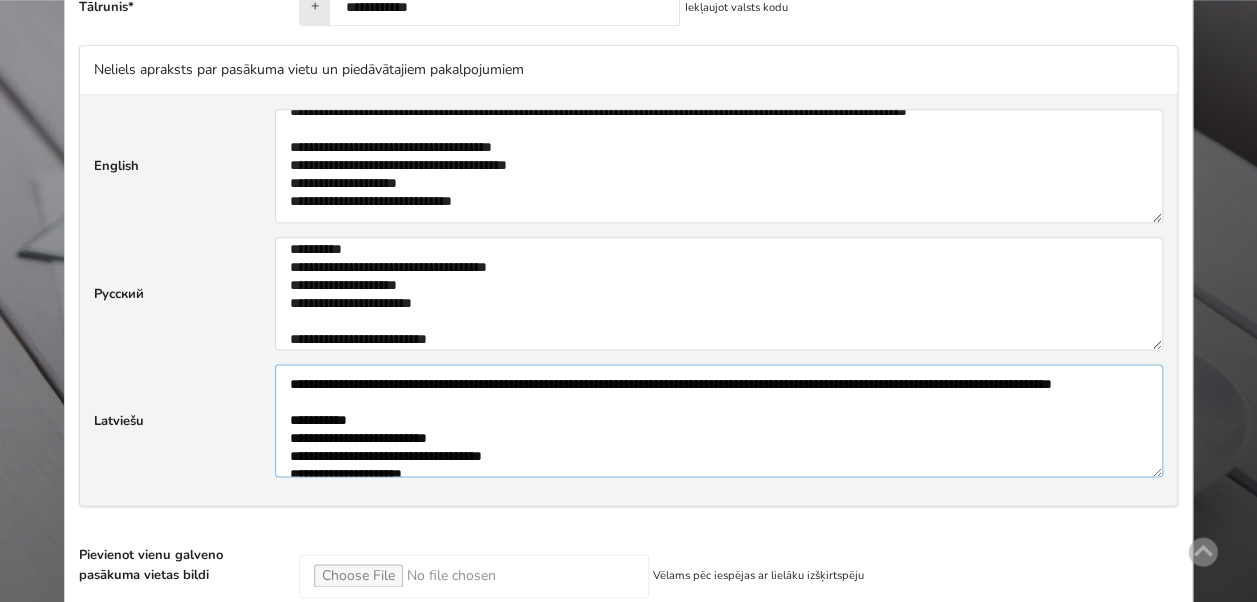 click on "**********" at bounding box center (719, 420) 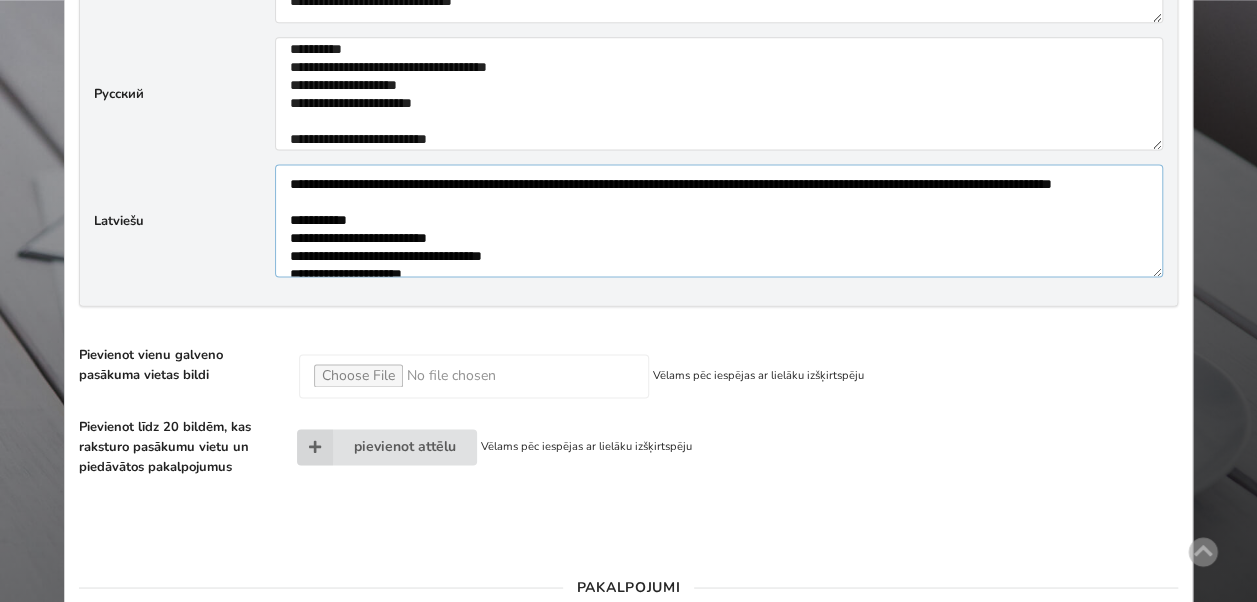 scroll, scrollTop: 1360, scrollLeft: 0, axis: vertical 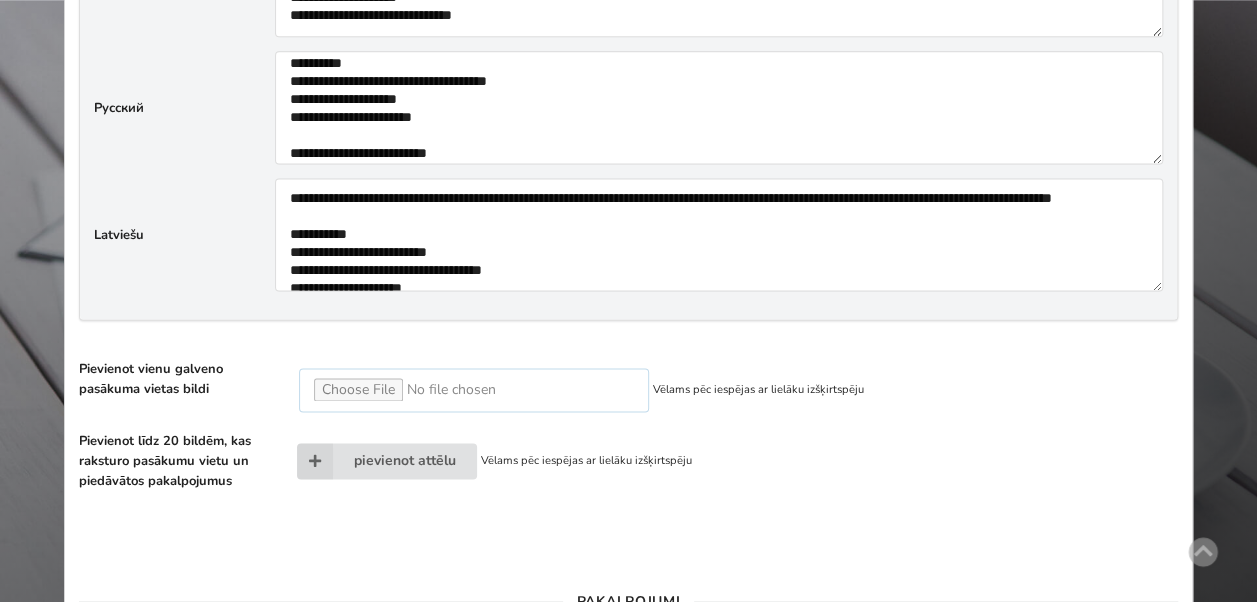 click at bounding box center (474, 390) 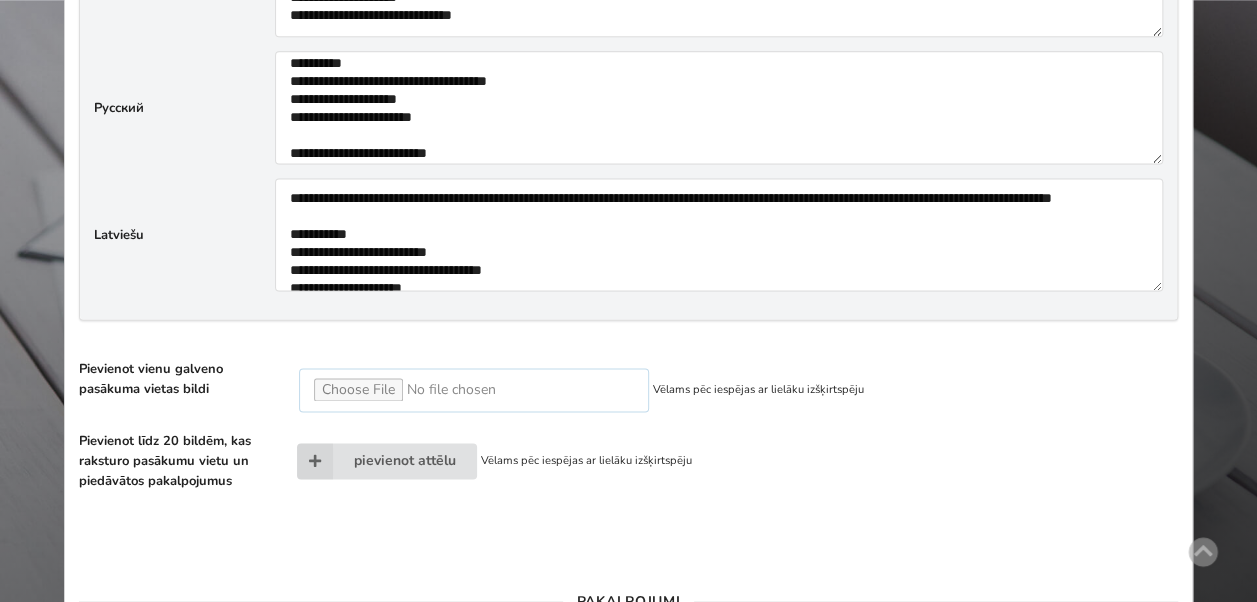 type on "**********" 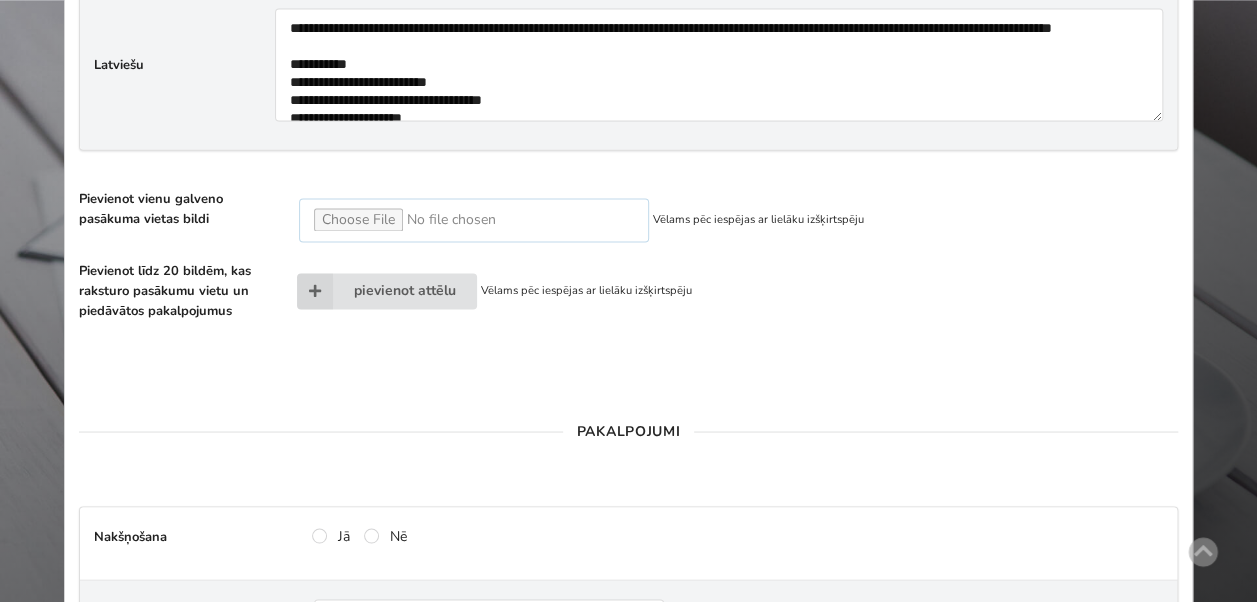 scroll, scrollTop: 1538, scrollLeft: 0, axis: vertical 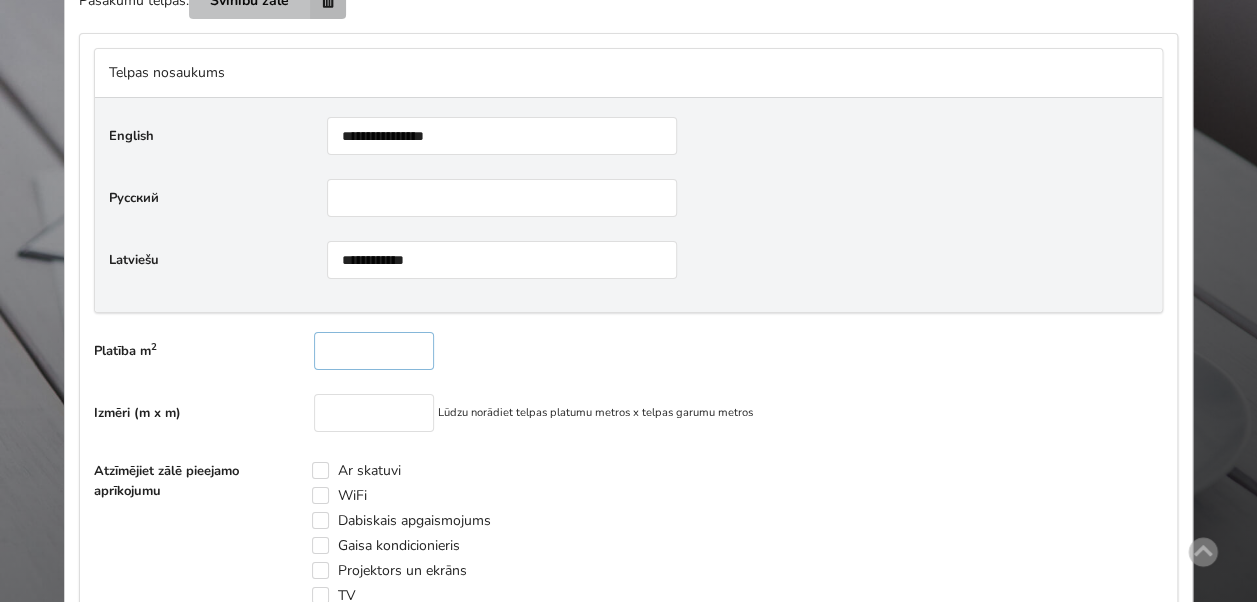click at bounding box center (374, 351) 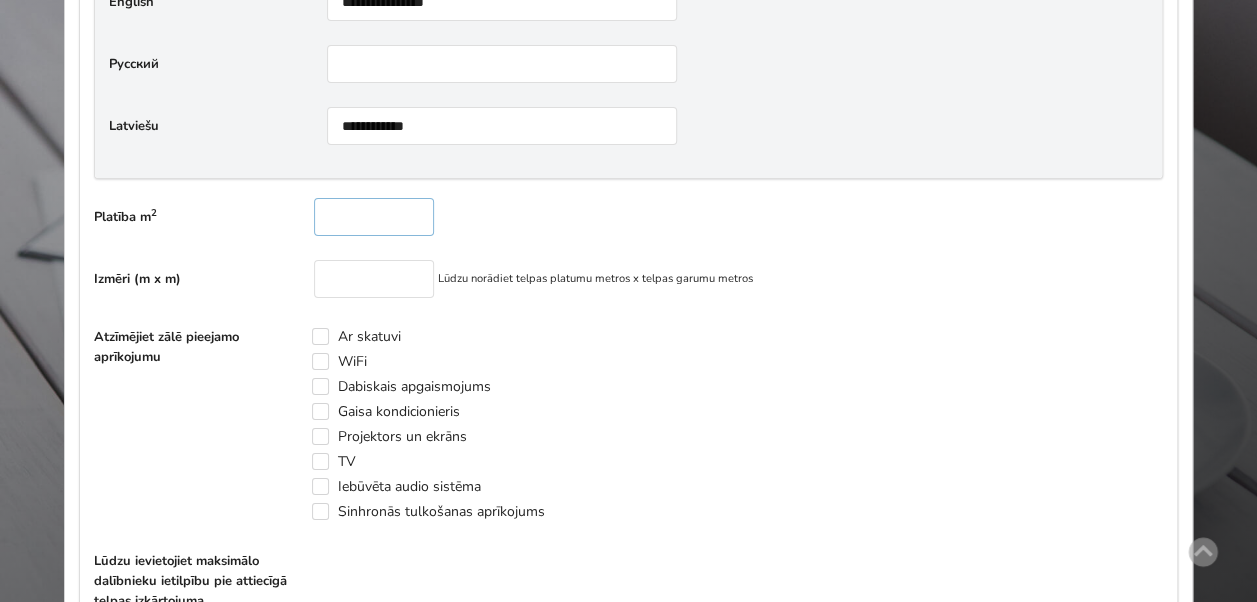 scroll, scrollTop: 3702, scrollLeft: 0, axis: vertical 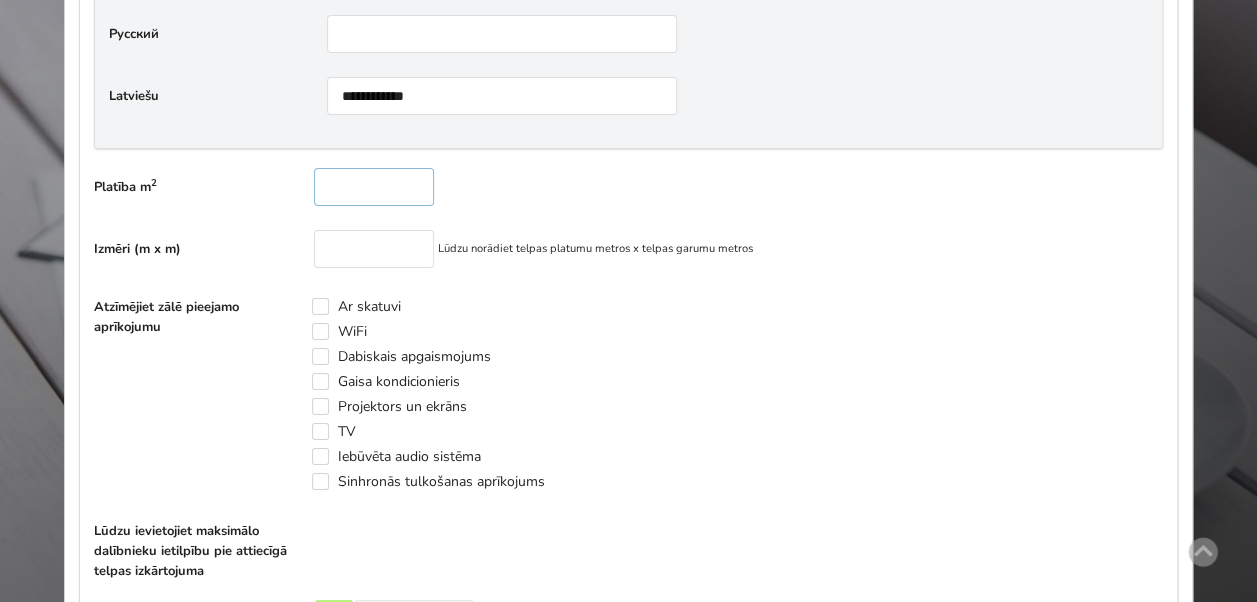 type on "***" 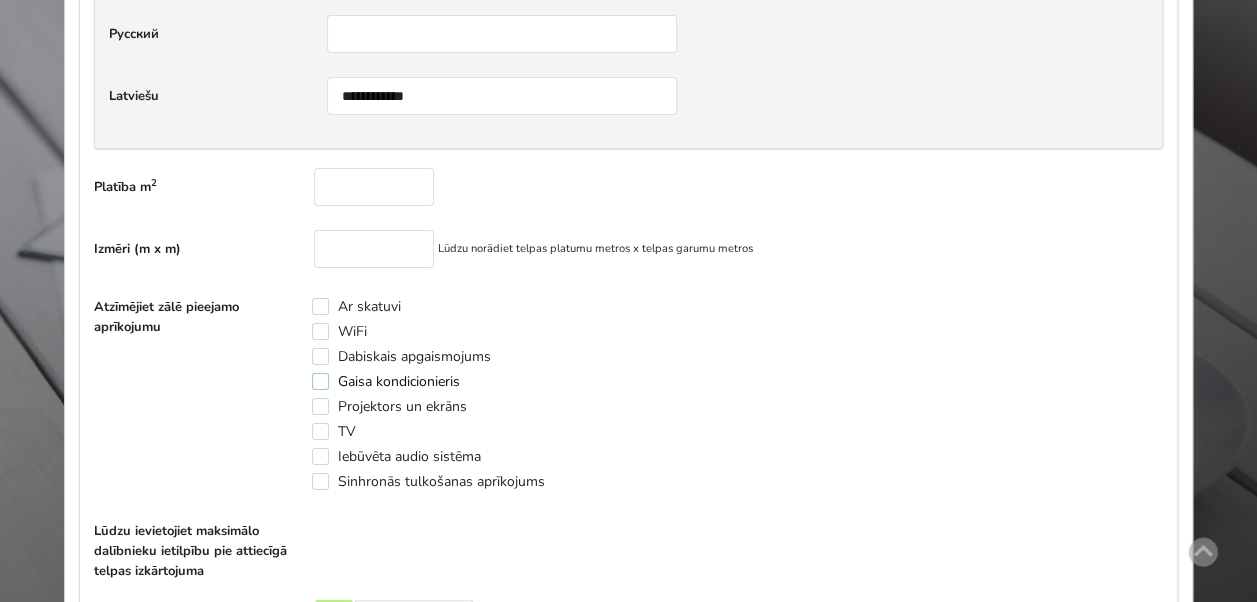 scroll, scrollTop: 4030, scrollLeft: 0, axis: vertical 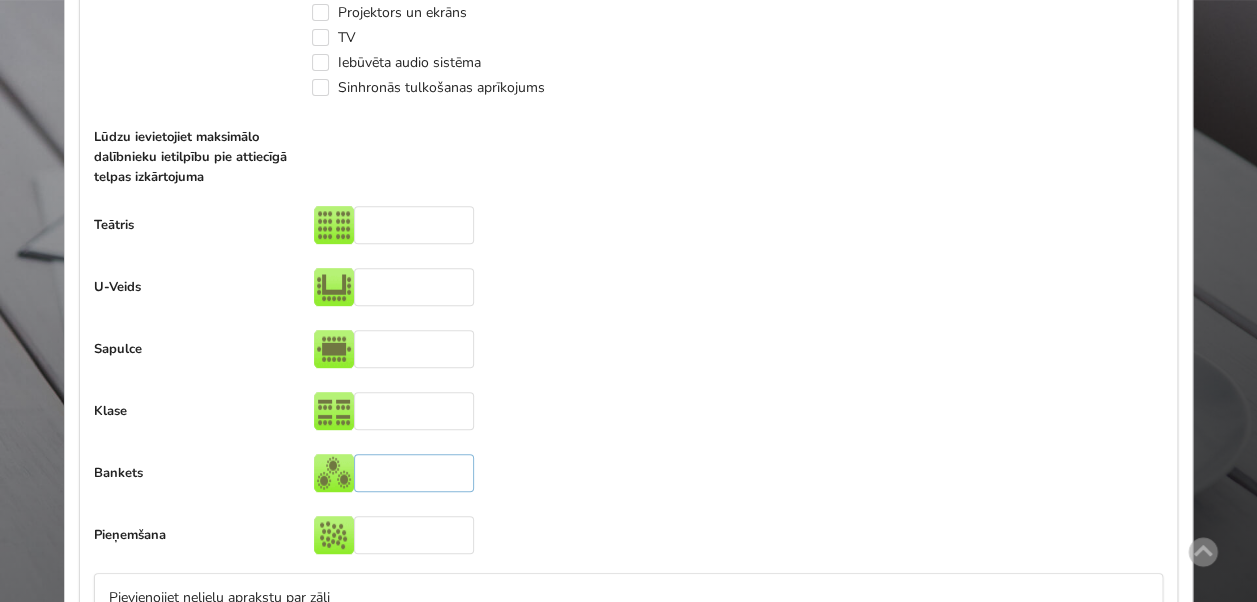 click at bounding box center [414, 473] 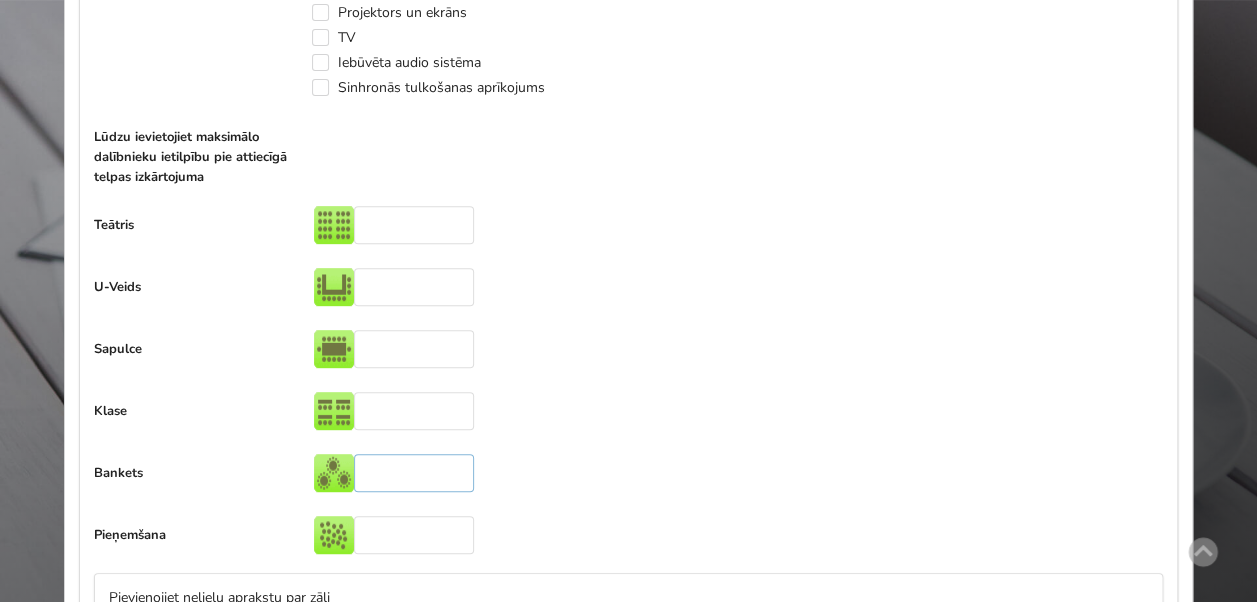 type on "***" 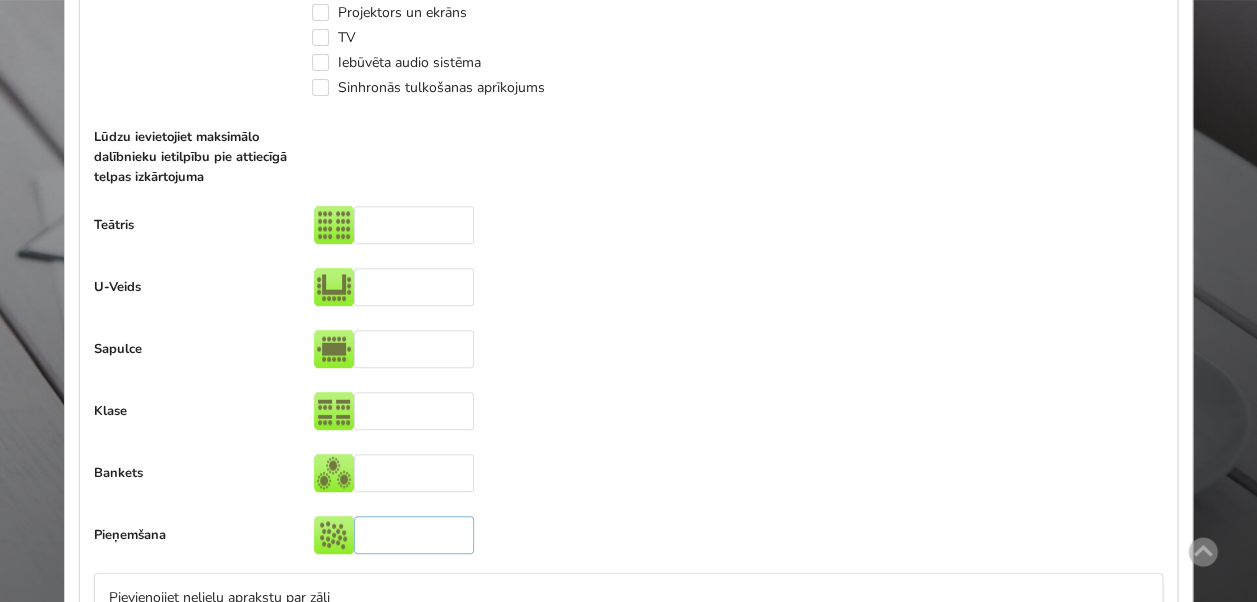 click at bounding box center (414, 535) 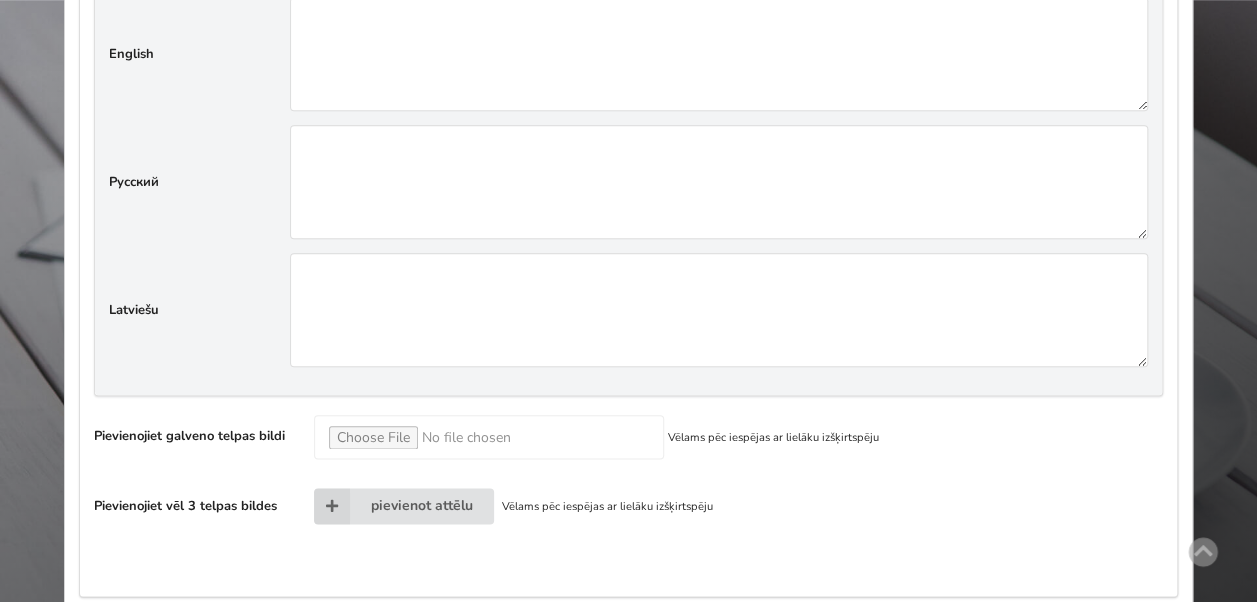 scroll, scrollTop: 4751, scrollLeft: 0, axis: vertical 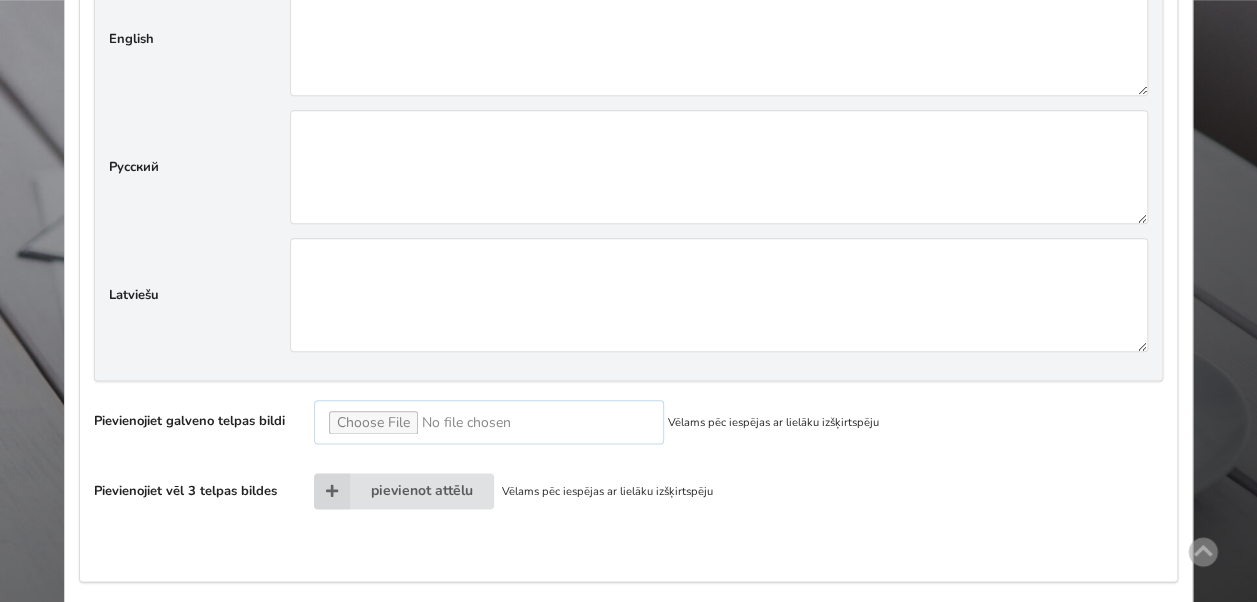 click at bounding box center (489, 422) 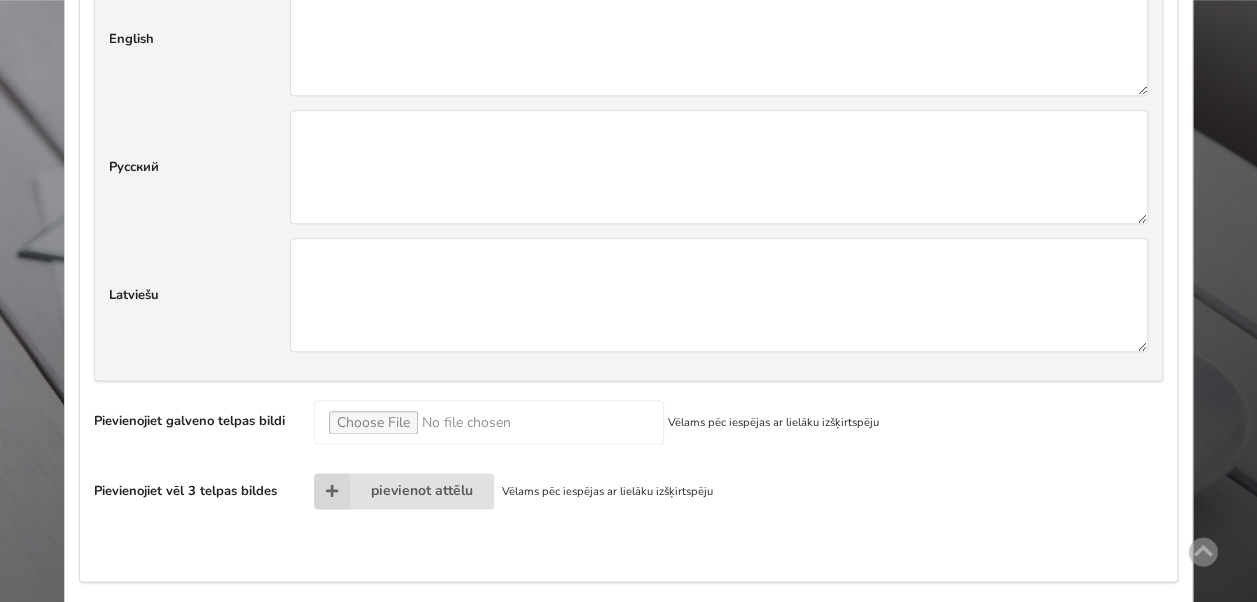 type on "**********" 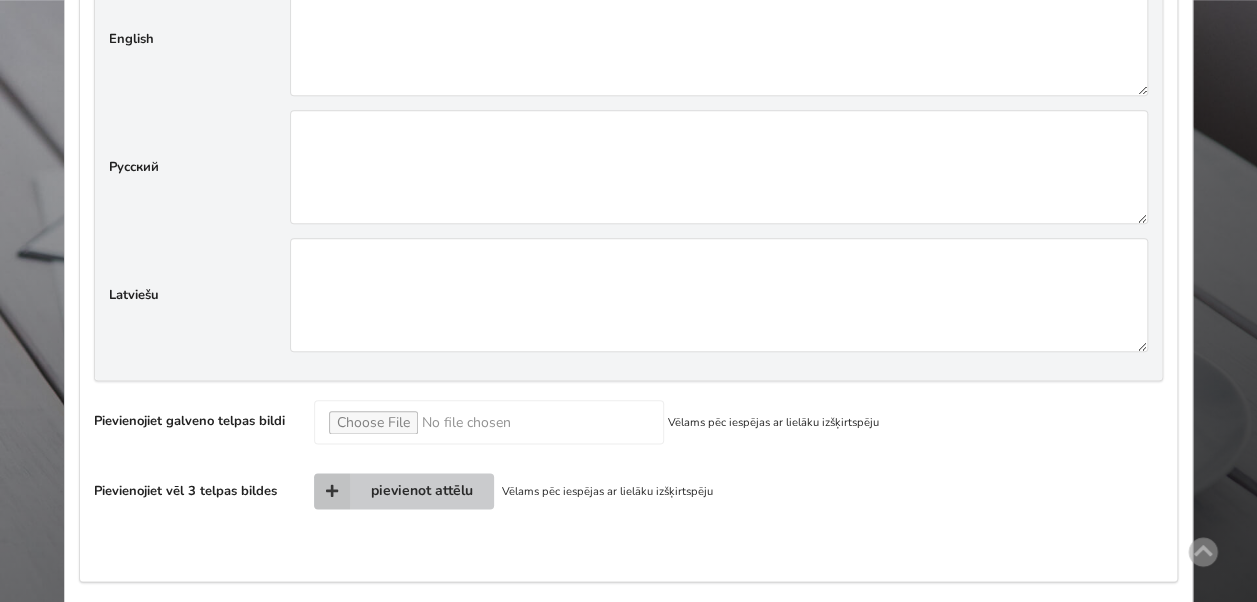 click on "pievienot attēlu" at bounding box center [404, 491] 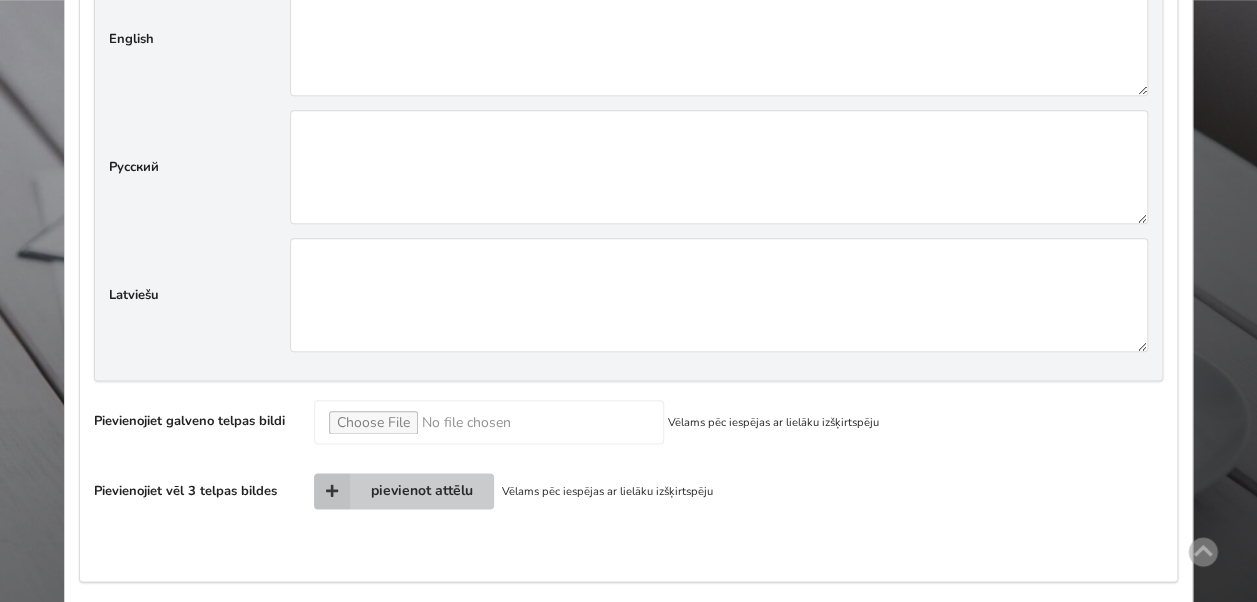 click on "pievienot attēlu" at bounding box center (404, 491) 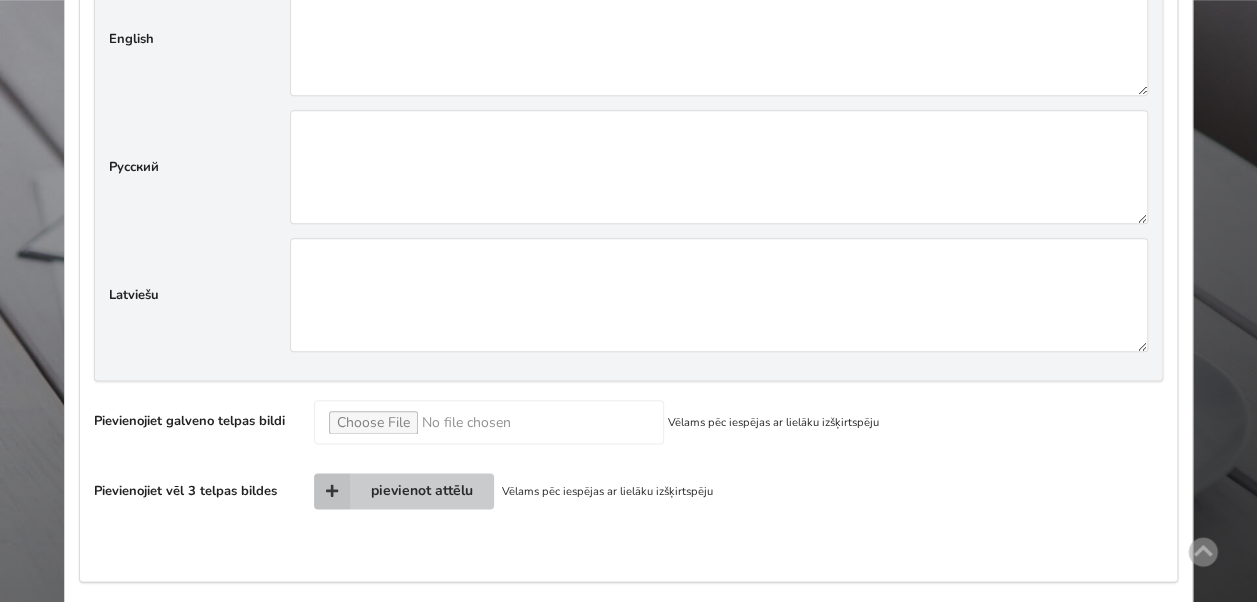 type on "**********" 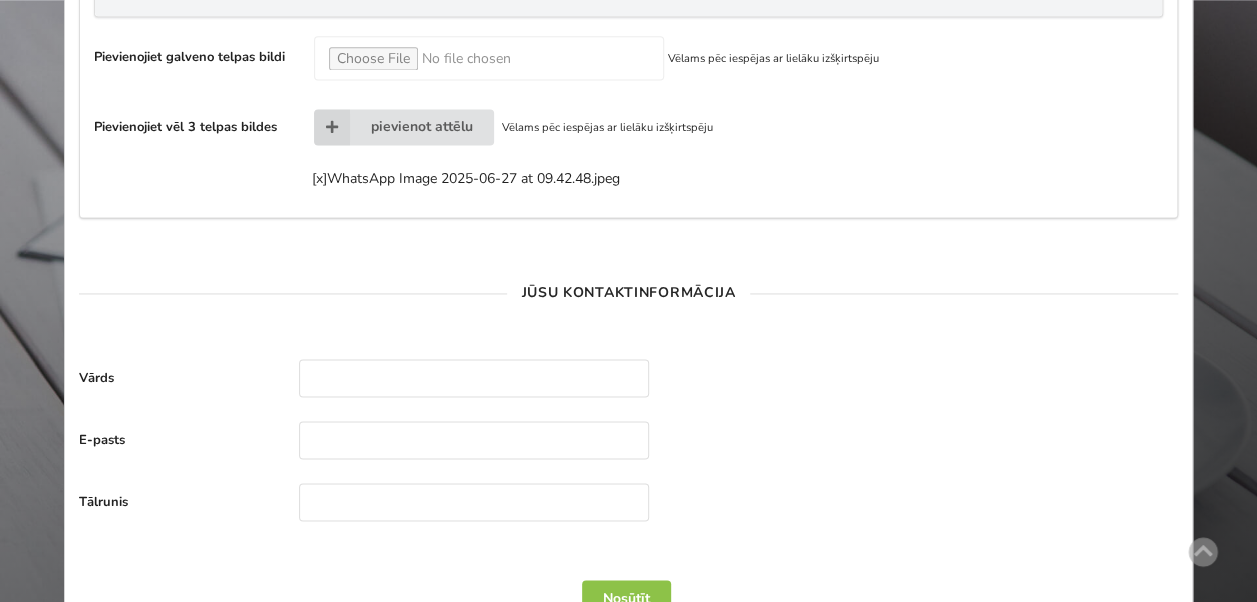 scroll, scrollTop: 5145, scrollLeft: 0, axis: vertical 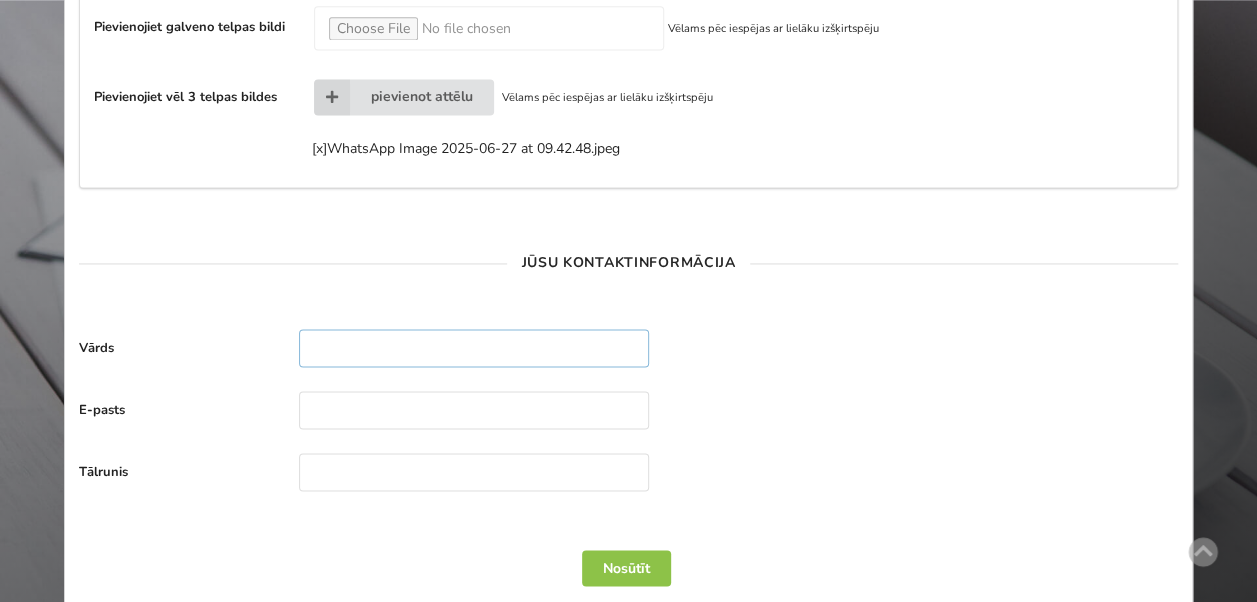 click at bounding box center [474, 348] 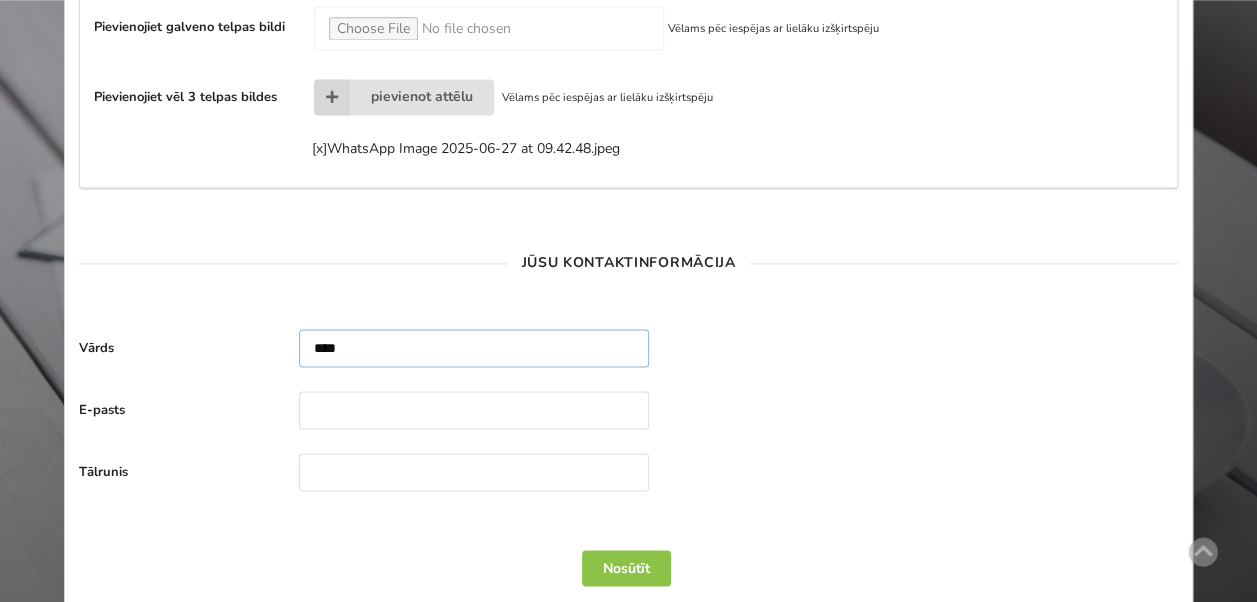 type on "****" 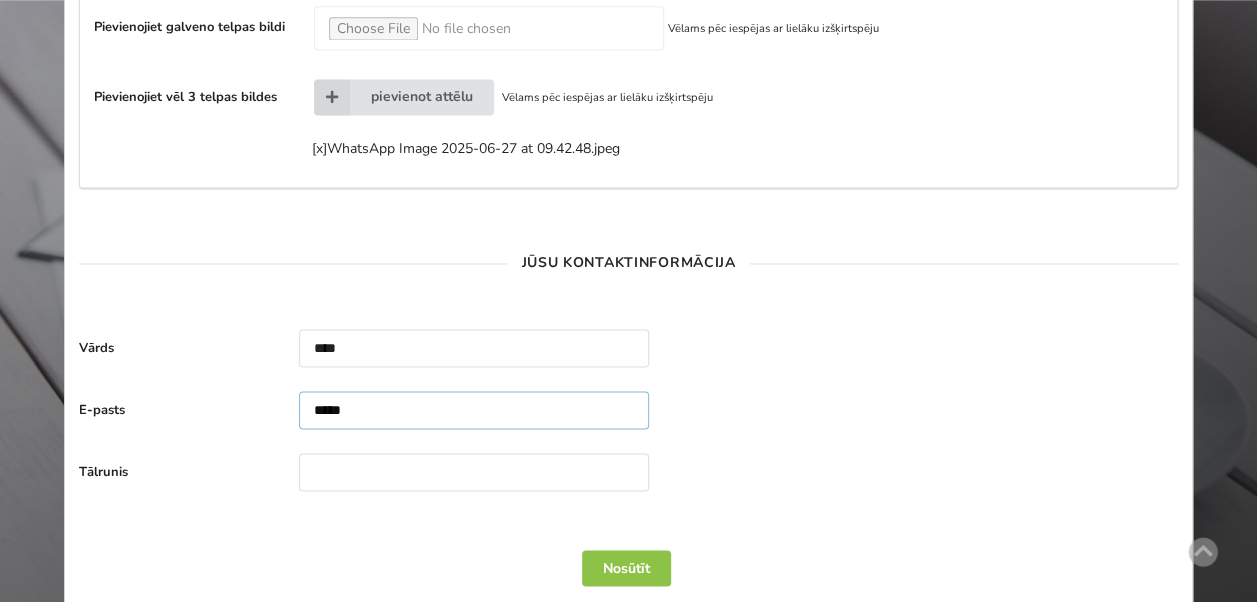 type on "**********" 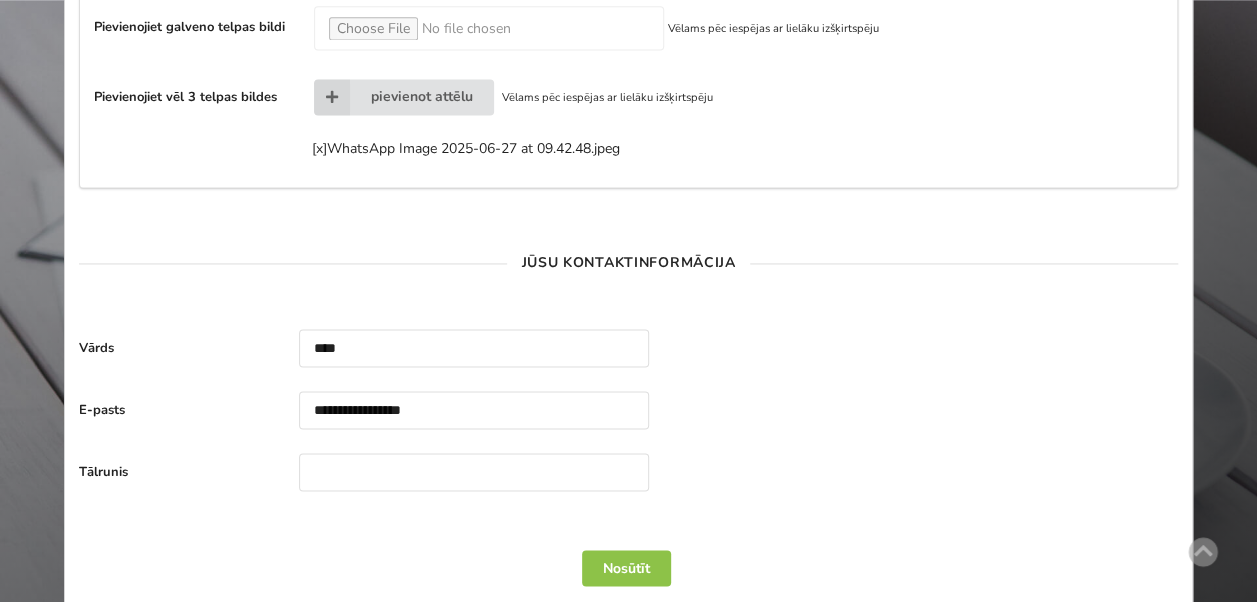 type on "********" 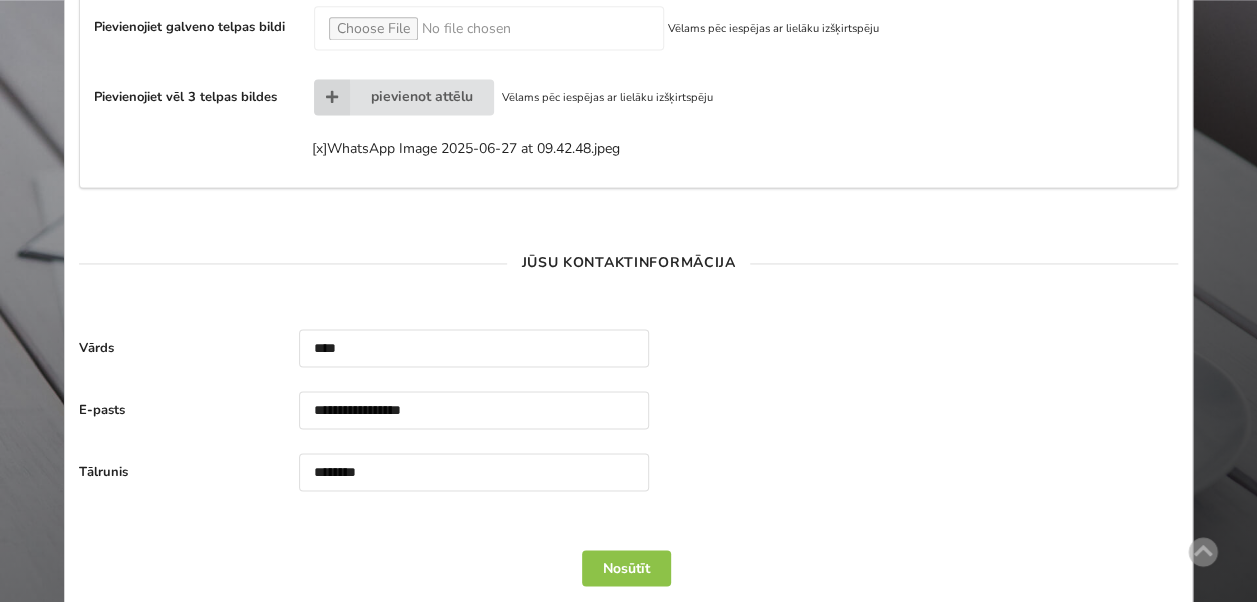 click on "**********" at bounding box center (628, -2087) 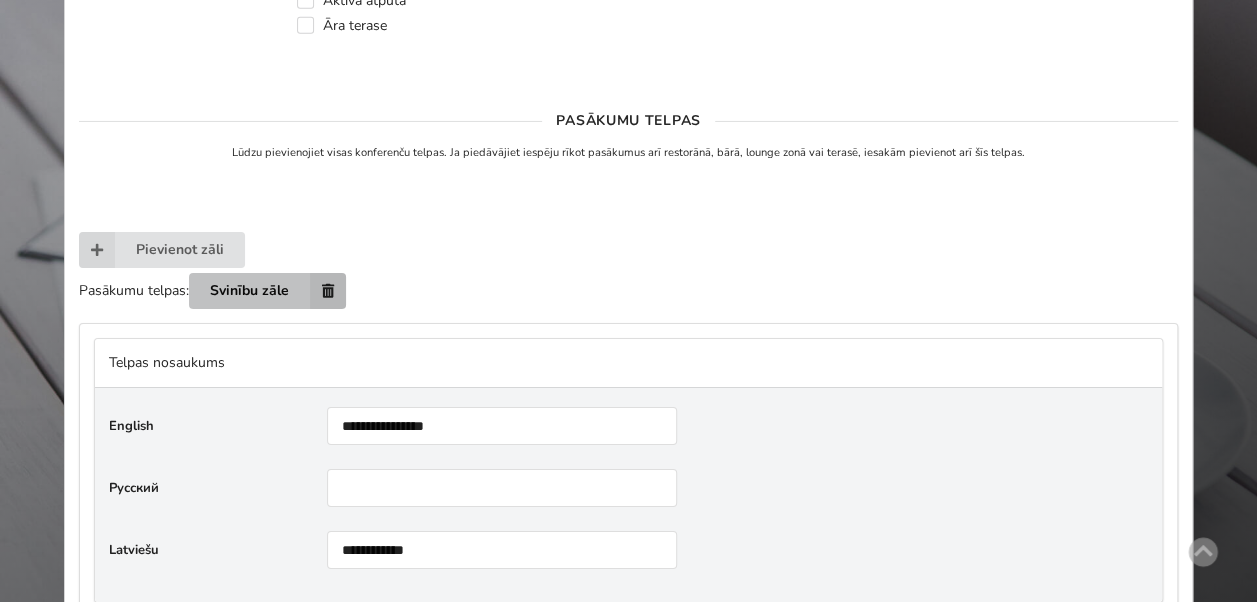scroll, scrollTop: 3219, scrollLeft: 0, axis: vertical 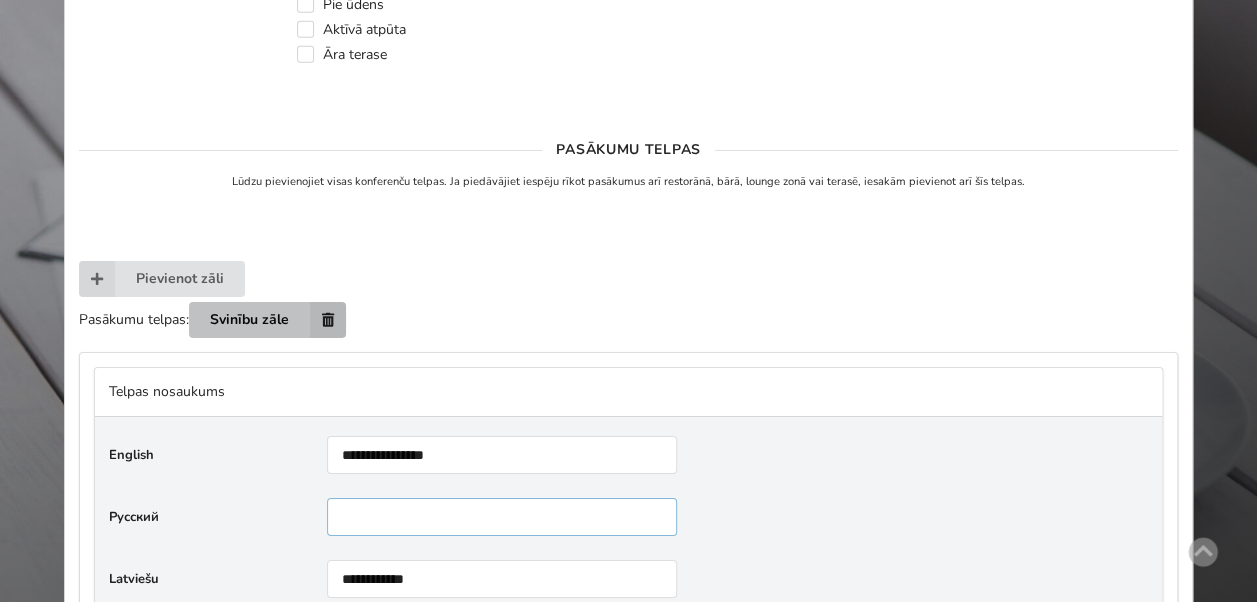 click at bounding box center (502, 517) 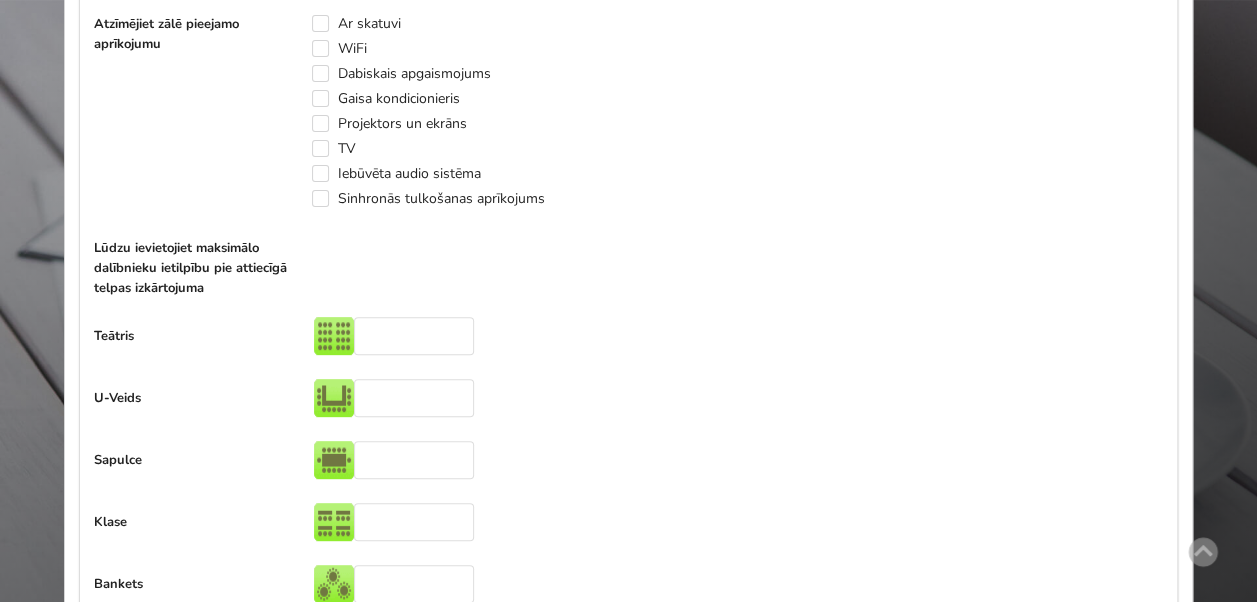 scroll, scrollTop: 4126, scrollLeft: 0, axis: vertical 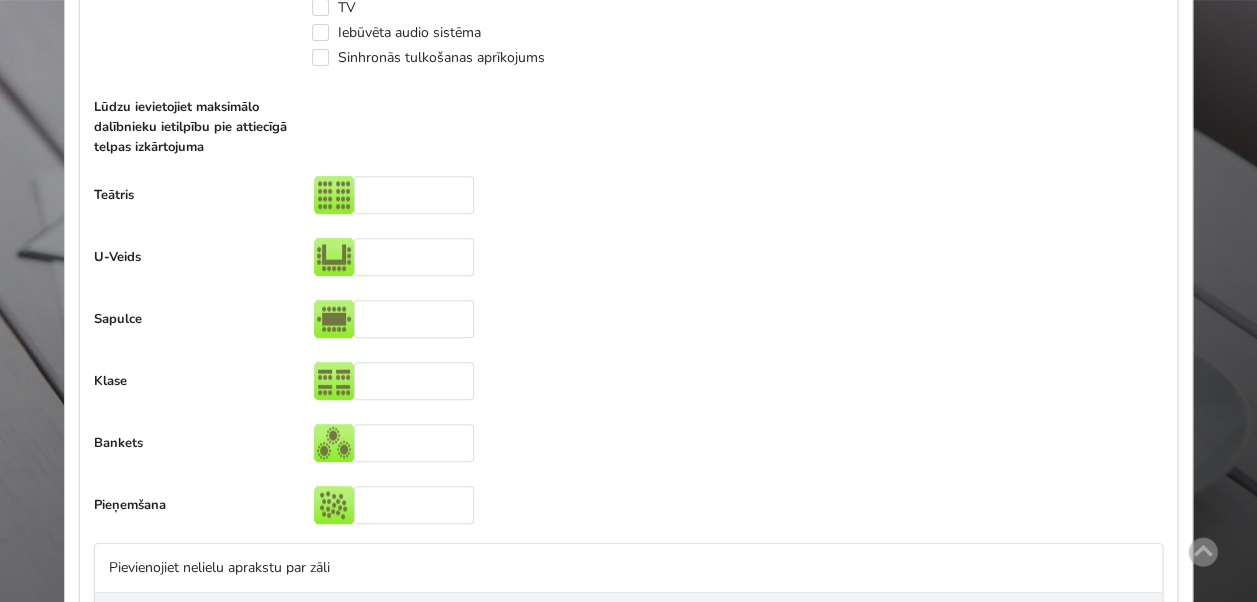 type on "**********" 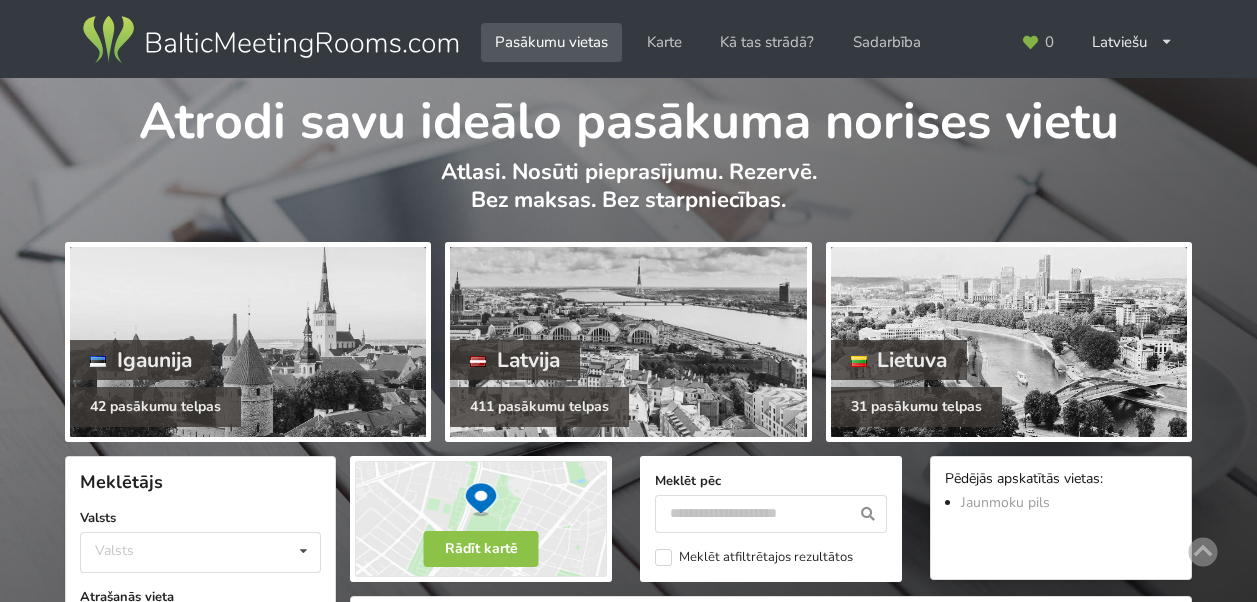 scroll, scrollTop: 0, scrollLeft: 0, axis: both 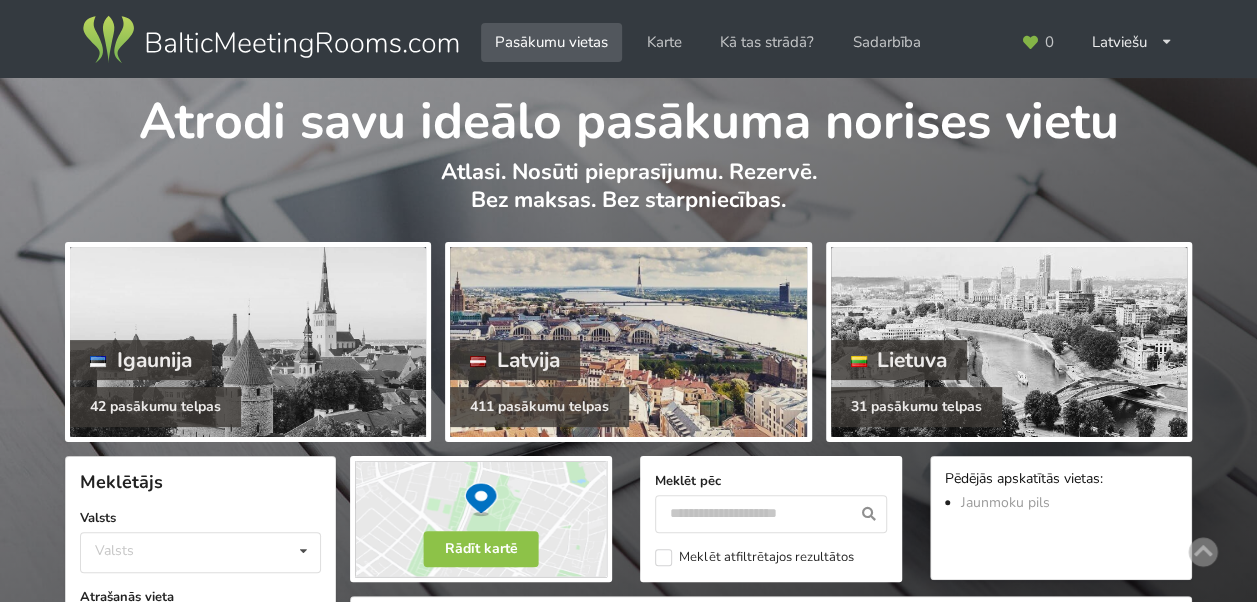 click at bounding box center [628, 342] 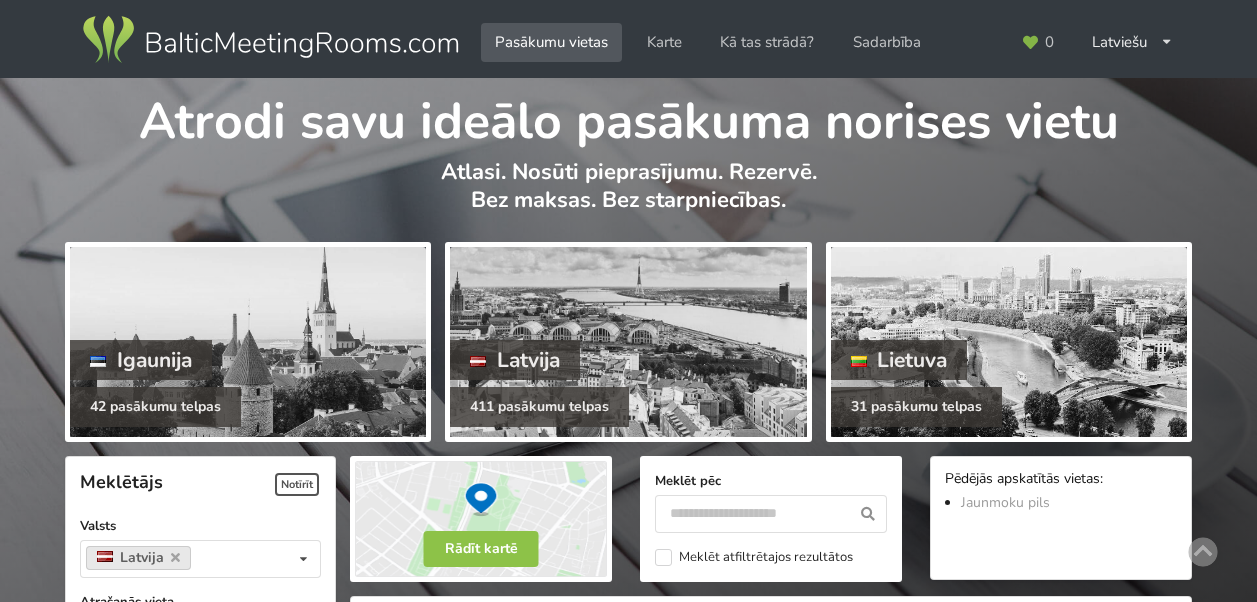 scroll, scrollTop: 0, scrollLeft: 0, axis: both 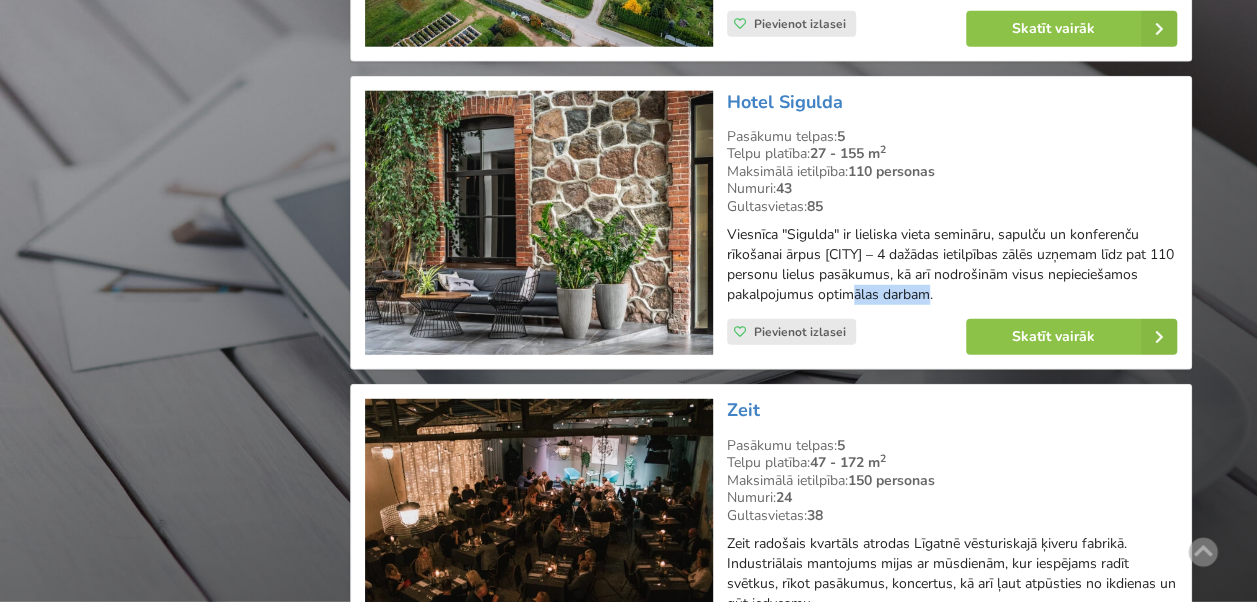drag, startPoint x: 934, startPoint y: 312, endPoint x: 860, endPoint y: 316, distance: 74.10803 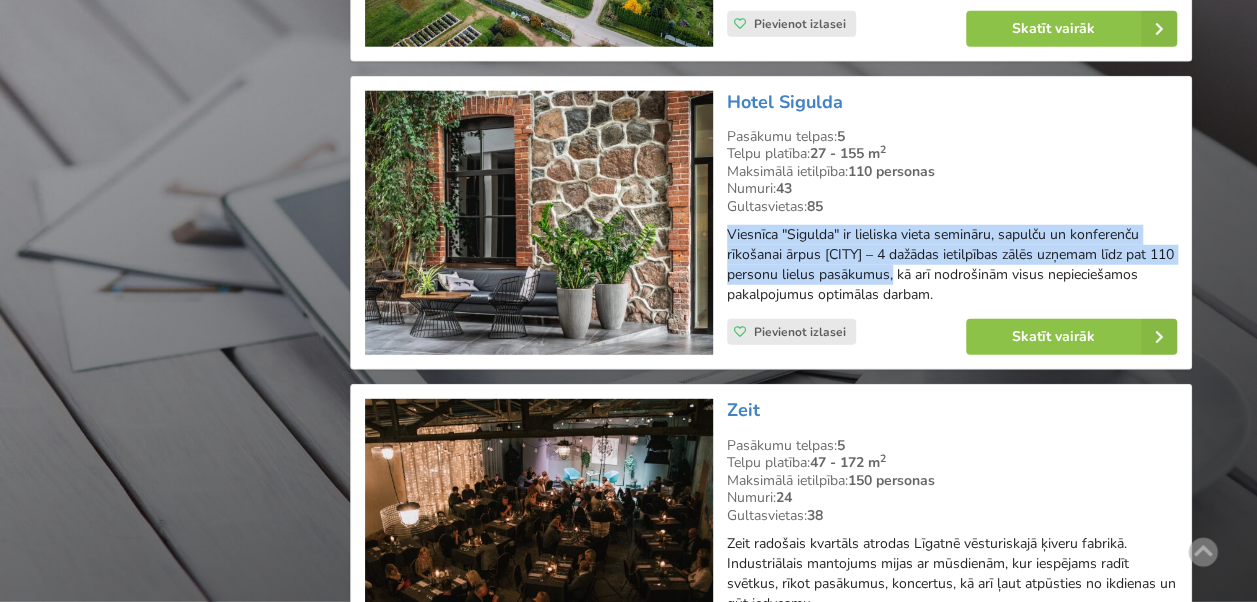 drag, startPoint x: 896, startPoint y: 292, endPoint x: 722, endPoint y: 255, distance: 177.89041 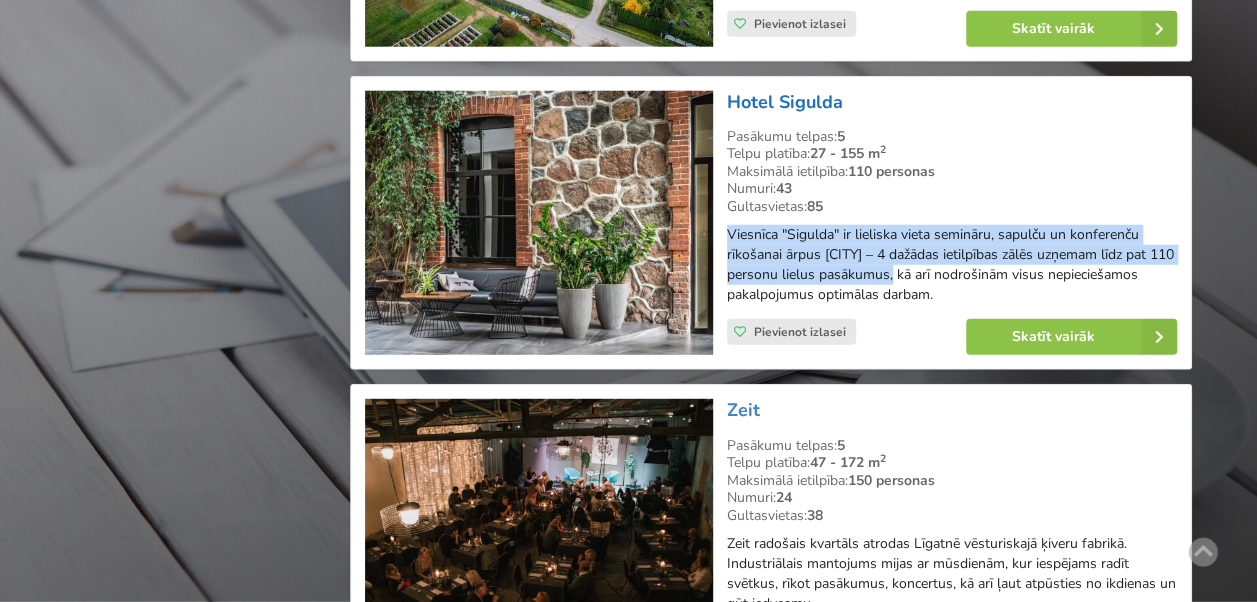 click on "Hotel Sigulda" at bounding box center (785, 102) 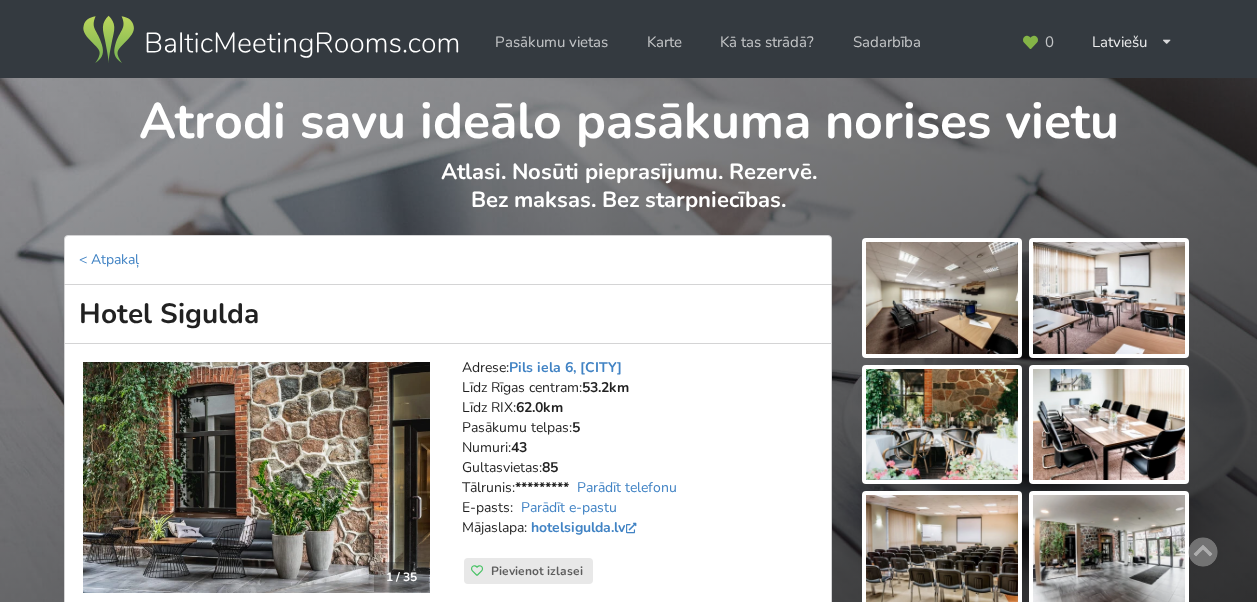 scroll, scrollTop: 0, scrollLeft: 0, axis: both 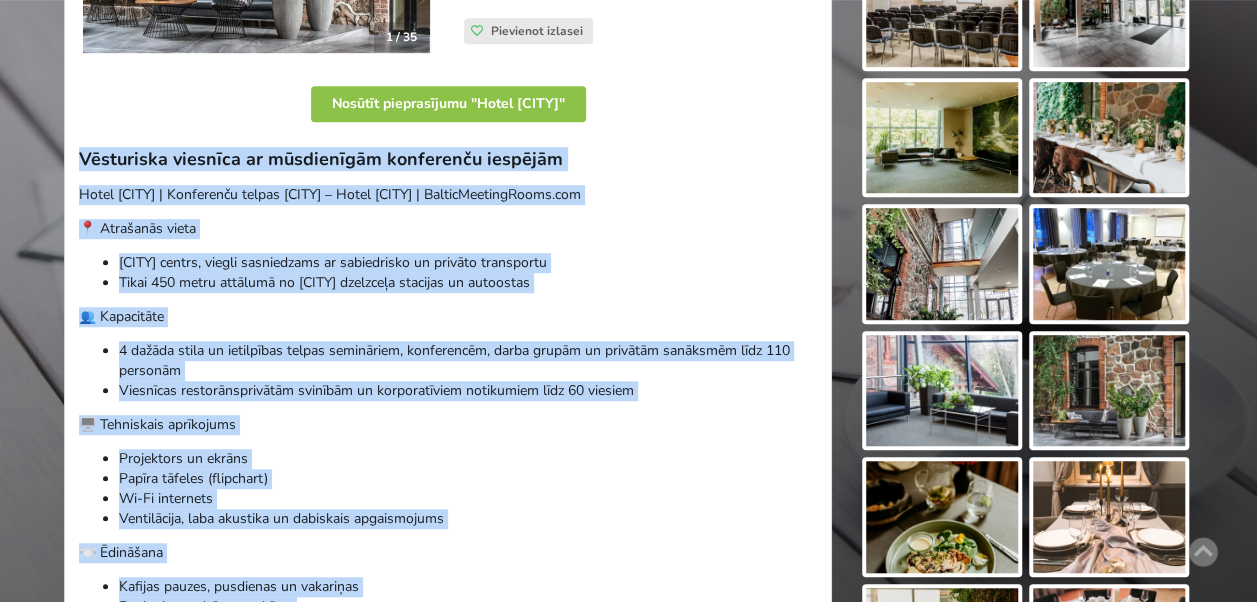 drag, startPoint x: 556, startPoint y: 353, endPoint x: 68, endPoint y: 136, distance: 534.0721 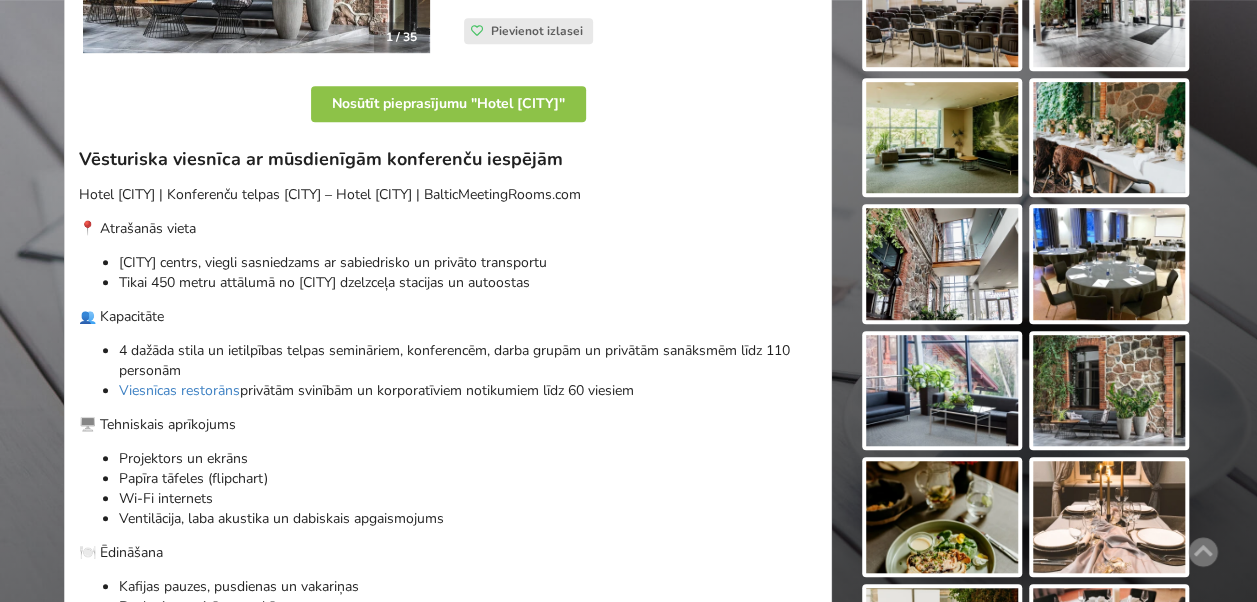 drag, startPoint x: 1254, startPoint y: 150, endPoint x: 1265, endPoint y: 206, distance: 57.070133 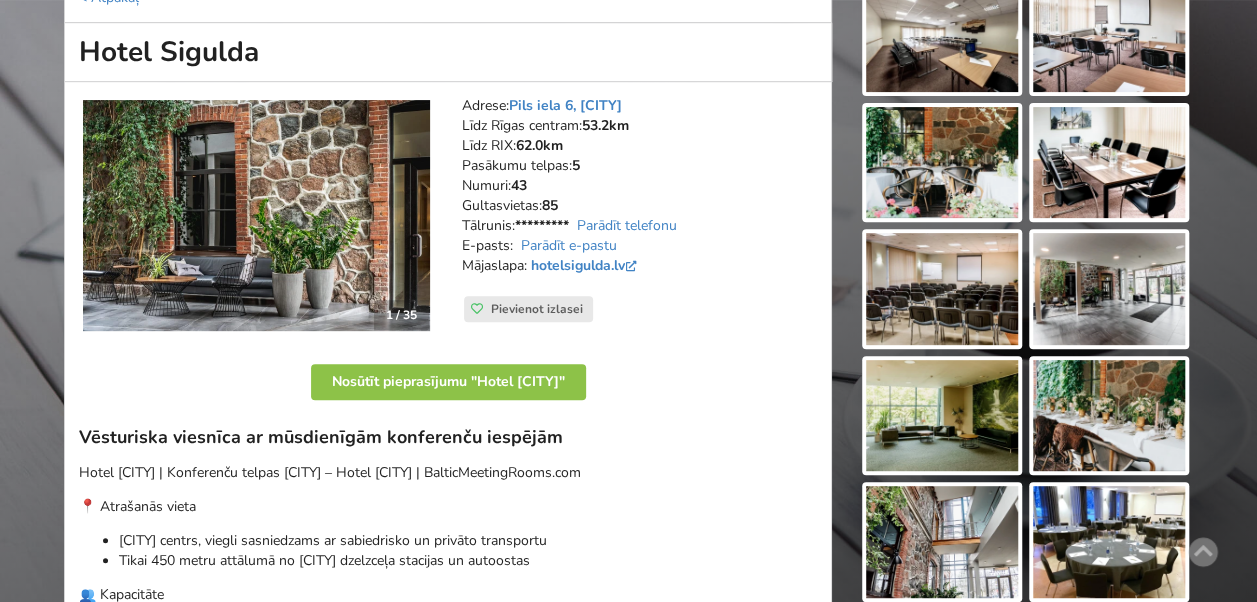 scroll, scrollTop: 332, scrollLeft: 0, axis: vertical 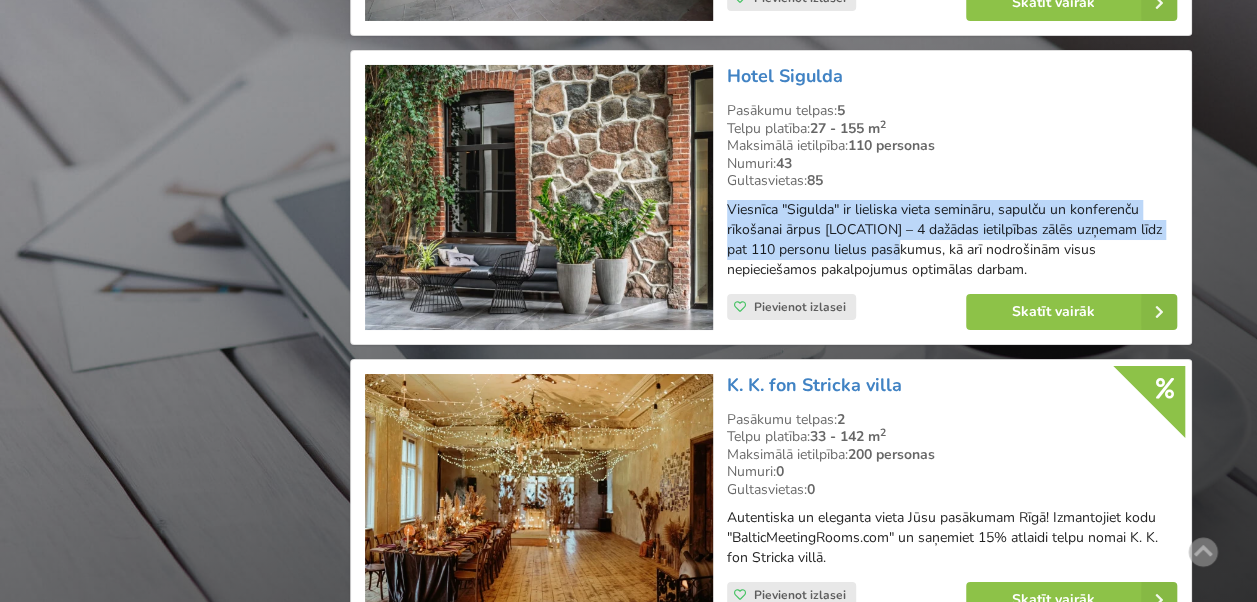 drag, startPoint x: 886, startPoint y: 246, endPoint x: 723, endPoint y: 197, distance: 170.20576 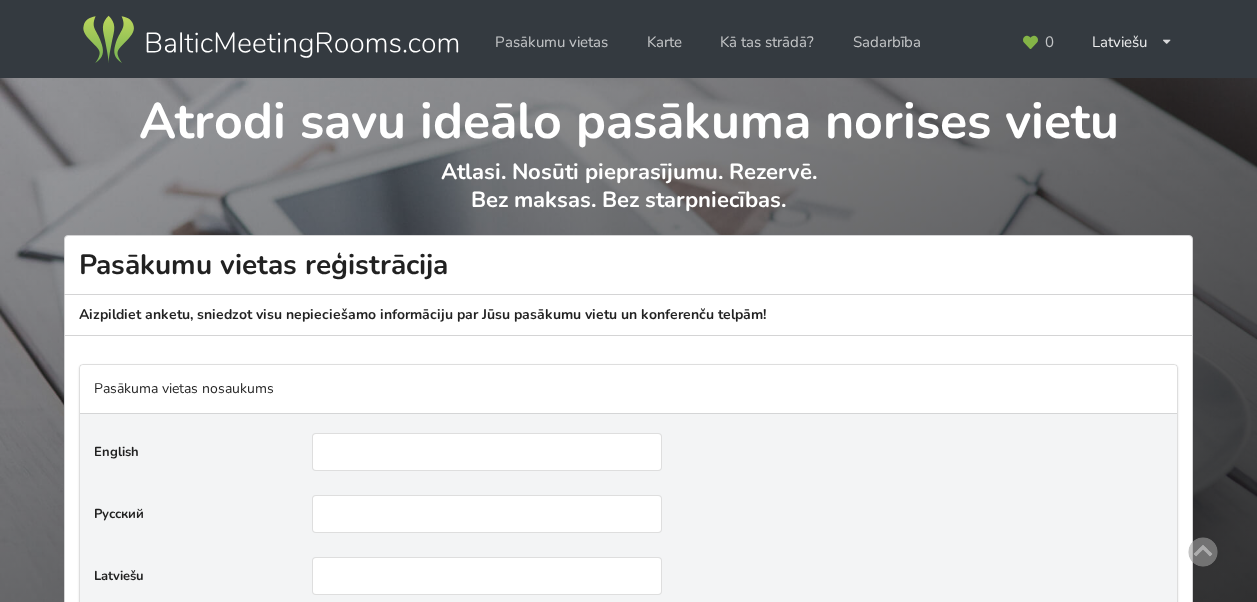 scroll, scrollTop: 0, scrollLeft: 0, axis: both 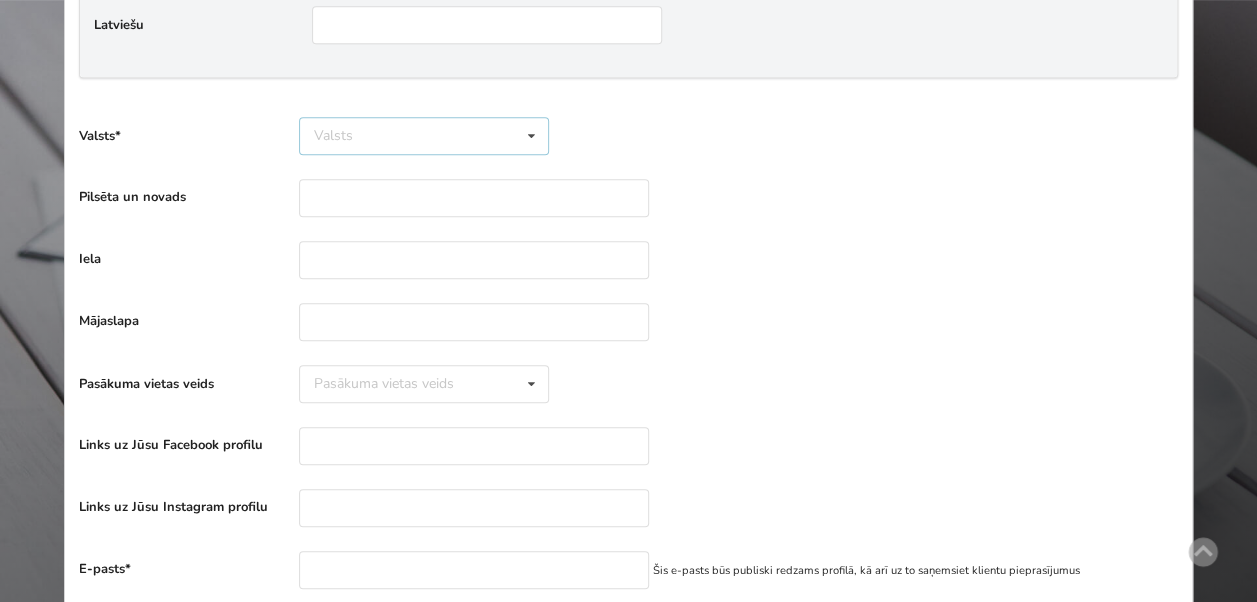 click on "Valsts   Igaunija   Latvija   Lietuva" at bounding box center [424, 136] 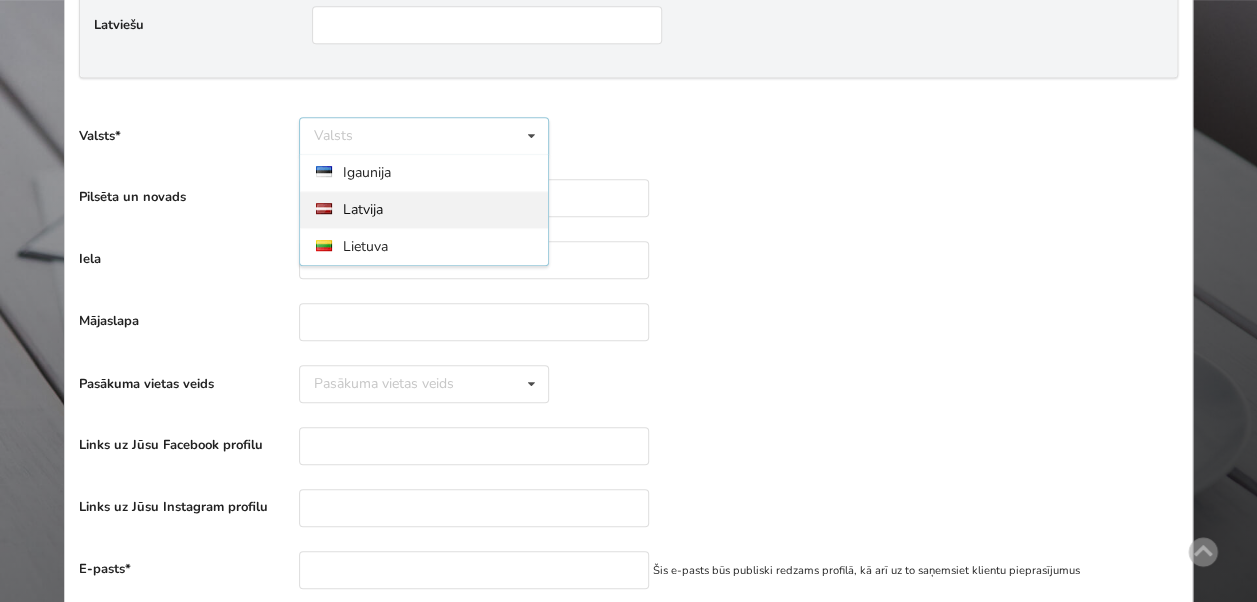 click on "Latvija" at bounding box center [424, 209] 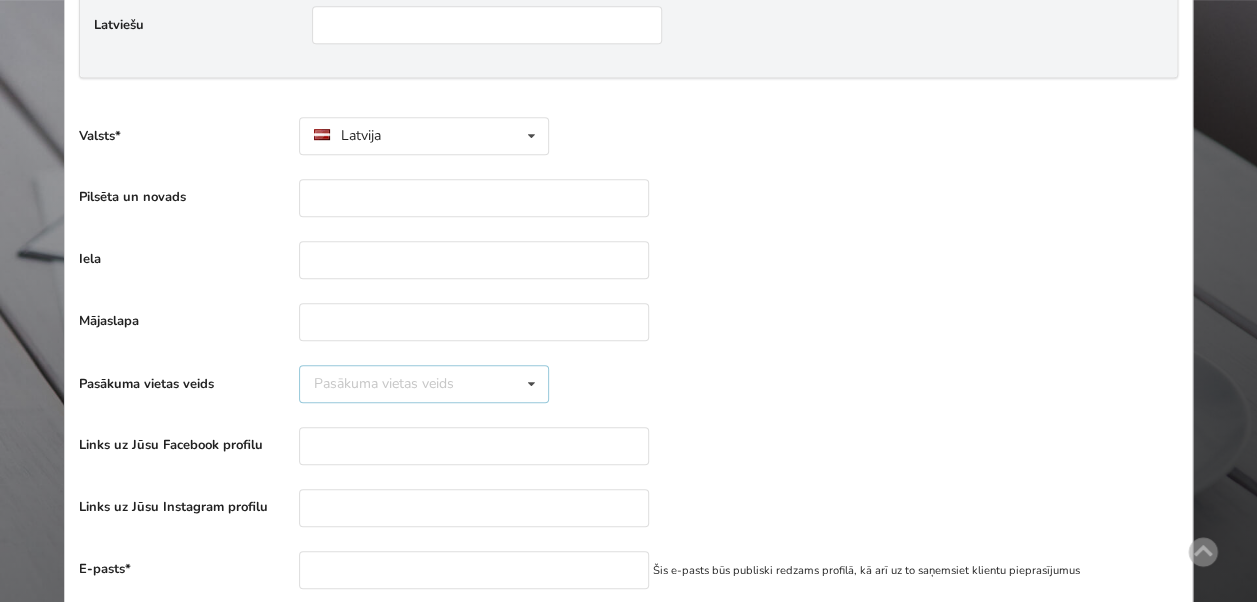 click on "Pasākuma vietas veids   Konferenču centrs   Viesnīca   Industriālā stila telpa   Neierastas vietas   Vēsturiska vieta   Svinību telpa   Koncertzāle   Pils, muiža    Kinozāle   Restorāns, bārs   Viesu nams   Terase   Parks / Dārzs" at bounding box center (424, 384) 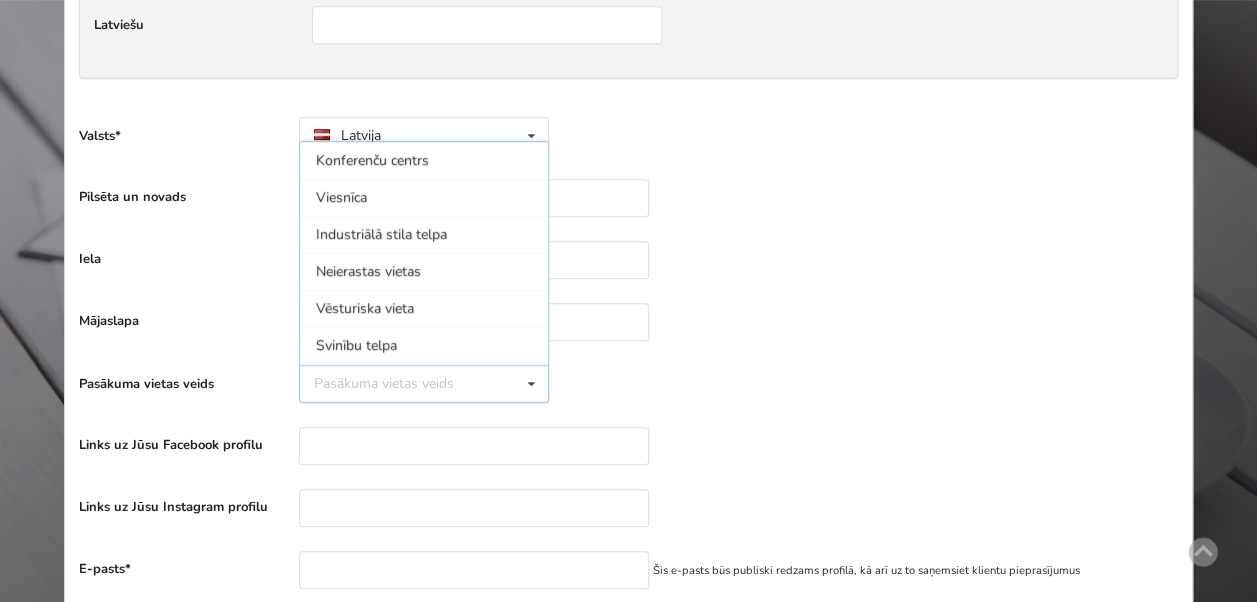 scroll, scrollTop: 0, scrollLeft: 0, axis: both 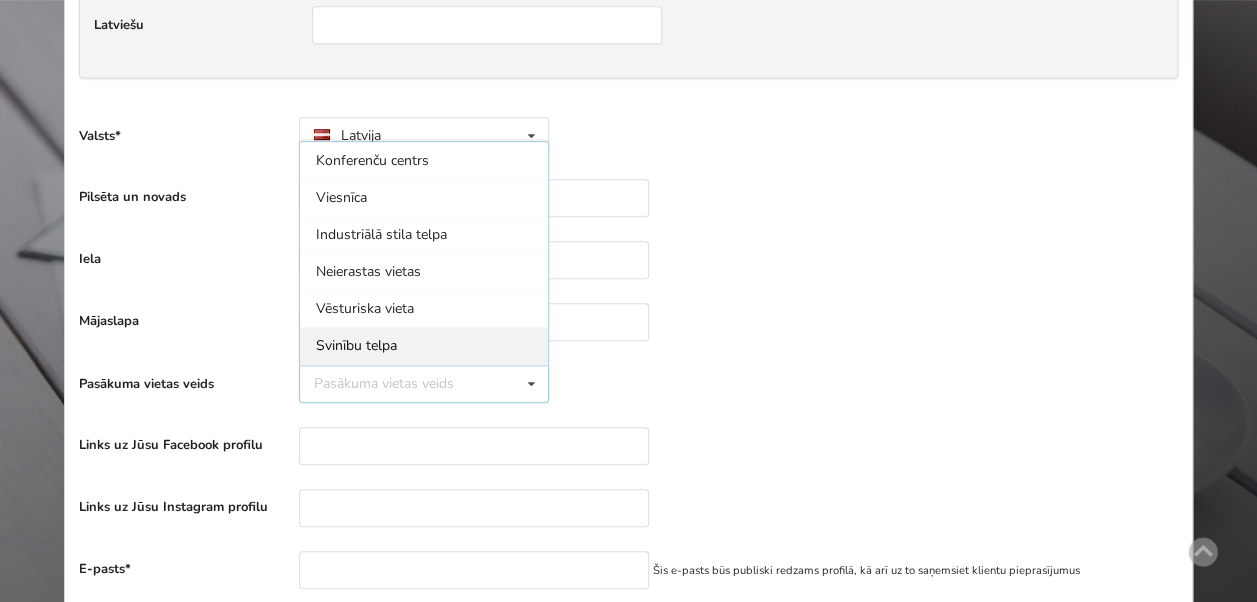 click on "Svinību telpa" at bounding box center [424, 345] 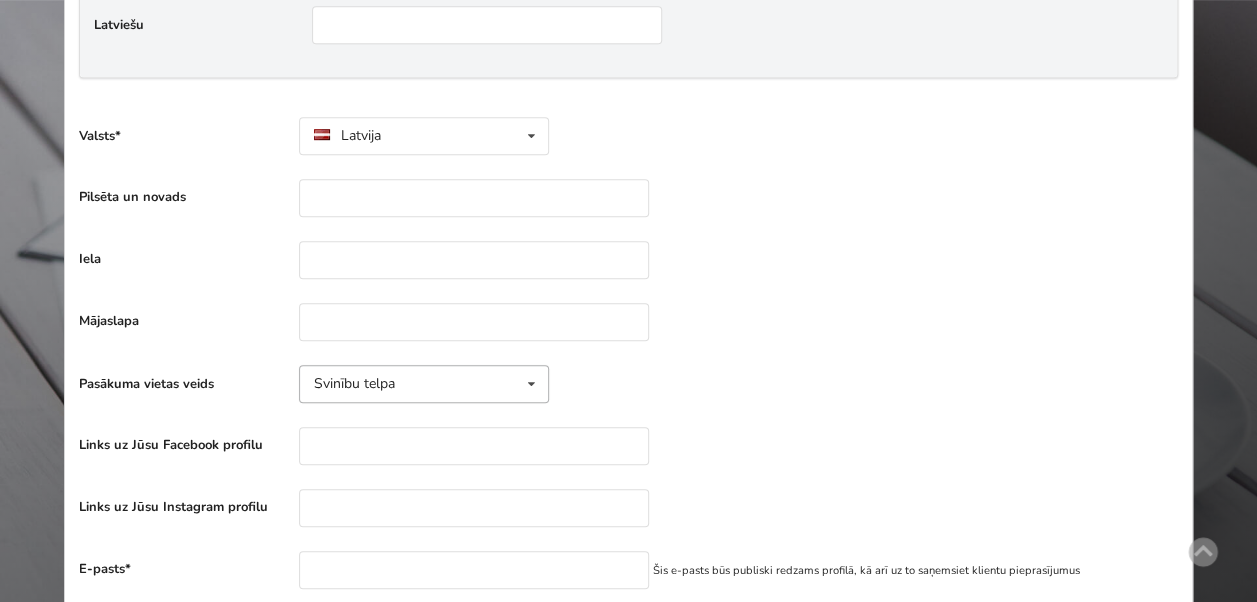 click at bounding box center (531, 384) 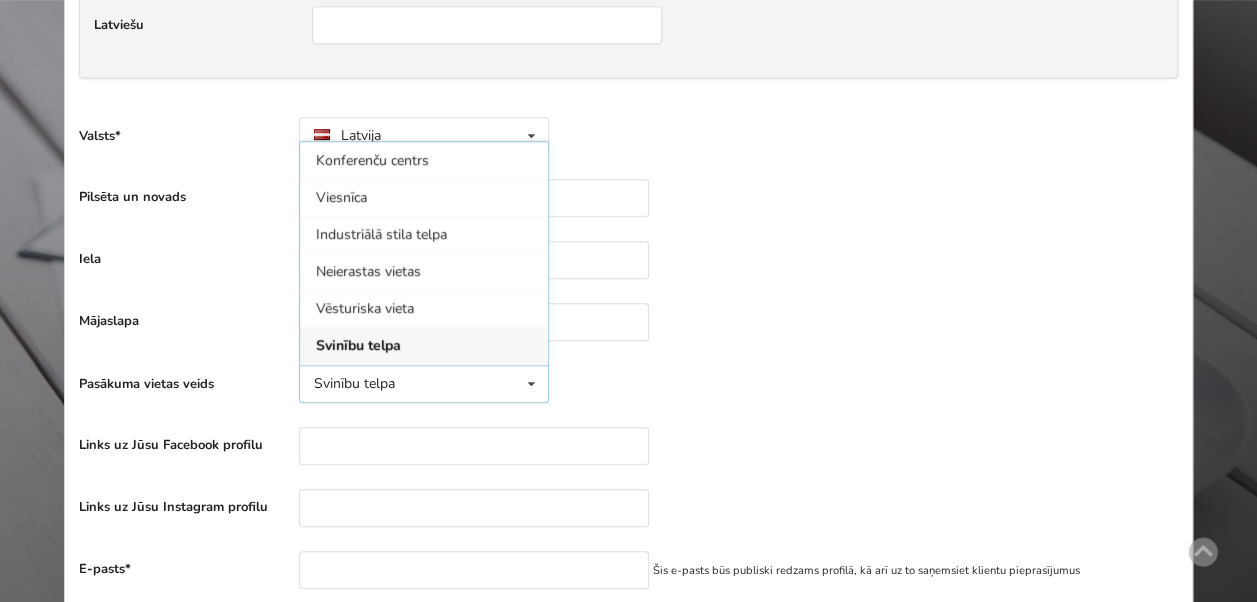 scroll, scrollTop: 184, scrollLeft: 0, axis: vertical 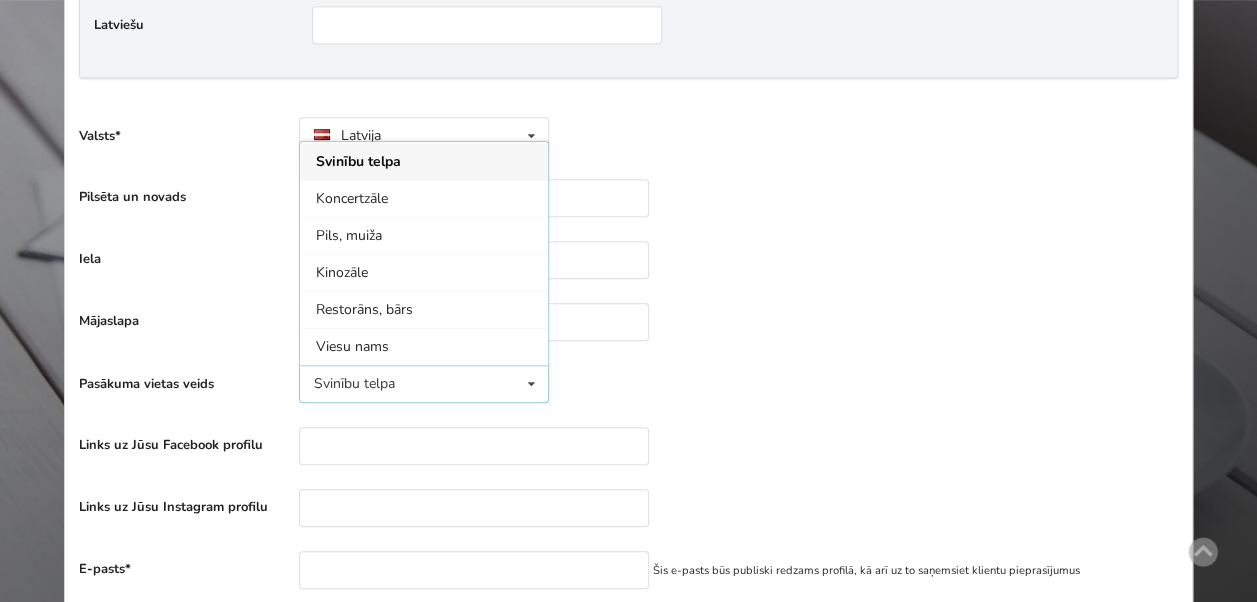 drag, startPoint x: 460, startPoint y: 338, endPoint x: 449, endPoint y: 377, distance: 40.5216 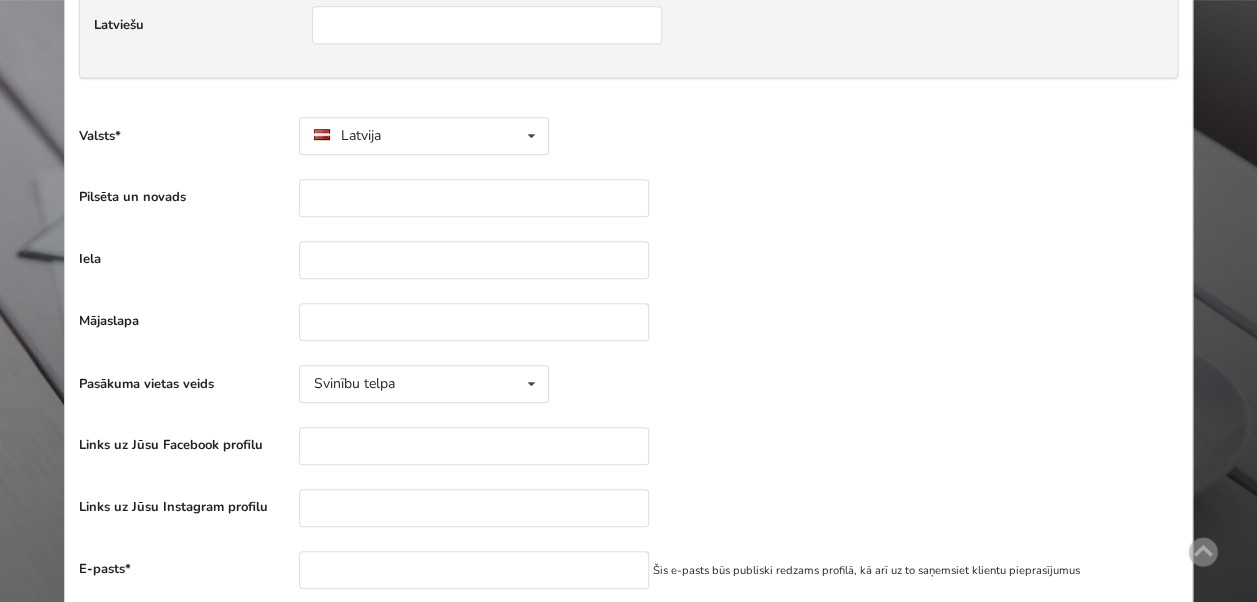 click on "Mājaslapa" at bounding box center (628, 322) 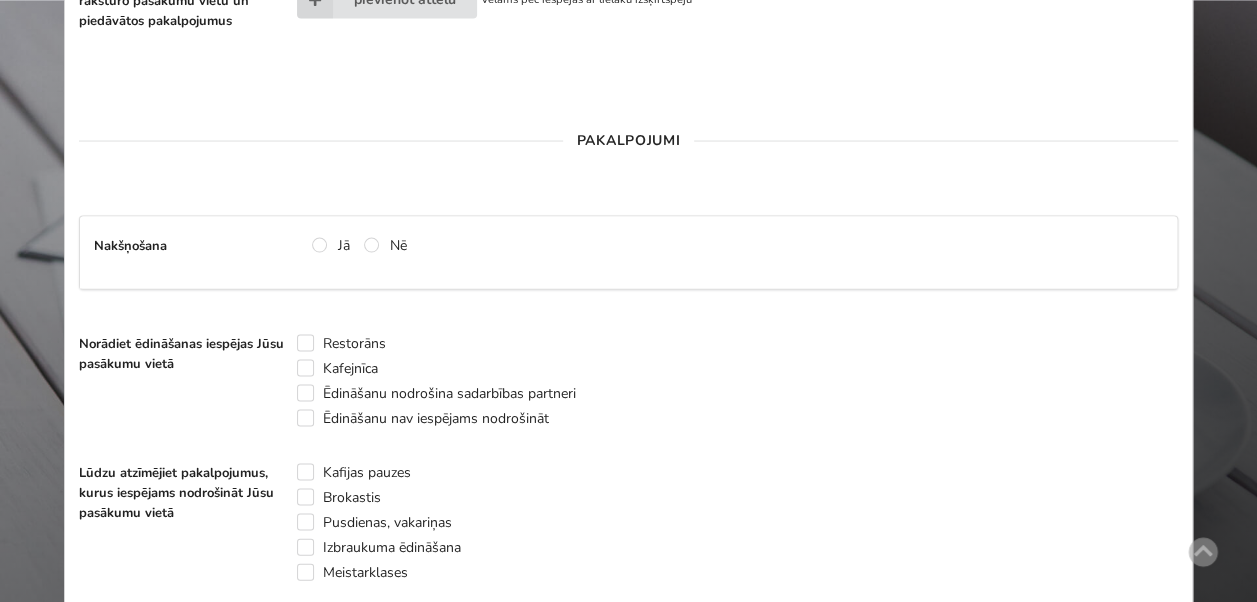 scroll, scrollTop: 1939, scrollLeft: 0, axis: vertical 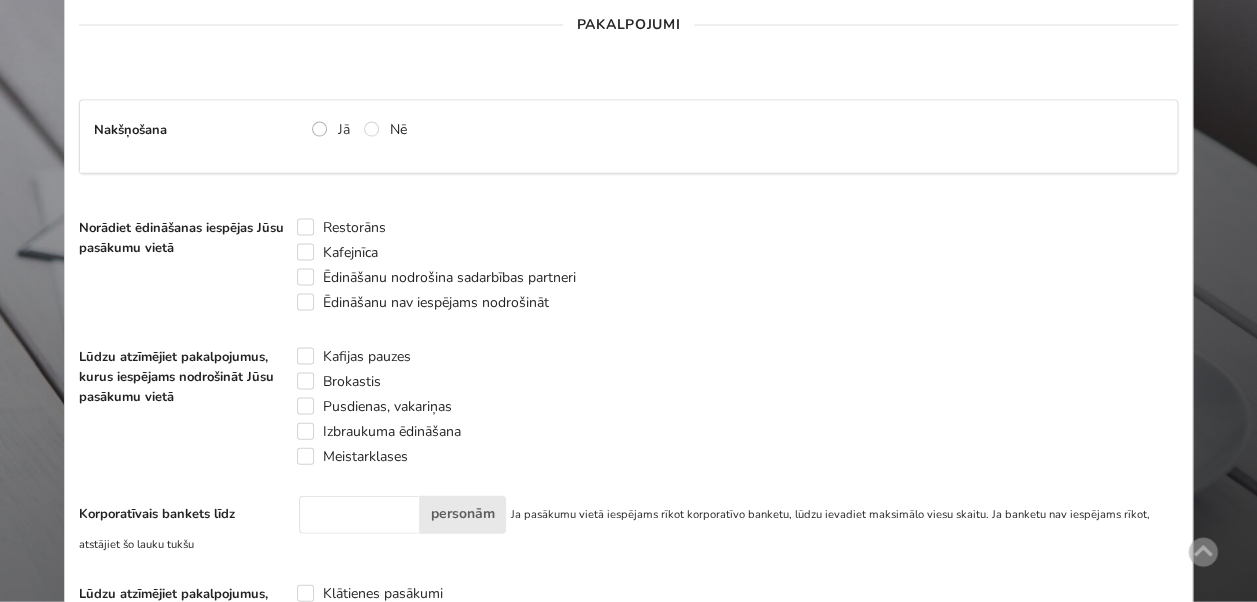 click on "Jā" at bounding box center [331, 129] 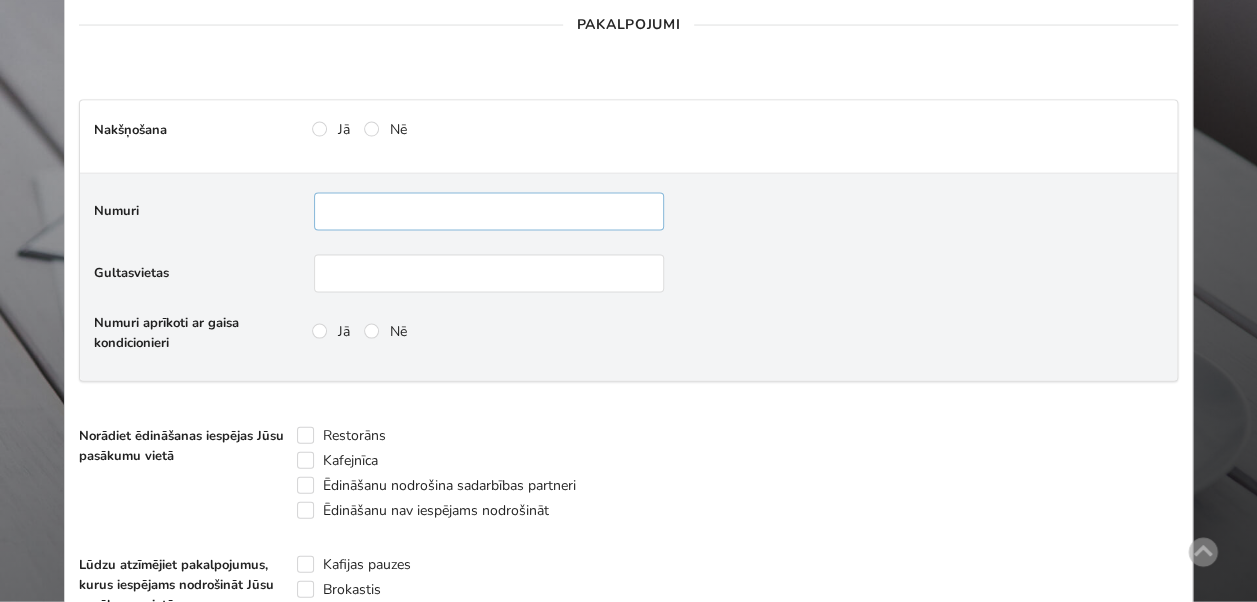 click at bounding box center [489, 212] 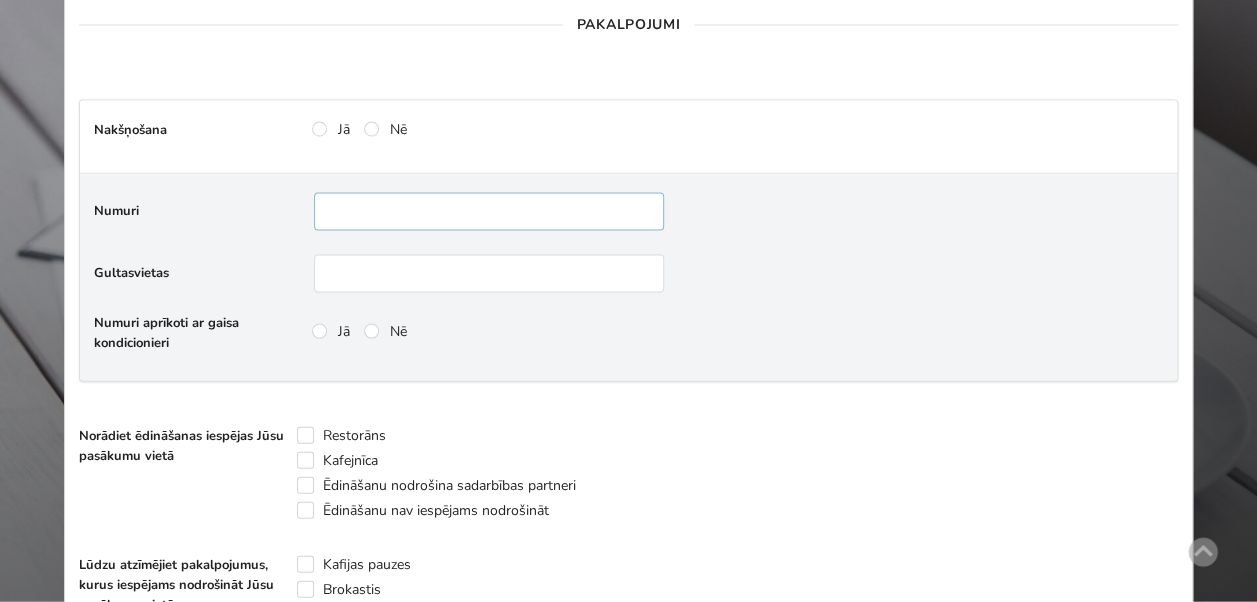 type on "**" 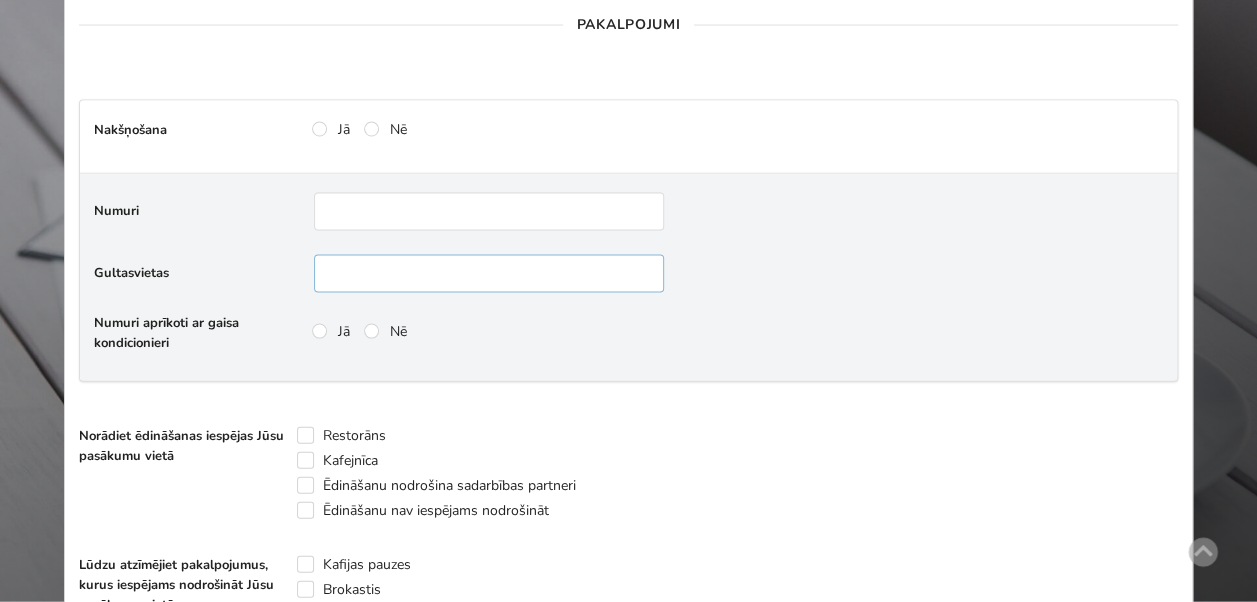 click at bounding box center (489, 274) 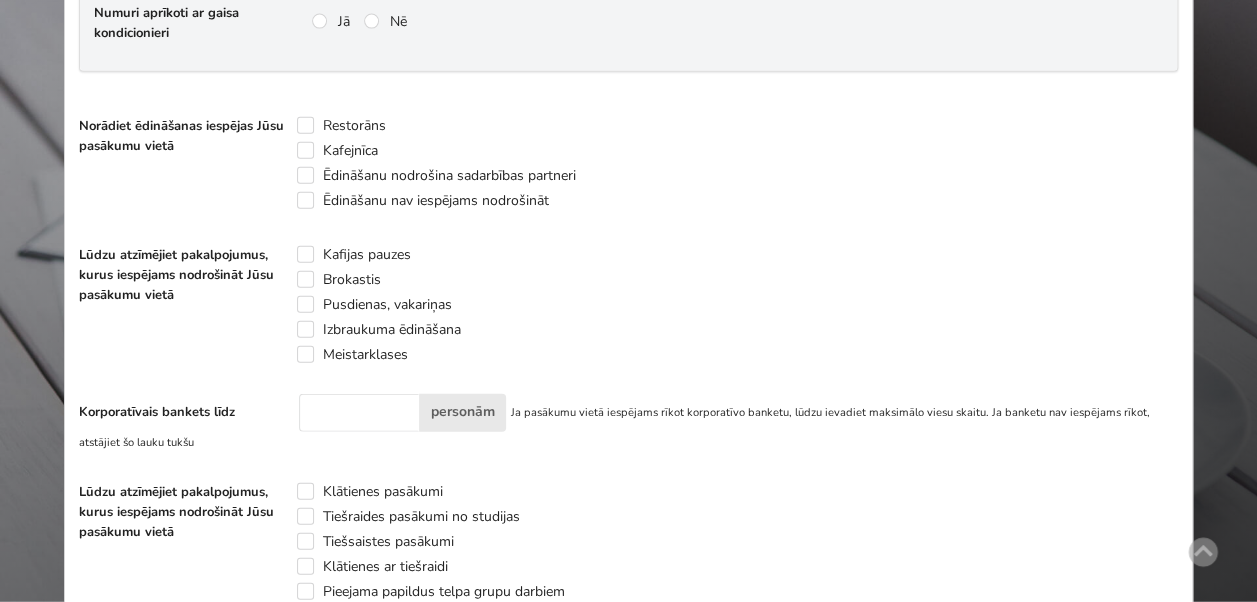 scroll, scrollTop: 2254, scrollLeft: 0, axis: vertical 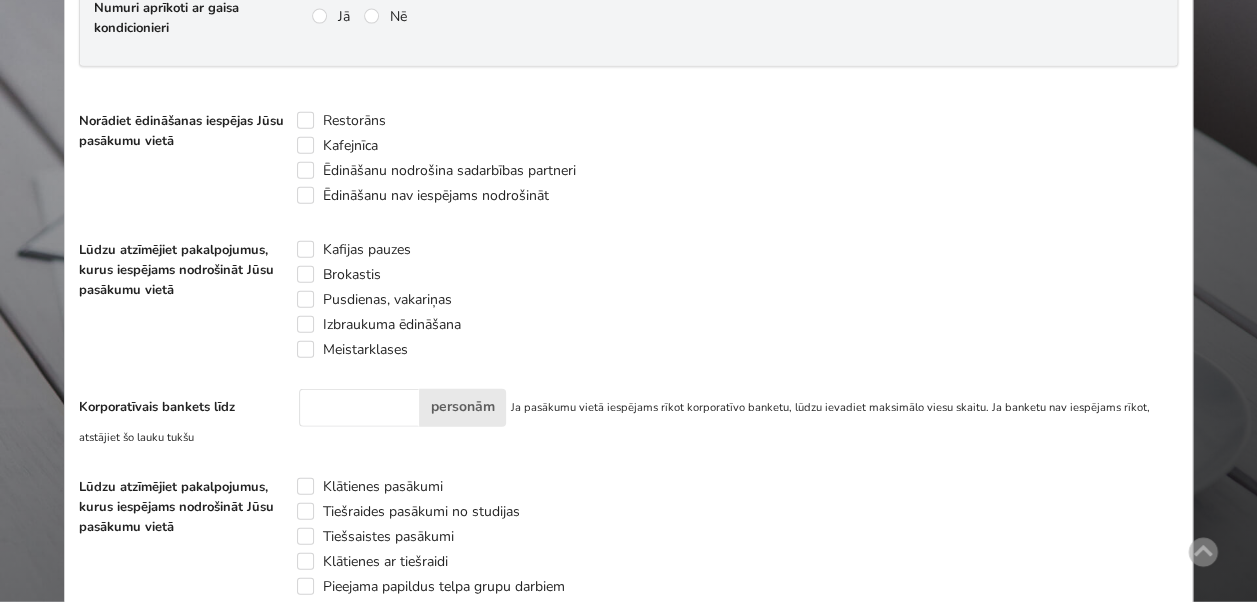 type on "***" 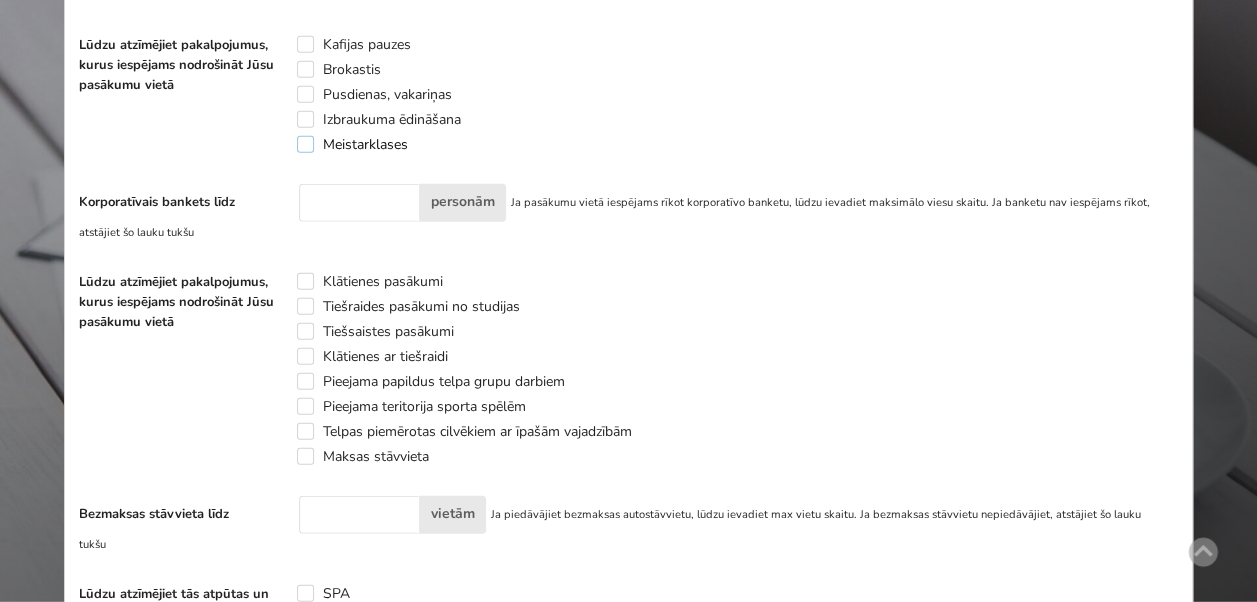 scroll, scrollTop: 2470, scrollLeft: 0, axis: vertical 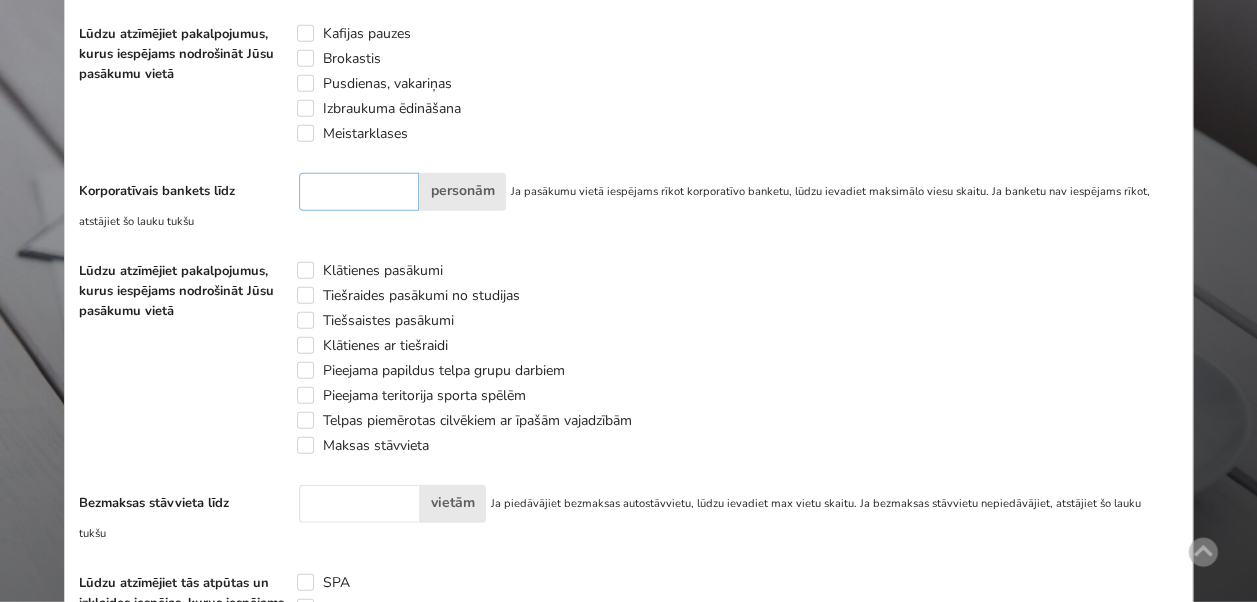 click at bounding box center [359, 192] 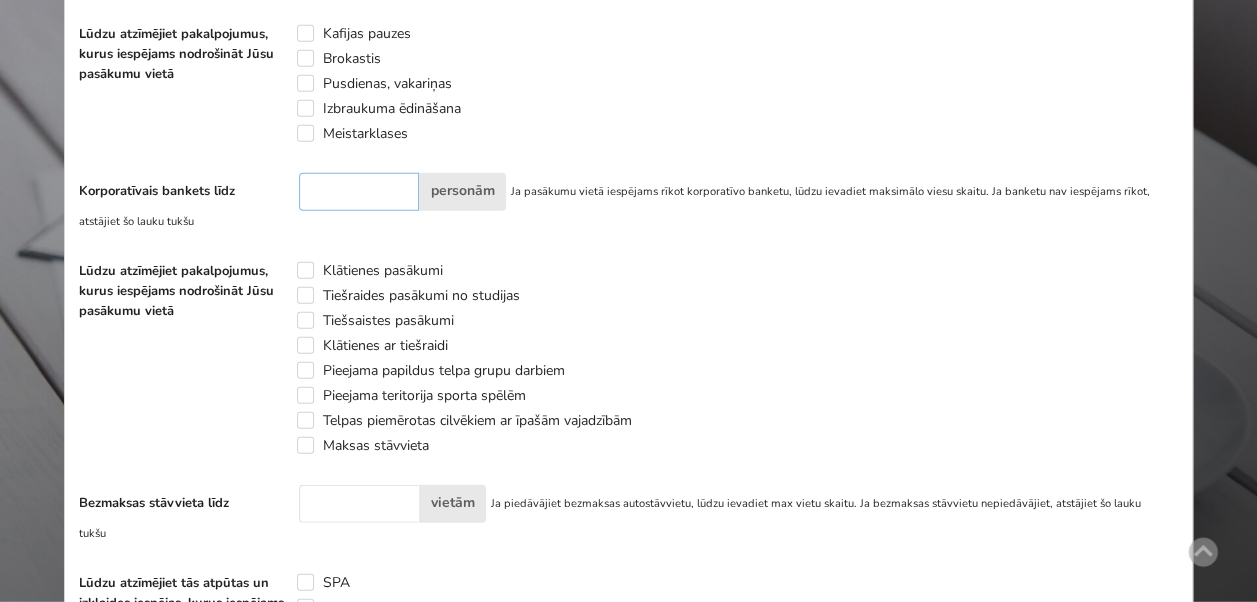 type on "***" 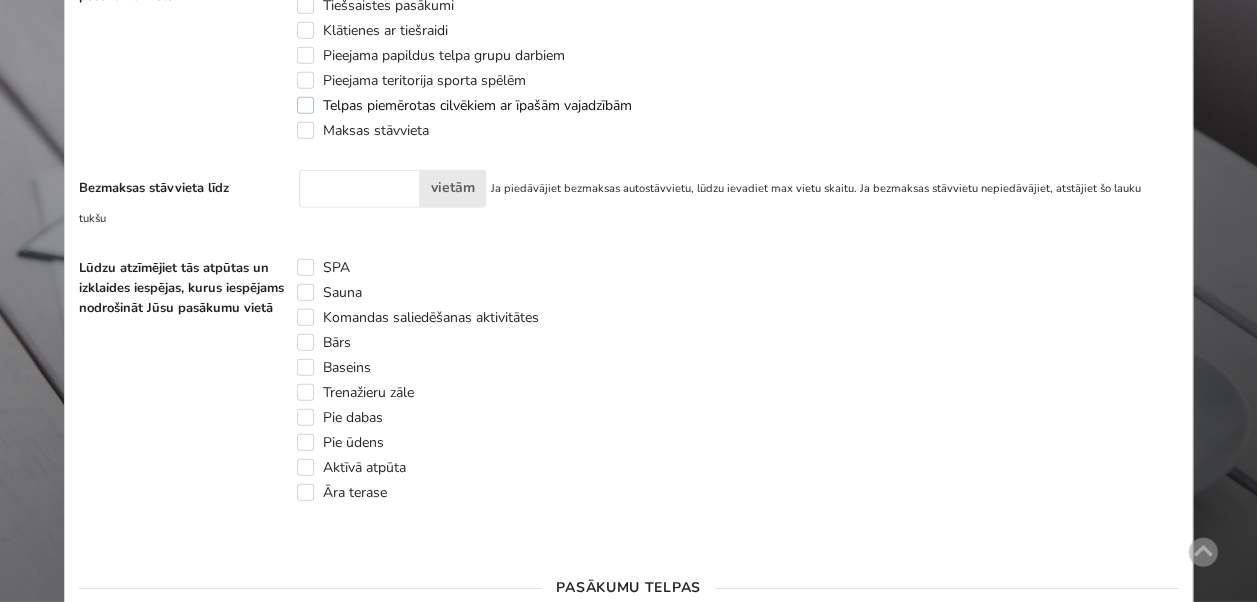 scroll, scrollTop: 2796, scrollLeft: 0, axis: vertical 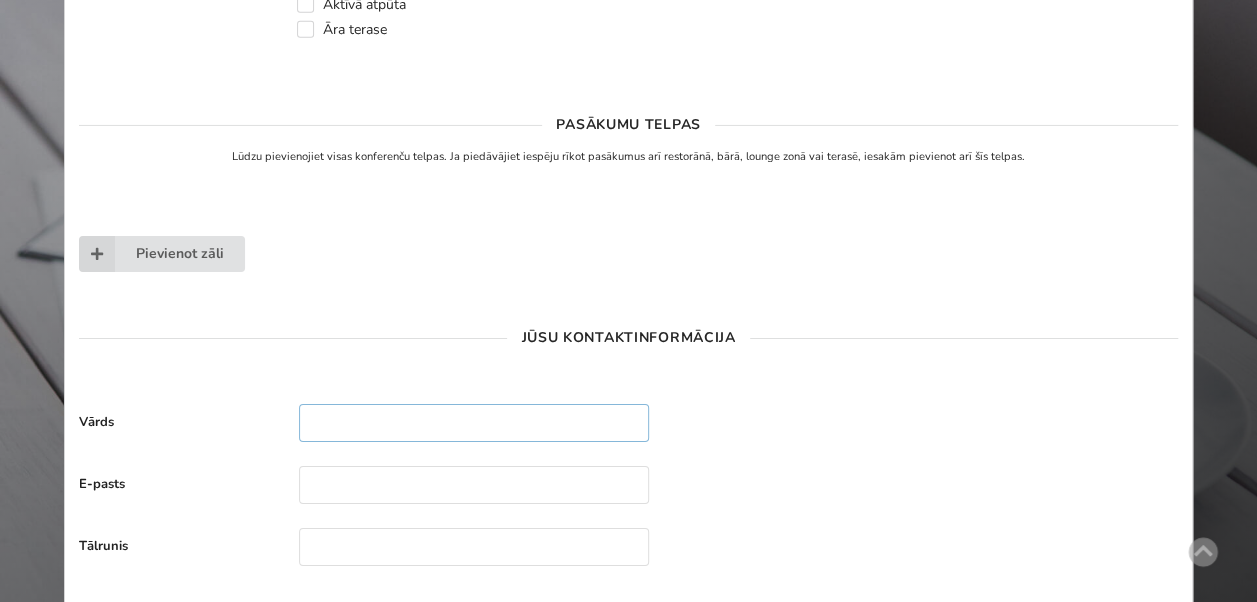 click at bounding box center [474, 423] 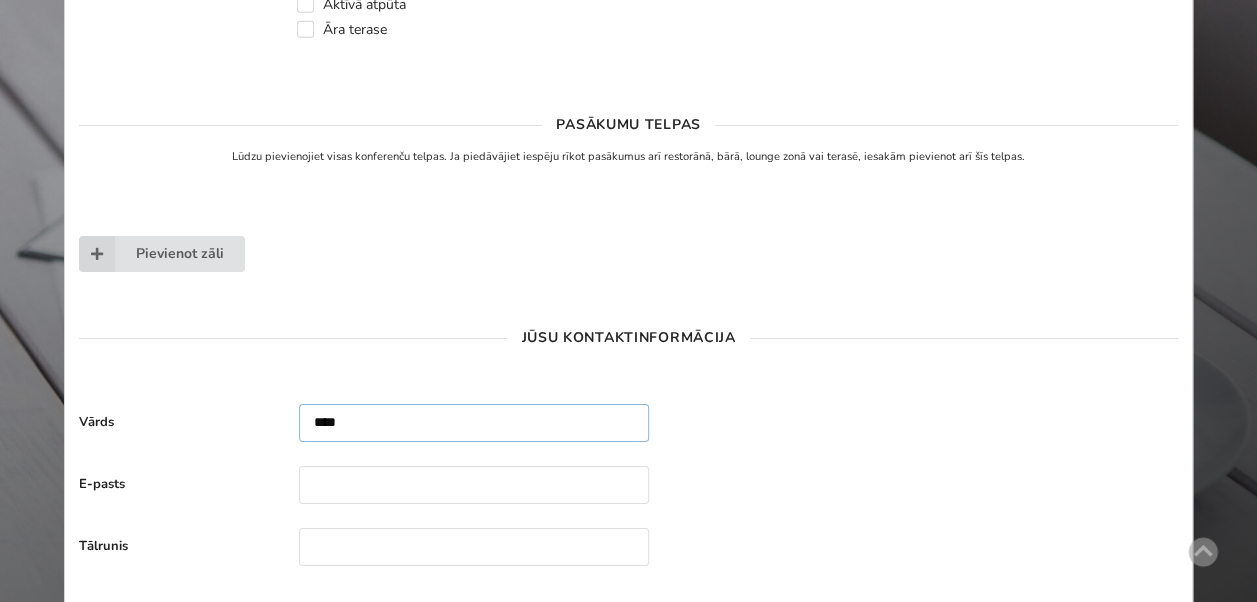type on "****" 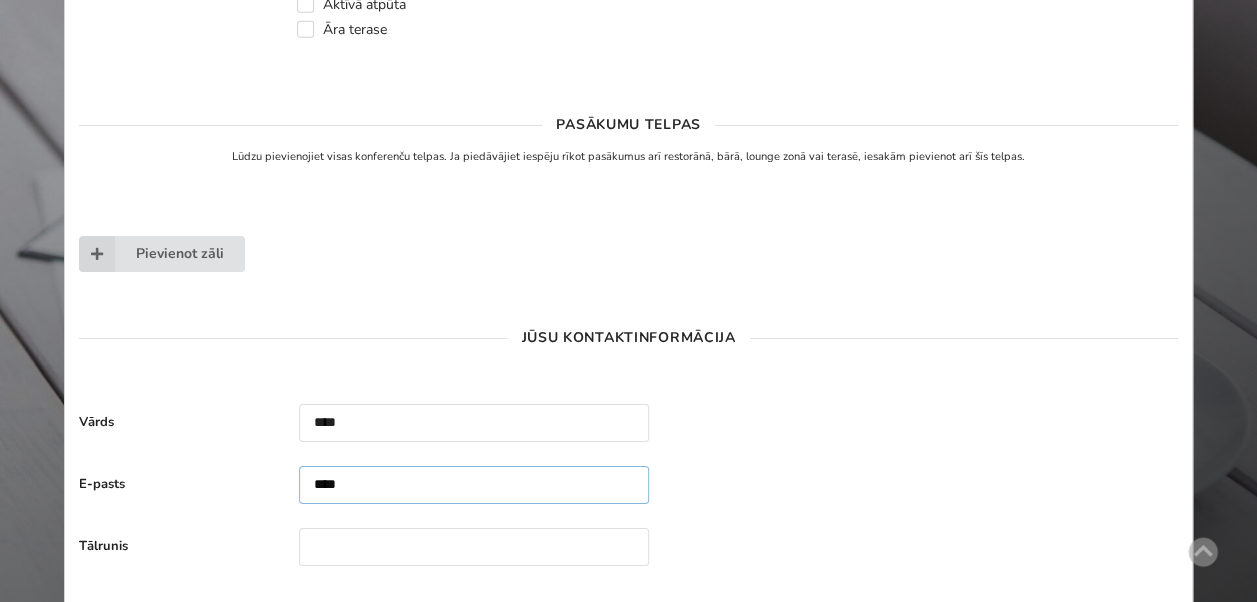 type on "****" 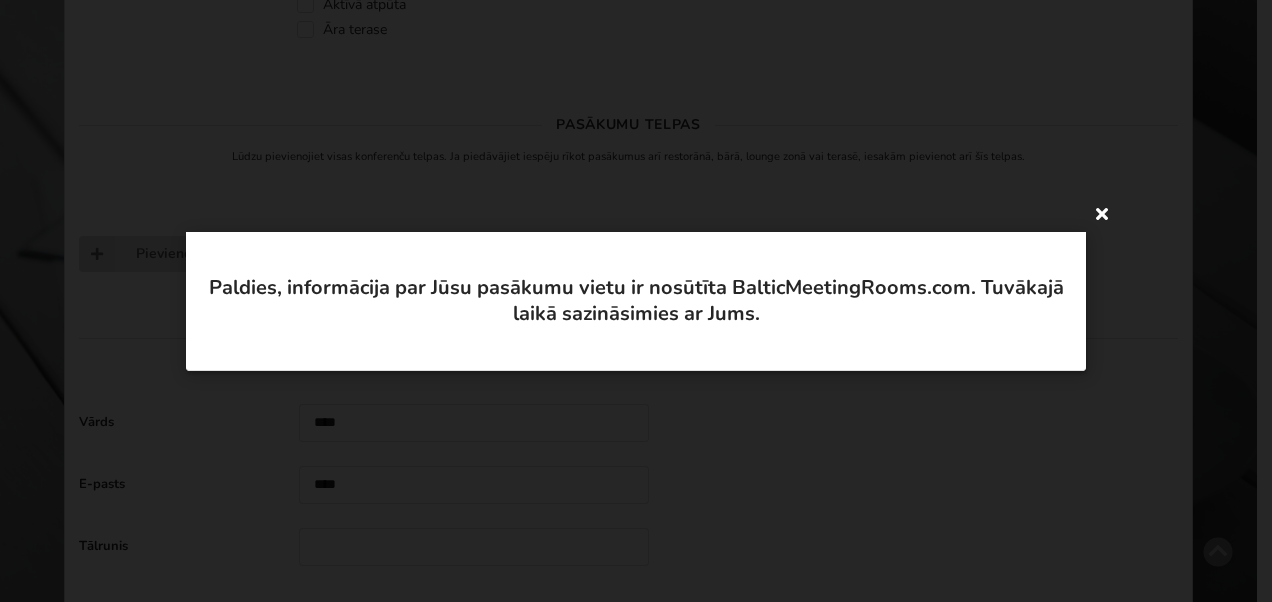 click at bounding box center (1102, 213) 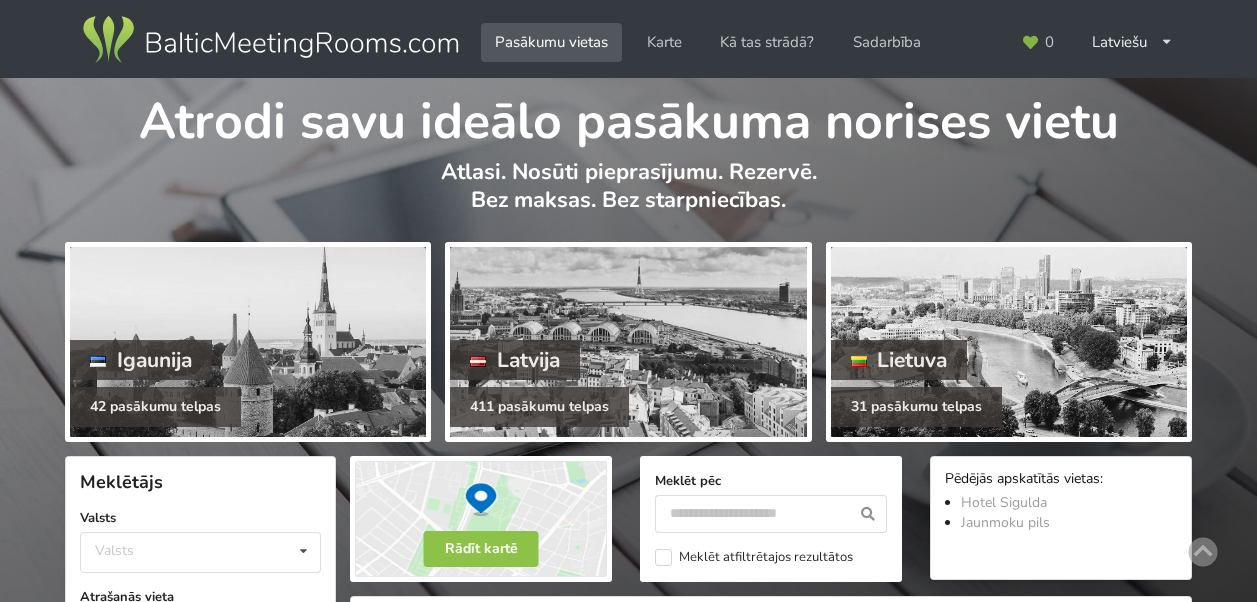 scroll, scrollTop: 0, scrollLeft: 0, axis: both 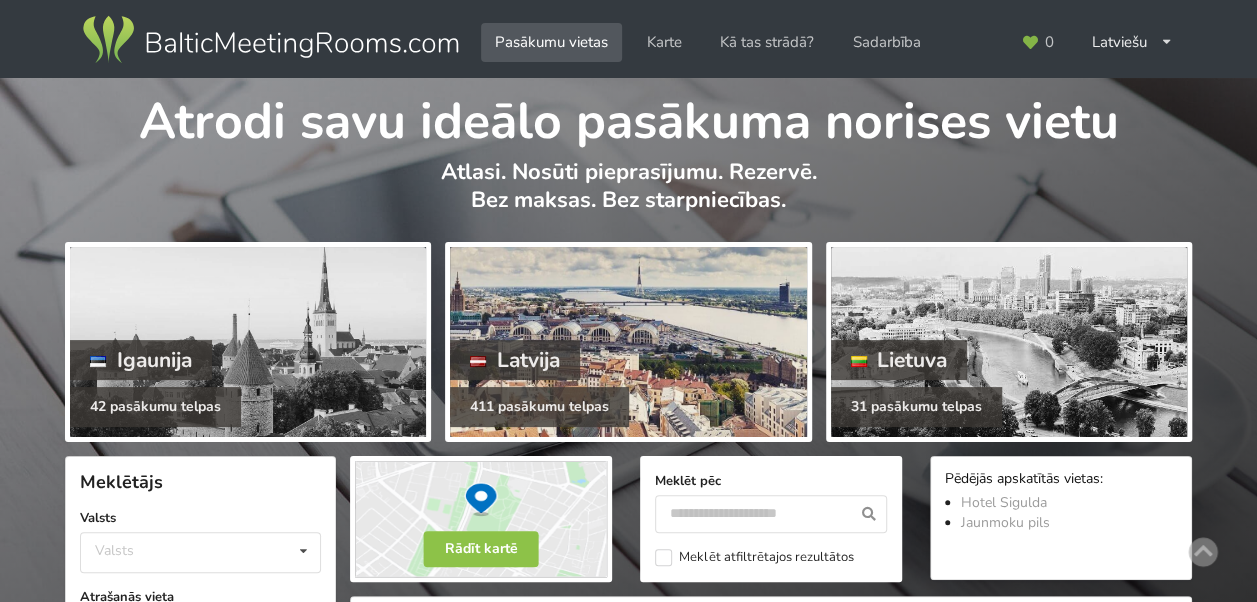 click at bounding box center (628, 342) 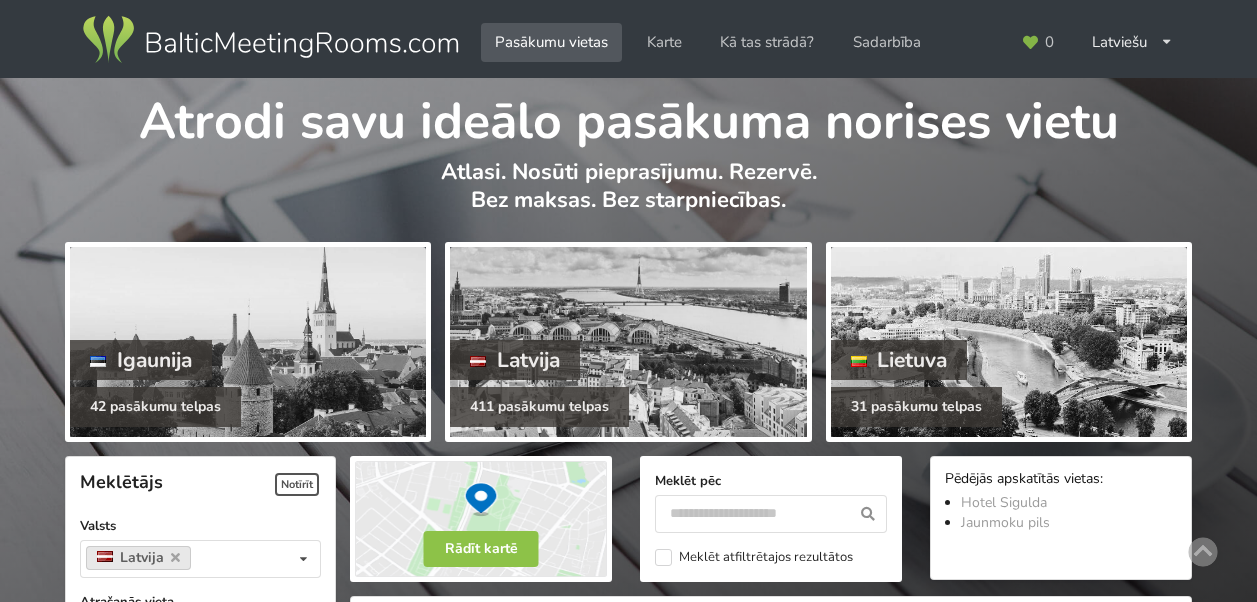 scroll, scrollTop: 0, scrollLeft: 0, axis: both 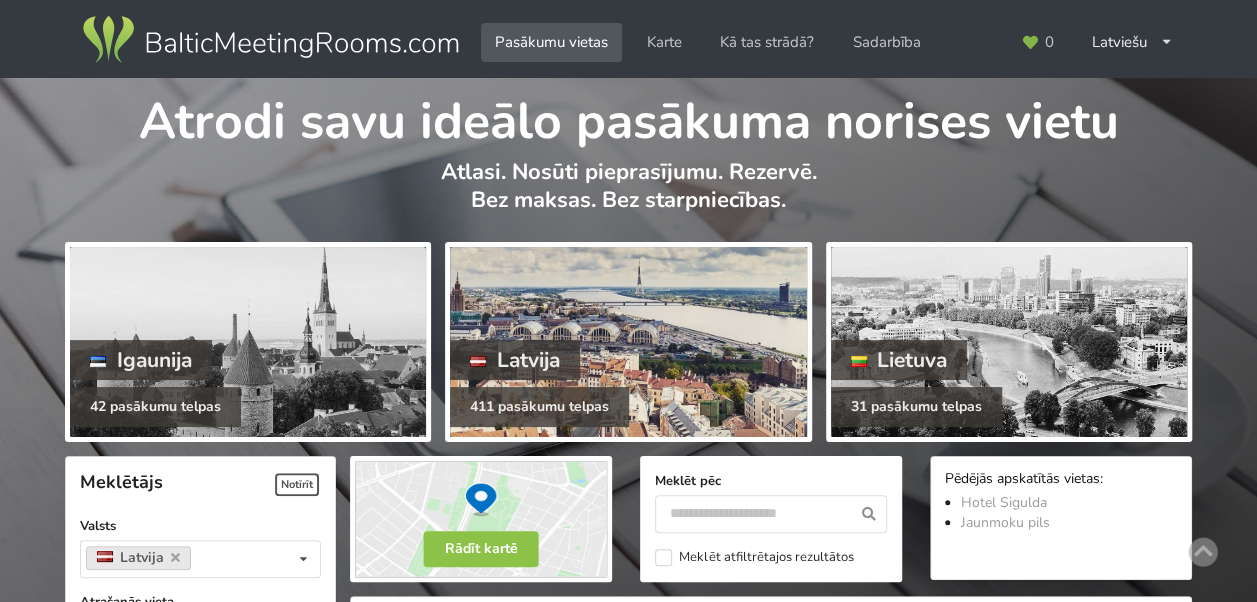 click at bounding box center (628, 342) 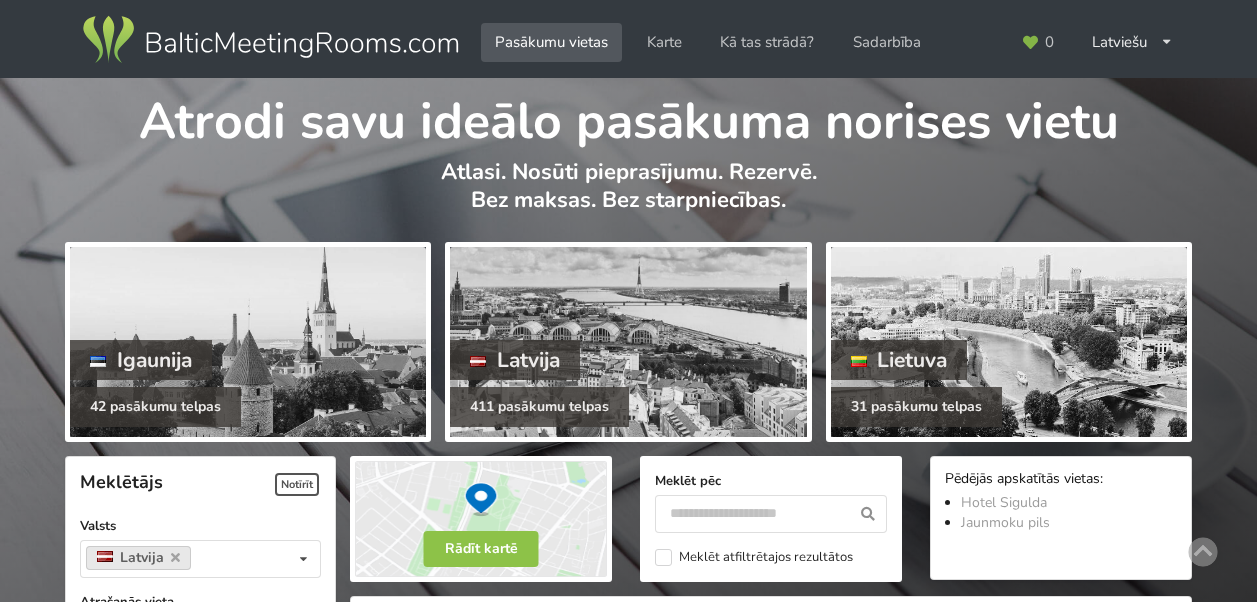 scroll, scrollTop: 0, scrollLeft: 0, axis: both 